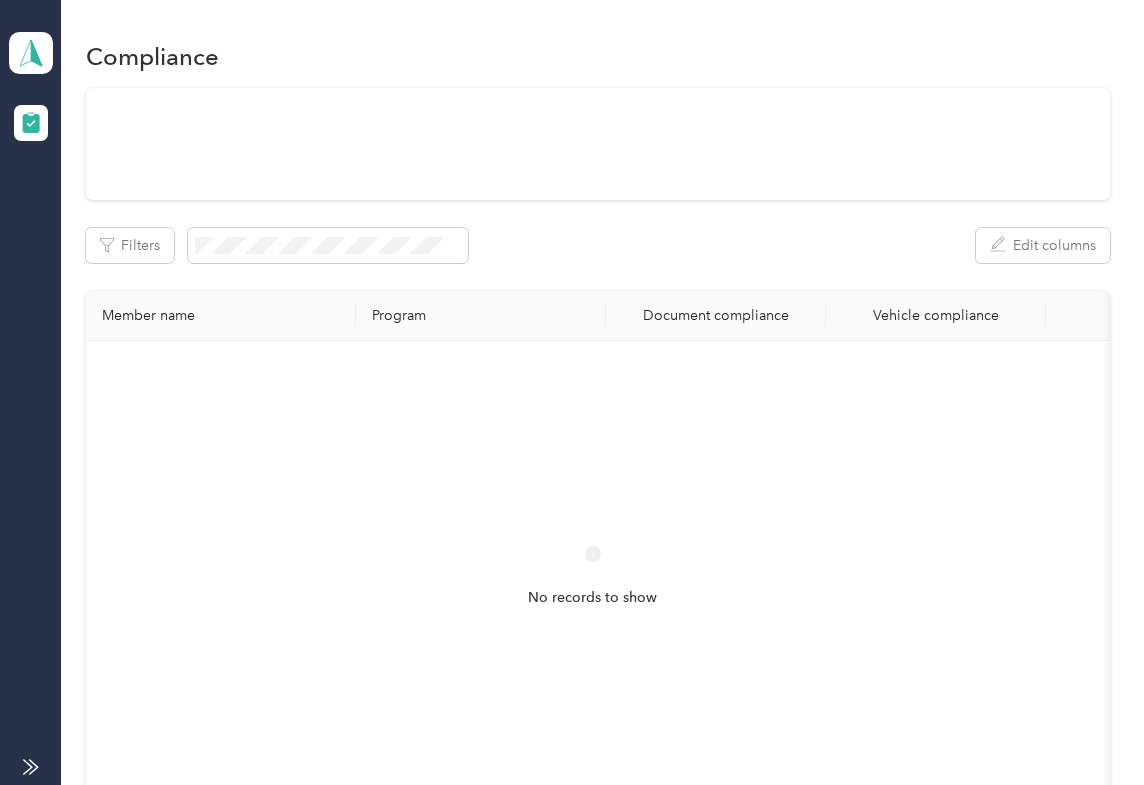 scroll, scrollTop: 0, scrollLeft: 0, axis: both 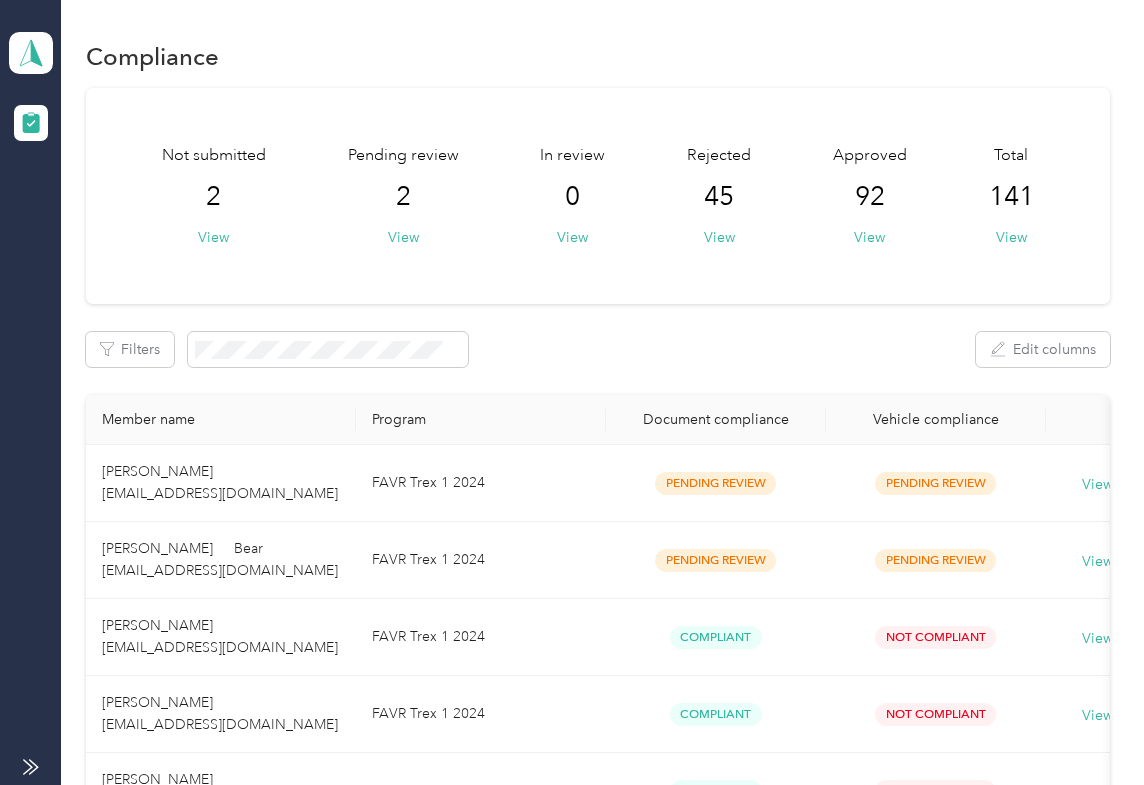 click on "Filters Edit columns" at bounding box center (598, 349) 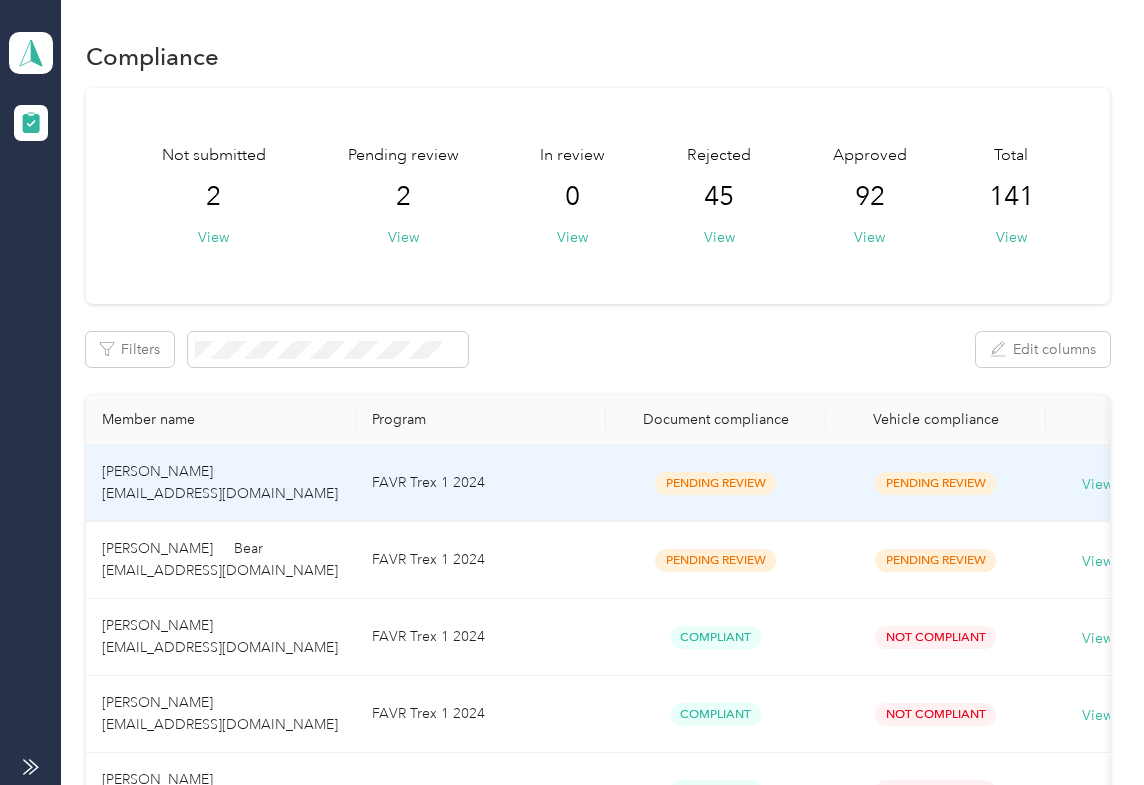 click on "[PERSON_NAME]
[EMAIL_ADDRESS][DOMAIN_NAME]" at bounding box center (221, 483) 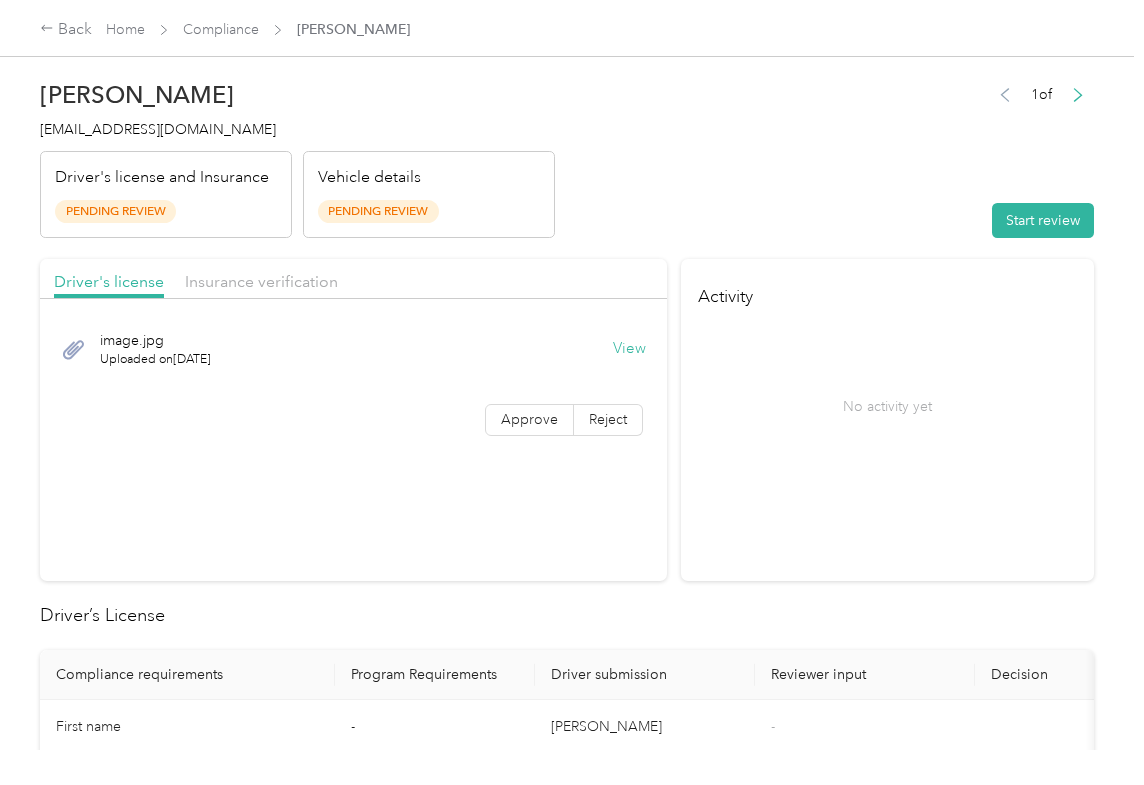 drag, startPoint x: 833, startPoint y: 534, endPoint x: 660, endPoint y: 402, distance: 217.60744 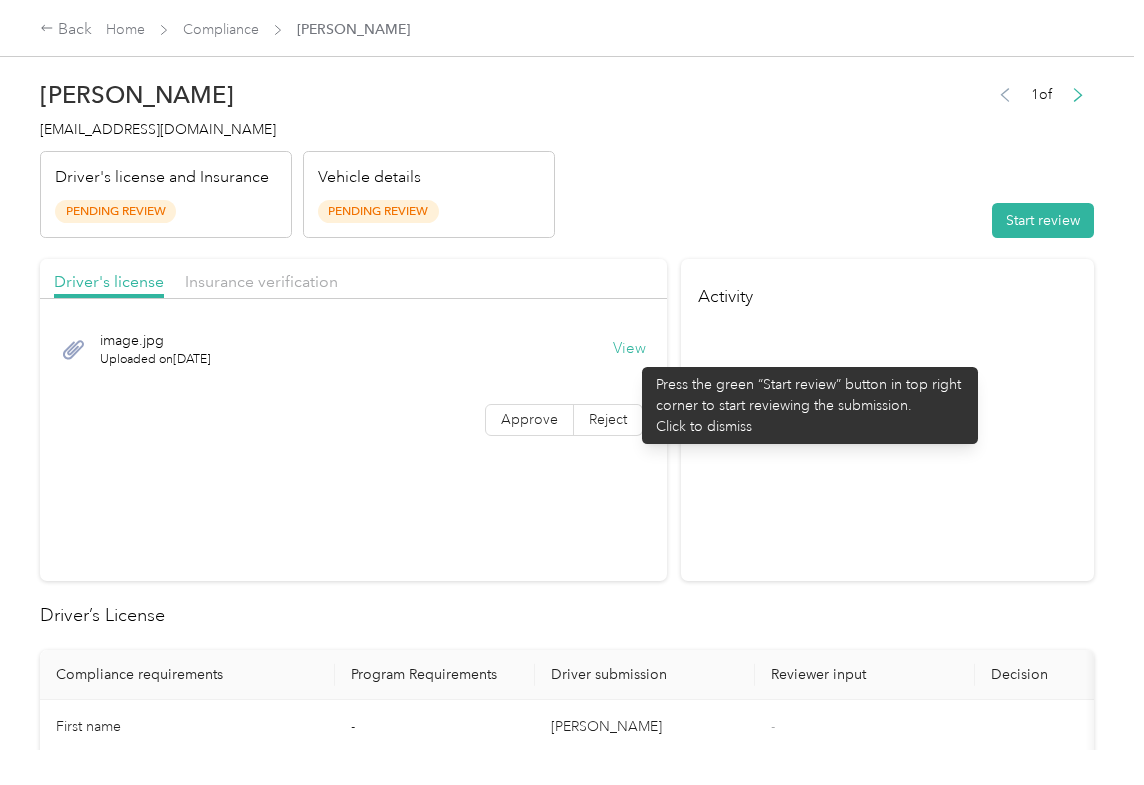 click on "image.jpg Uploaded on  [DATE] View" at bounding box center (353, 349) 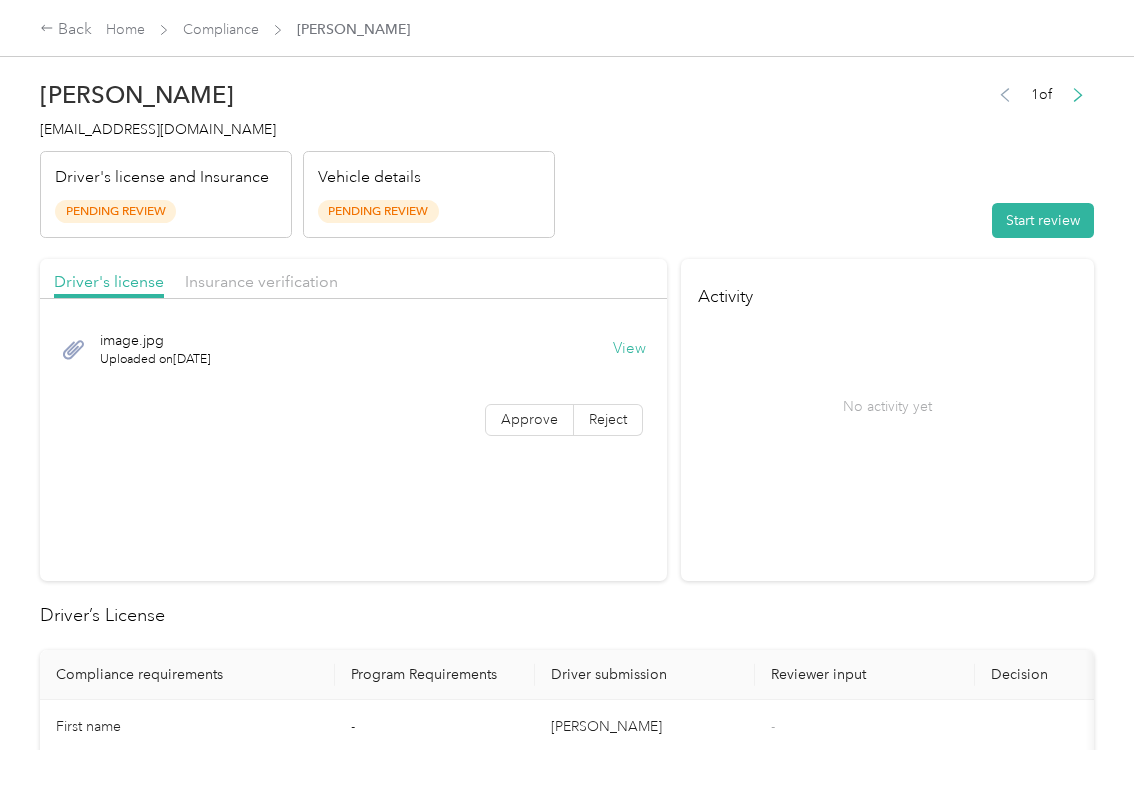 click on "View" at bounding box center [629, 349] 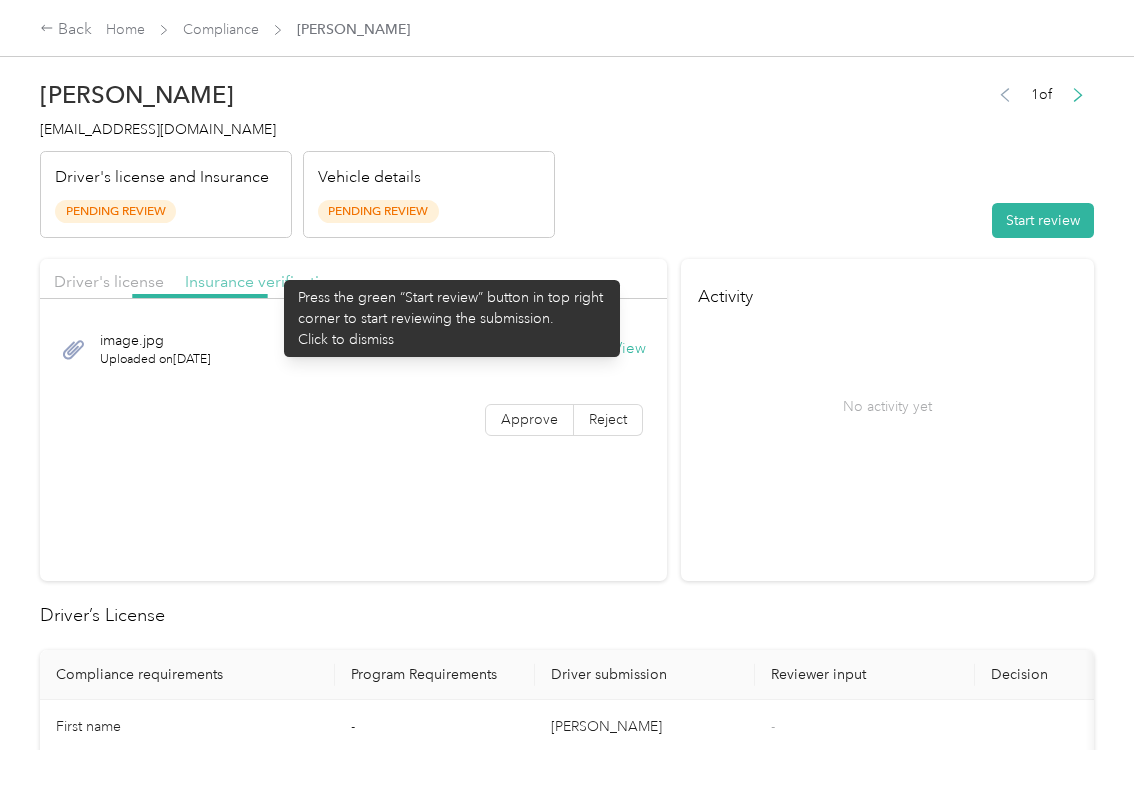 click on "Insurance verification" at bounding box center (261, 281) 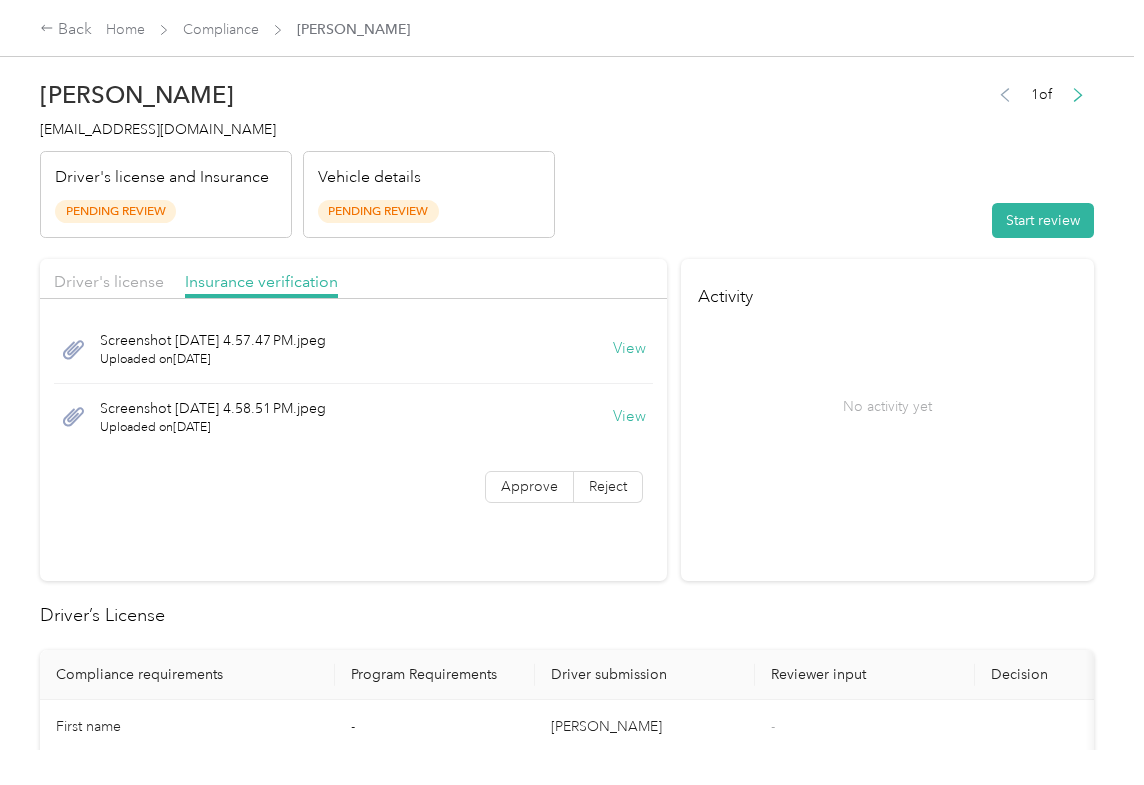 click on "View" at bounding box center (629, 349) 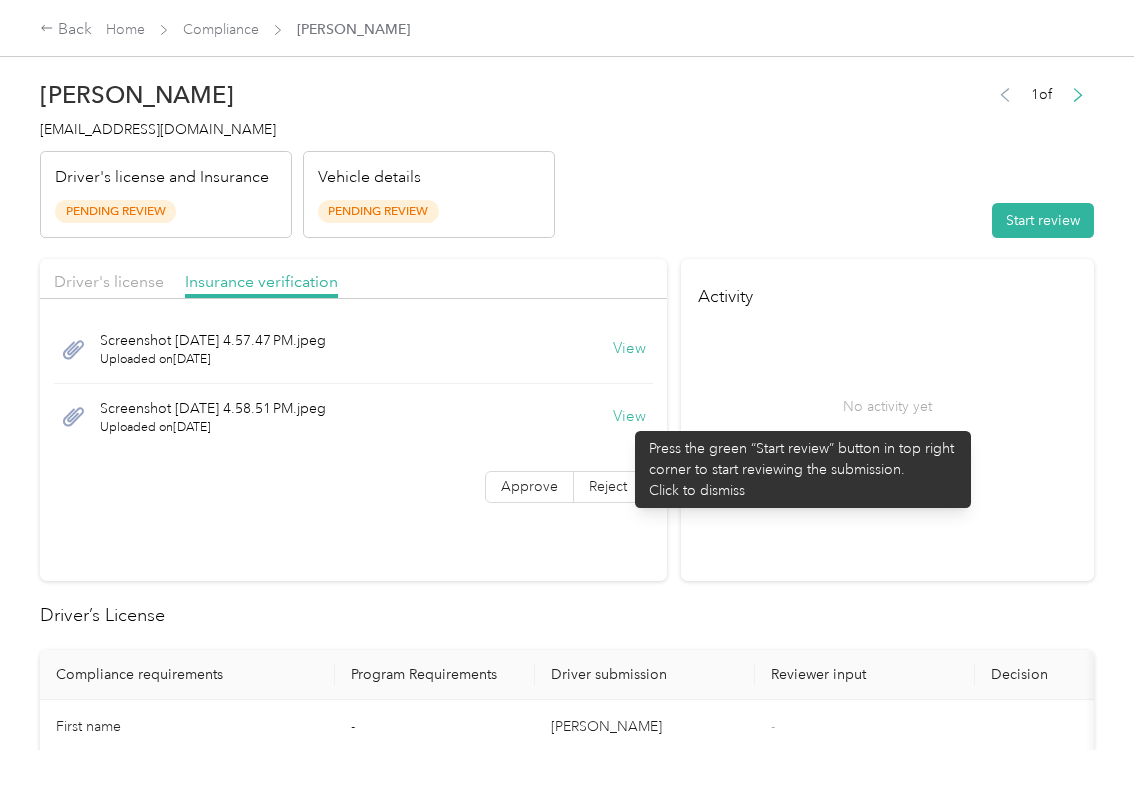 click on "View" at bounding box center [629, 417] 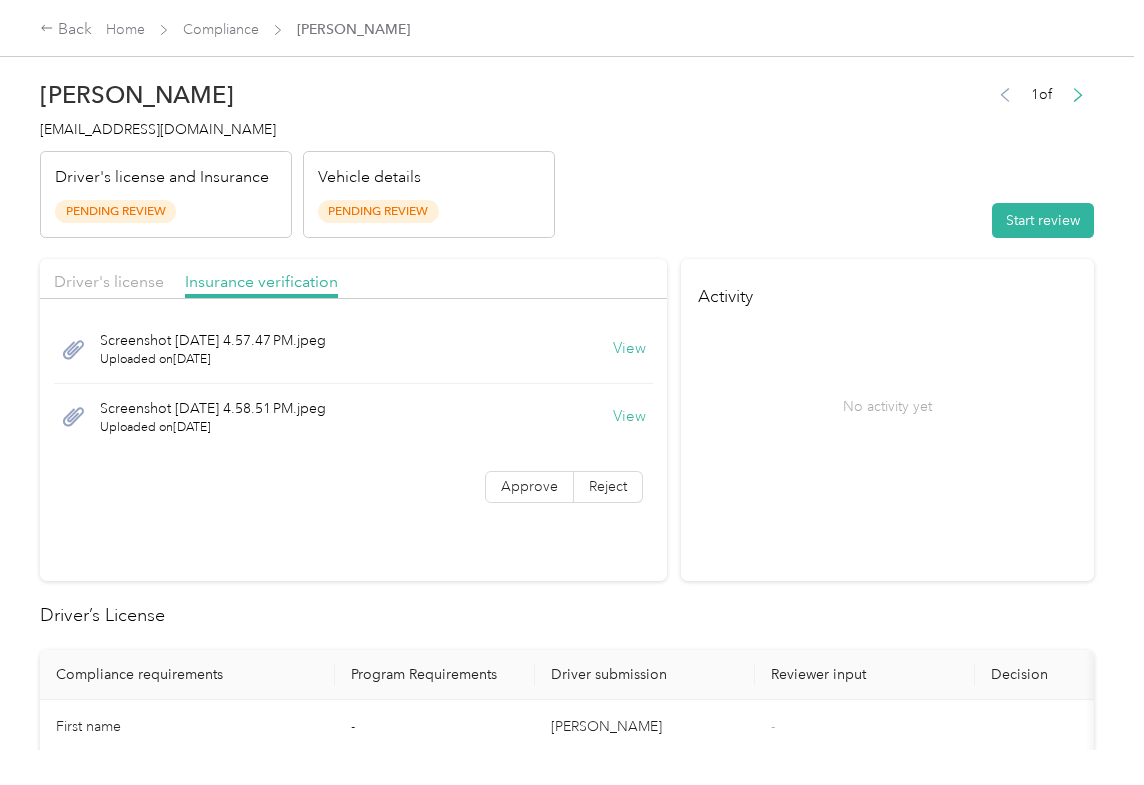 drag, startPoint x: 976, startPoint y: 361, endPoint x: 1022, endPoint y: 302, distance: 74.8131 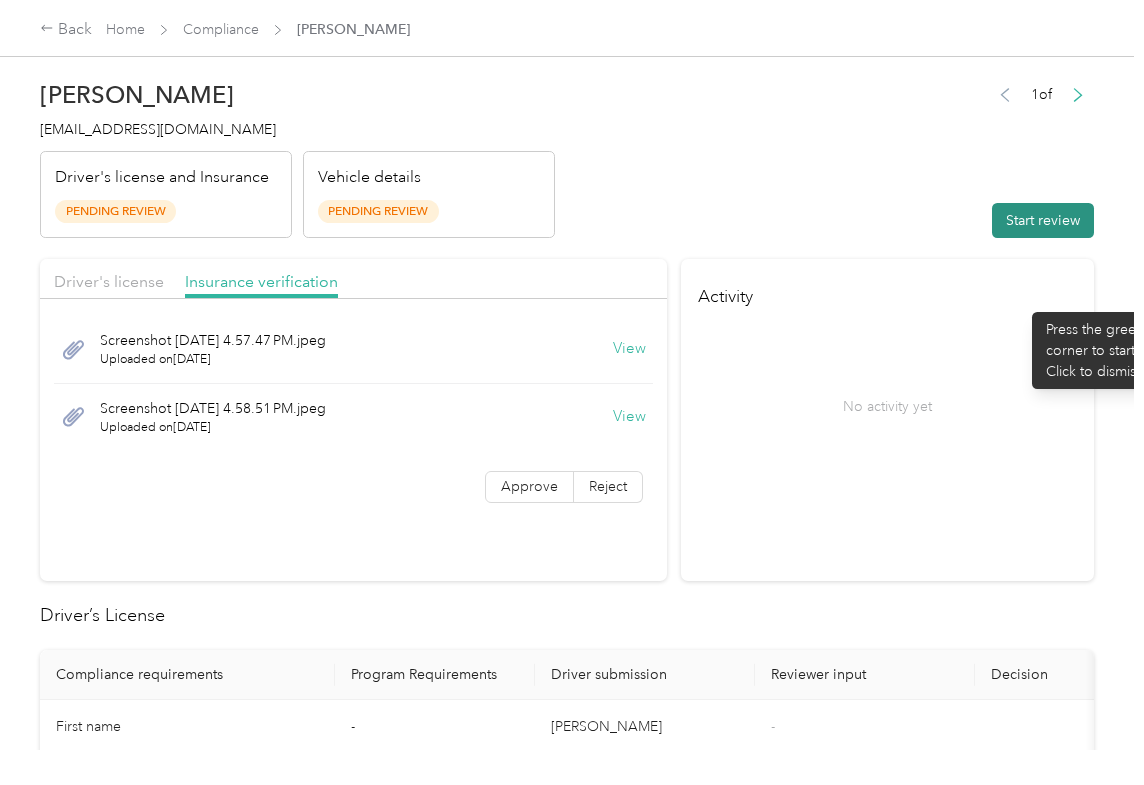 click on "Start review" at bounding box center (1043, 220) 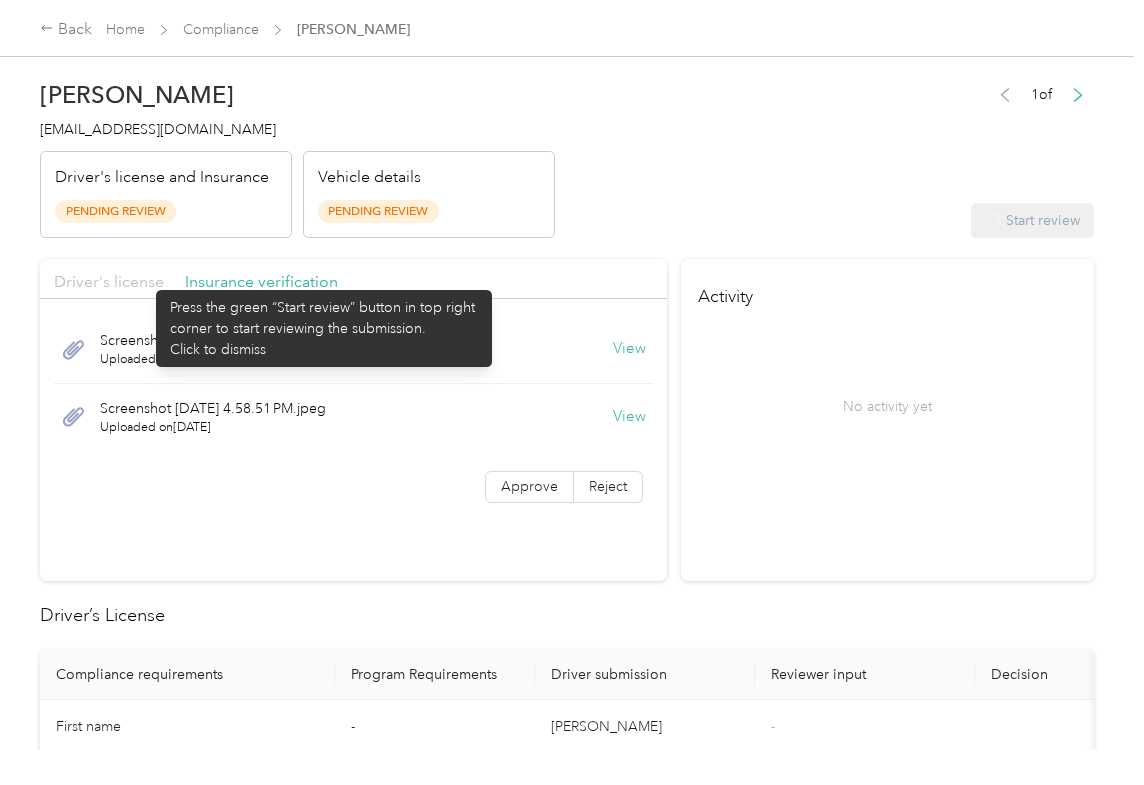 click on "Driver's license" at bounding box center (109, 281) 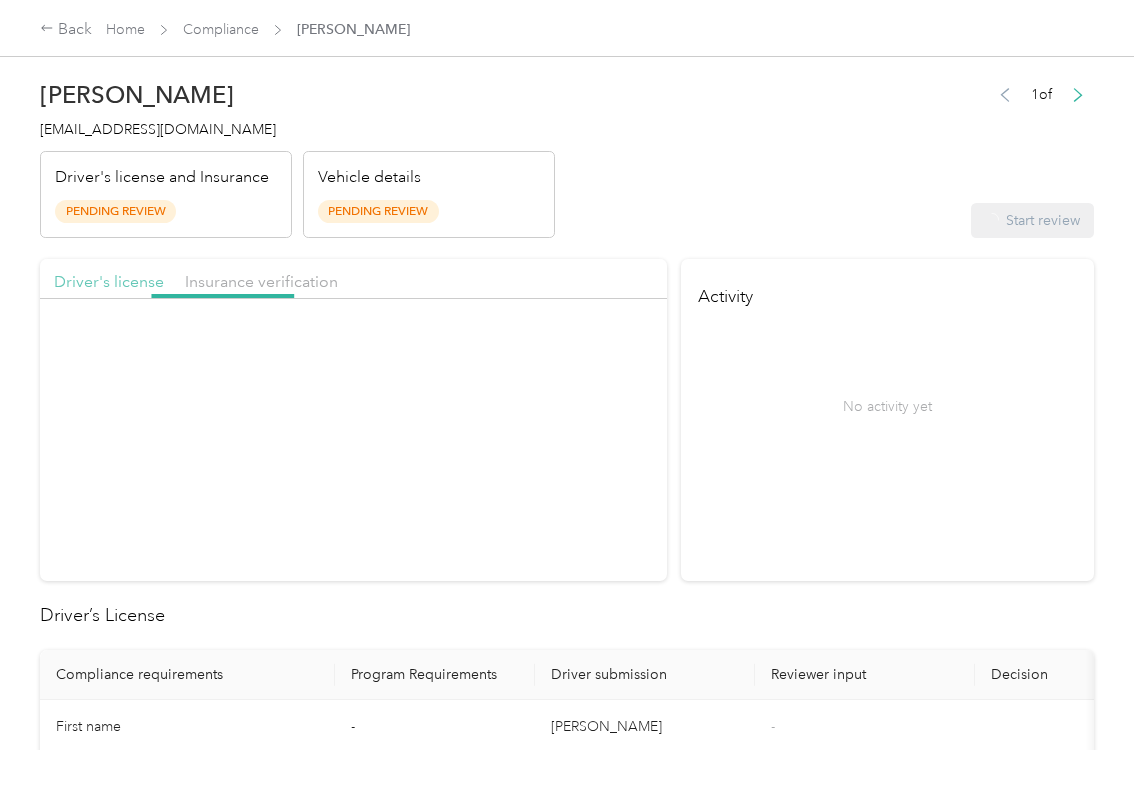 click on "Driver's license" at bounding box center (109, 281) 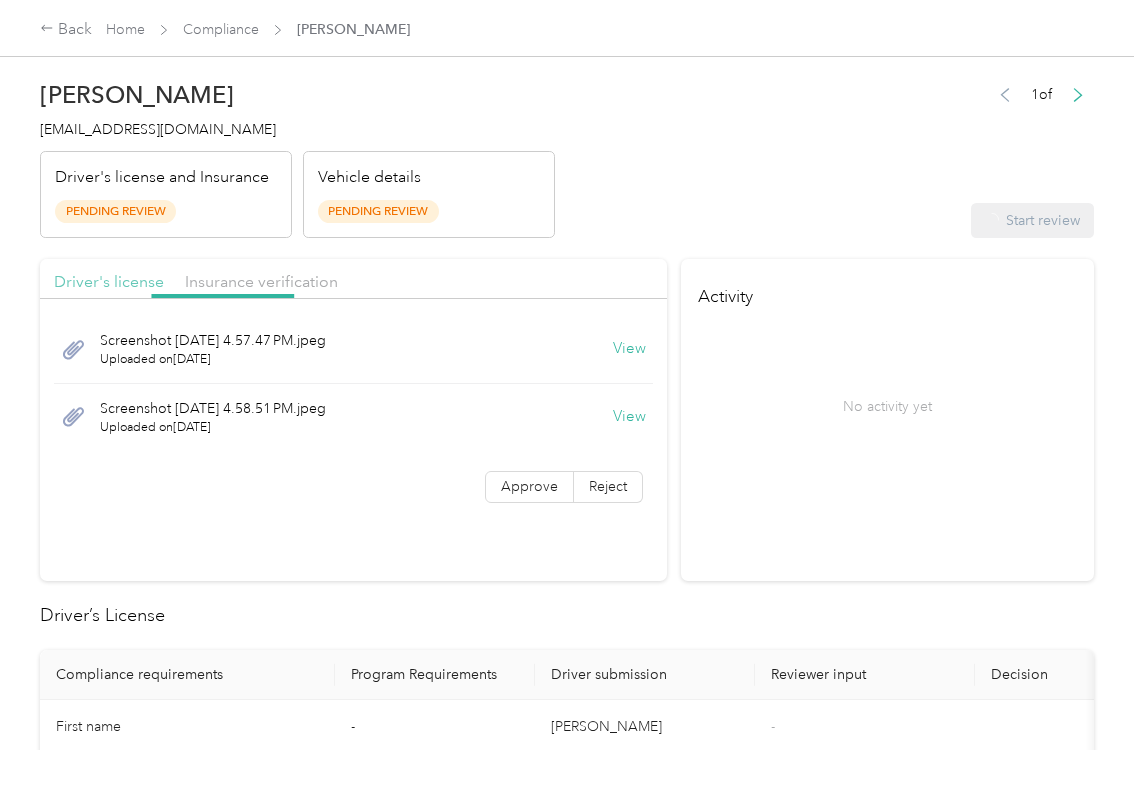 click on "Driver's license" at bounding box center [109, 281] 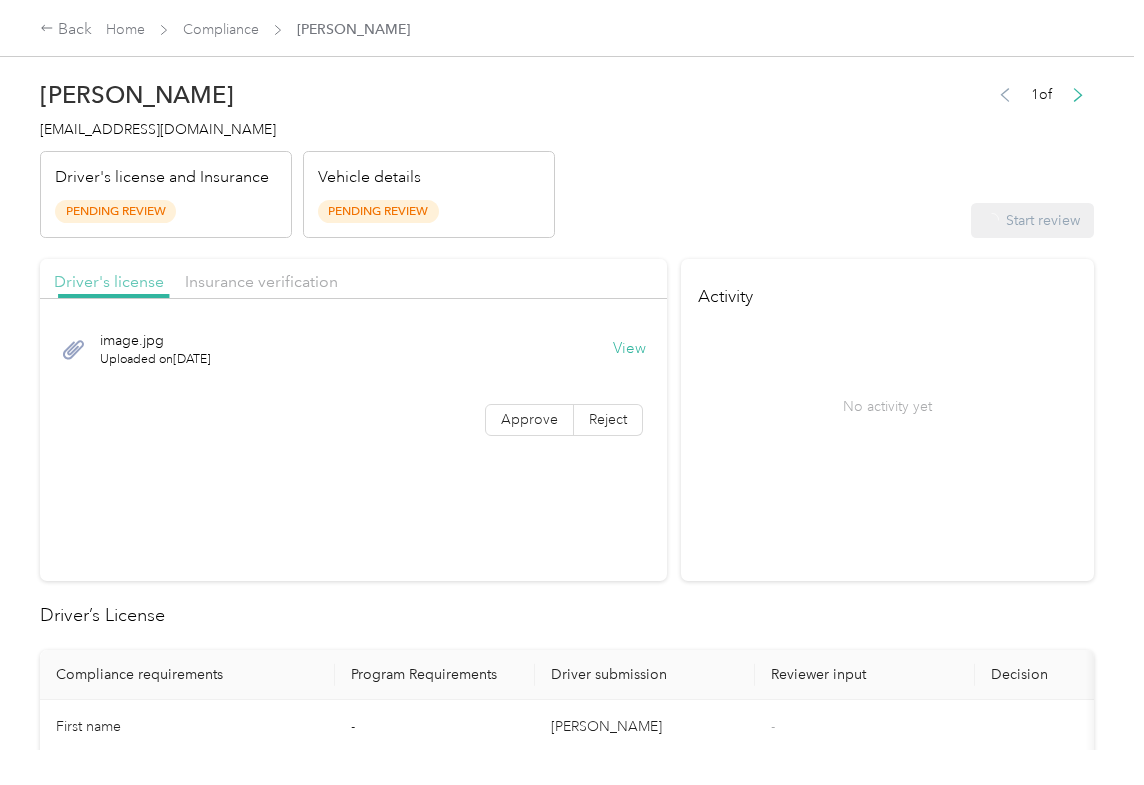 click on "Driver's license" at bounding box center [109, 281] 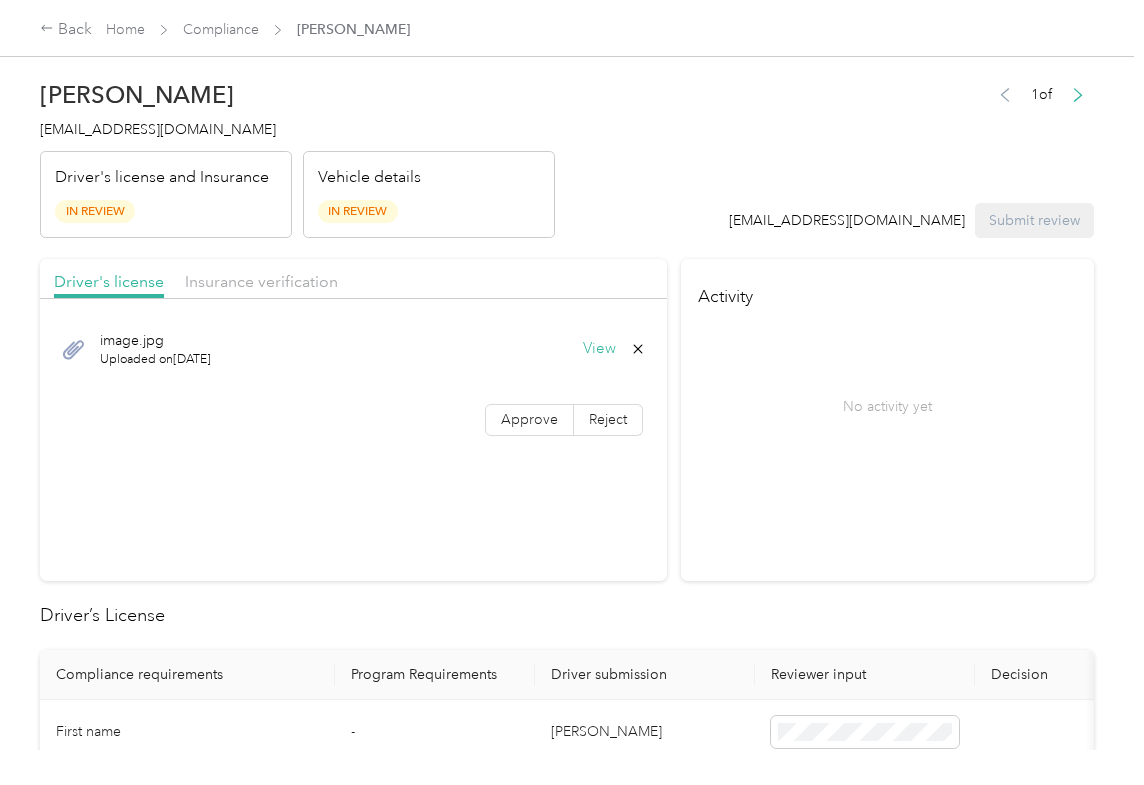 click on "image.jpg Uploaded on  [DATE] View Approve Reject" at bounding box center [353, 379] 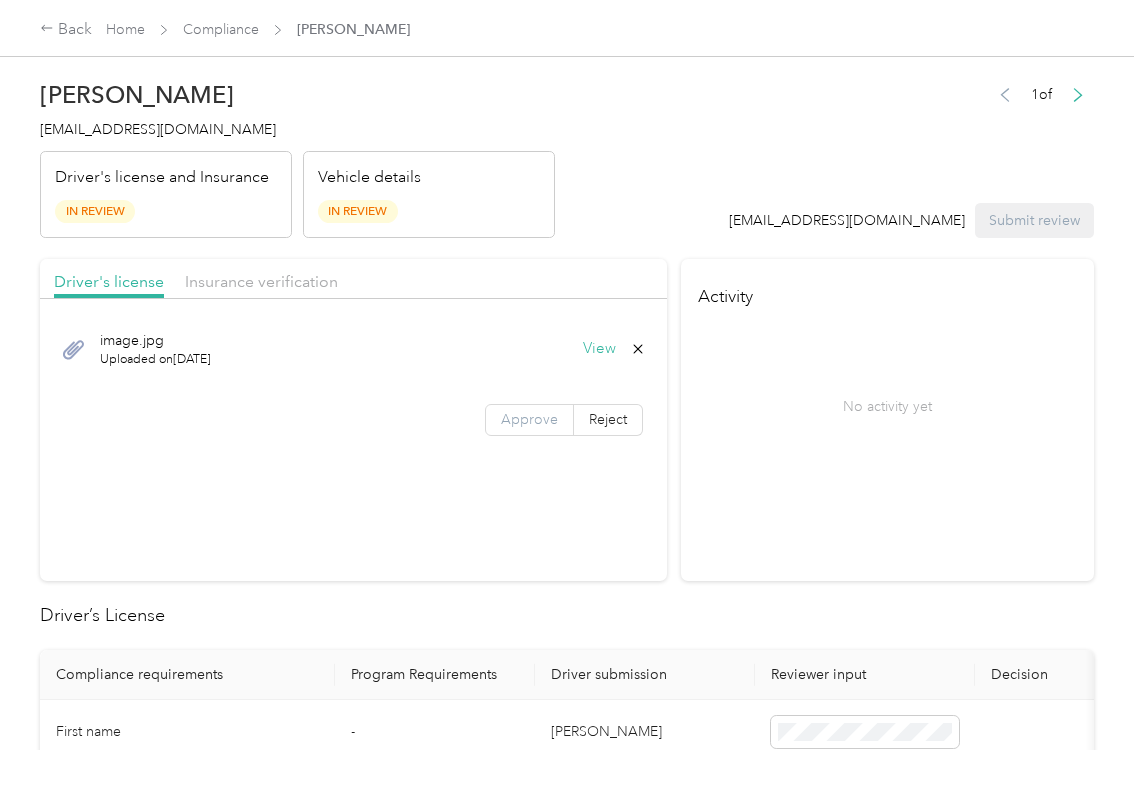 click on "Approve" at bounding box center (529, 420) 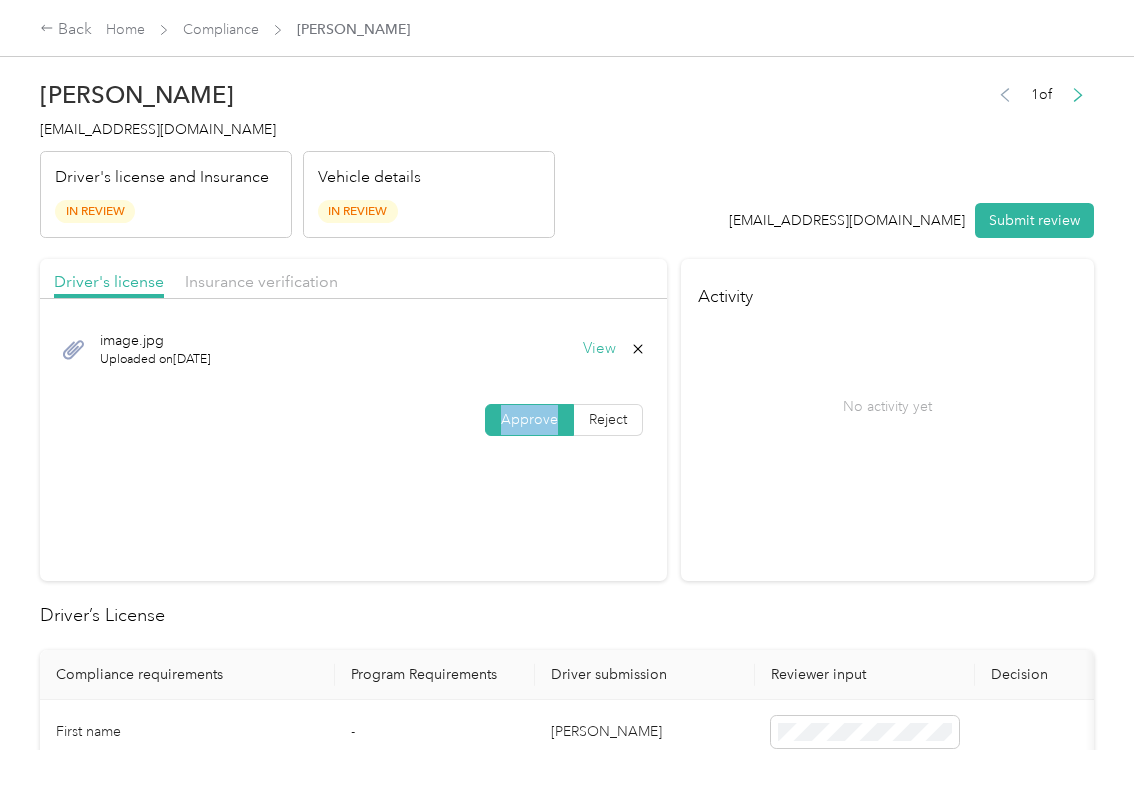 click on "Approve" at bounding box center (529, 420) 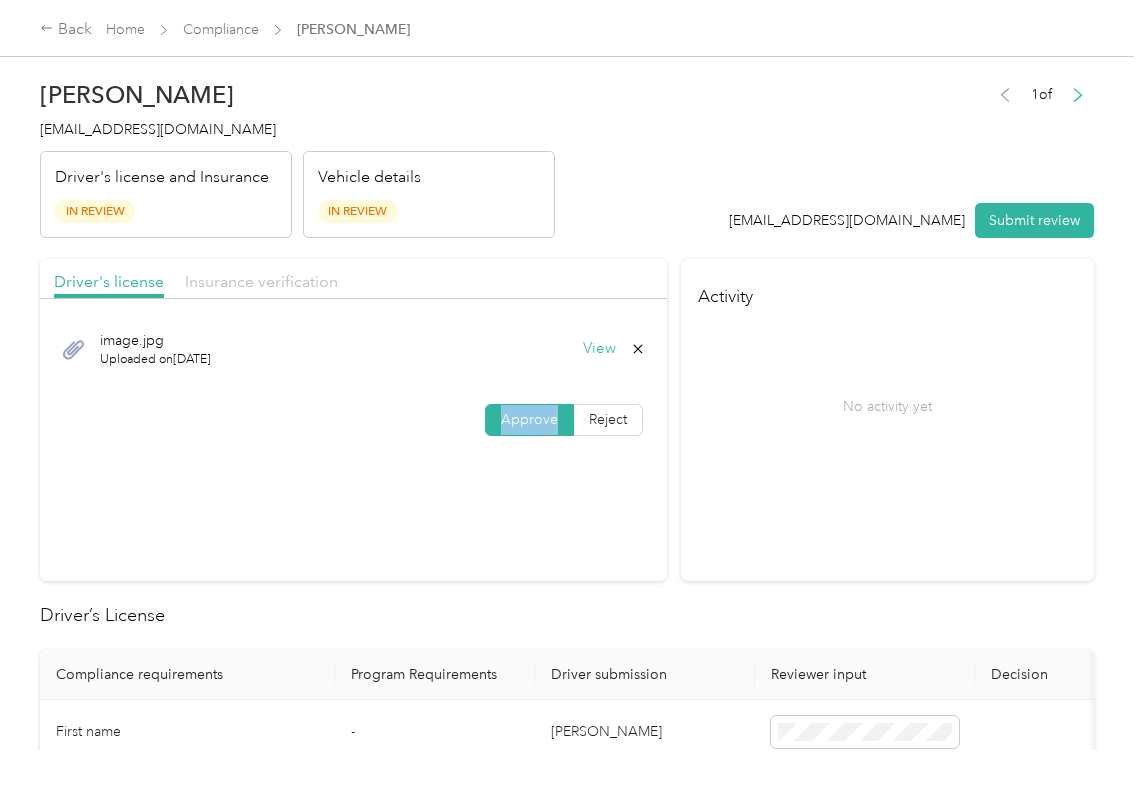 click on "Insurance verification" at bounding box center [261, 281] 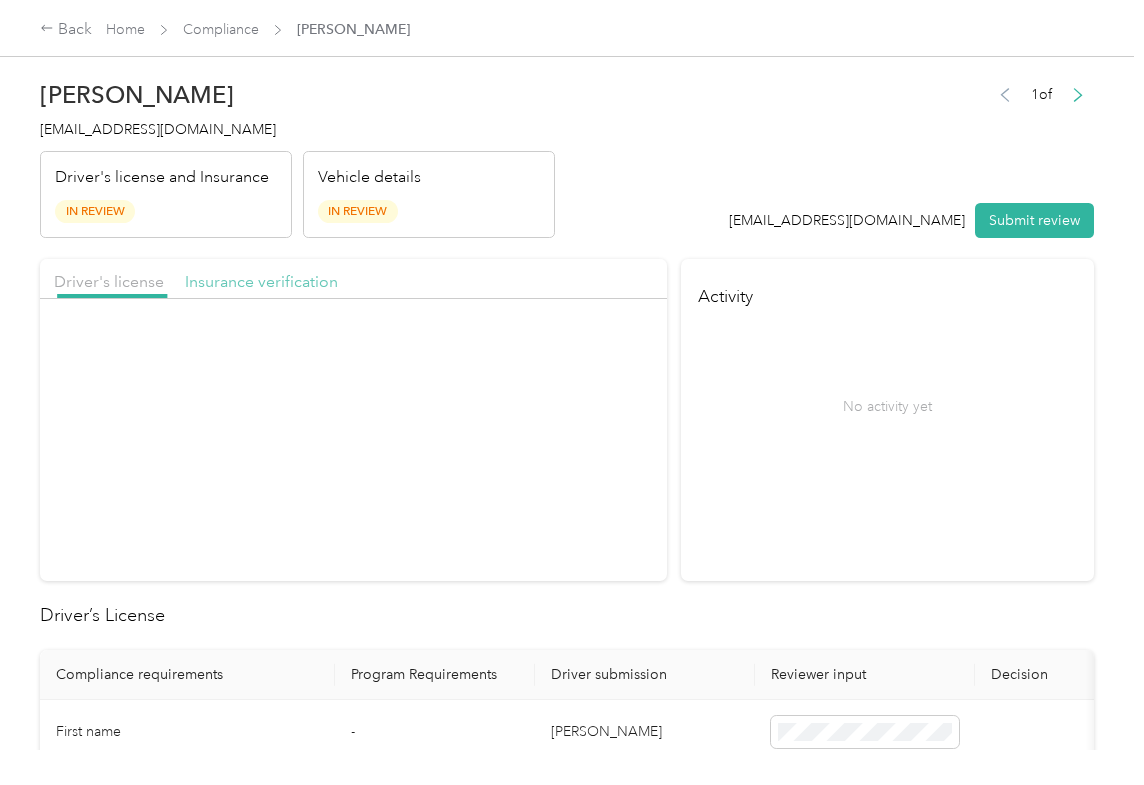 click on "Insurance verification" at bounding box center (261, 281) 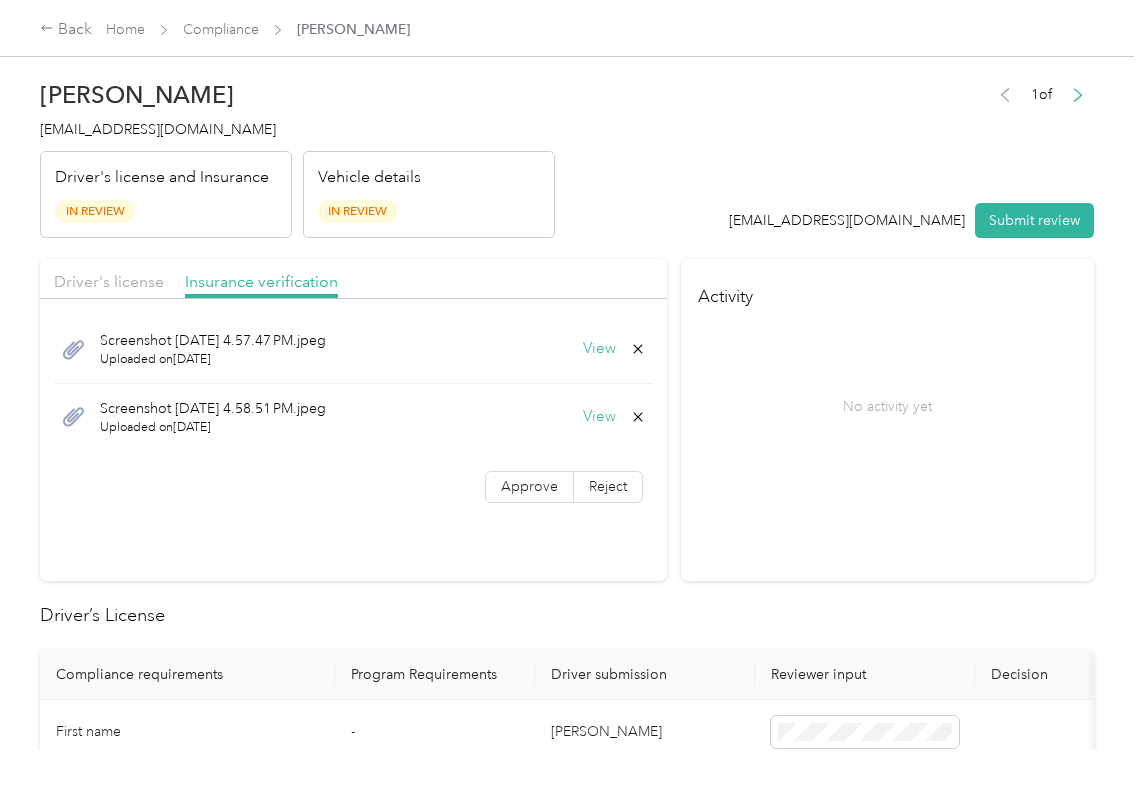 drag, startPoint x: 524, startPoint y: 480, endPoint x: 157, endPoint y: 713, distance: 434.716 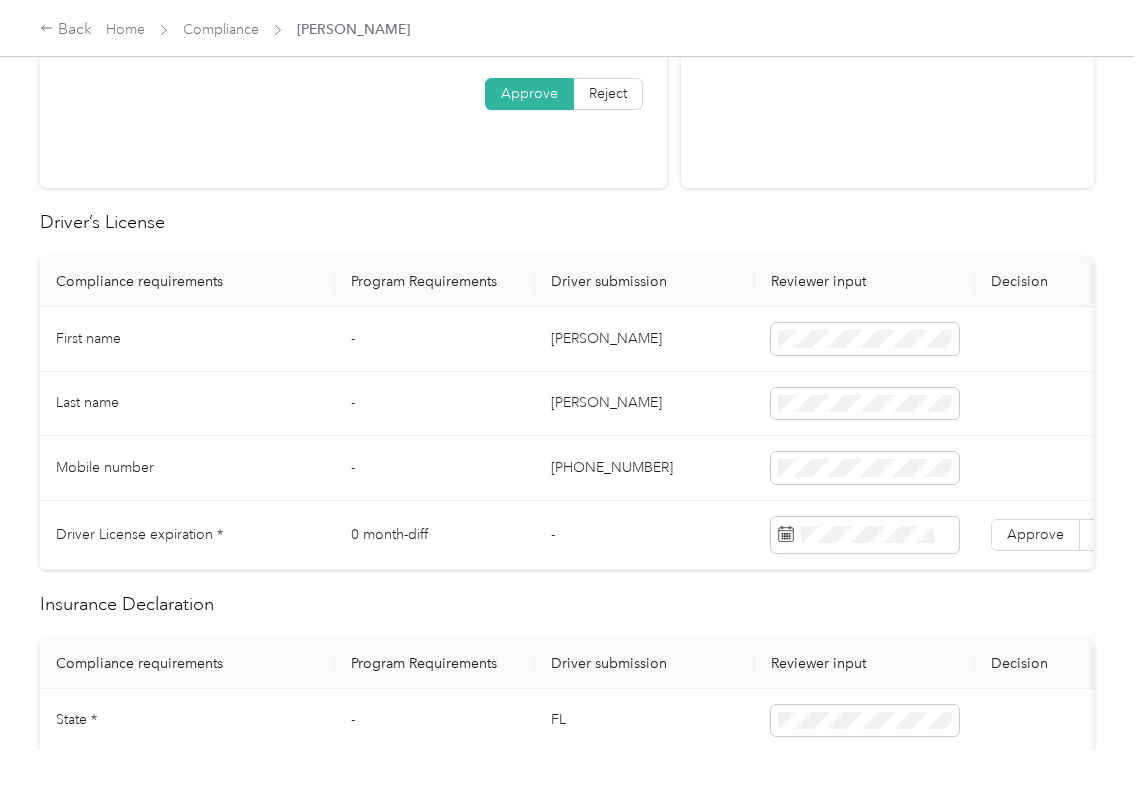 scroll, scrollTop: 400, scrollLeft: 0, axis: vertical 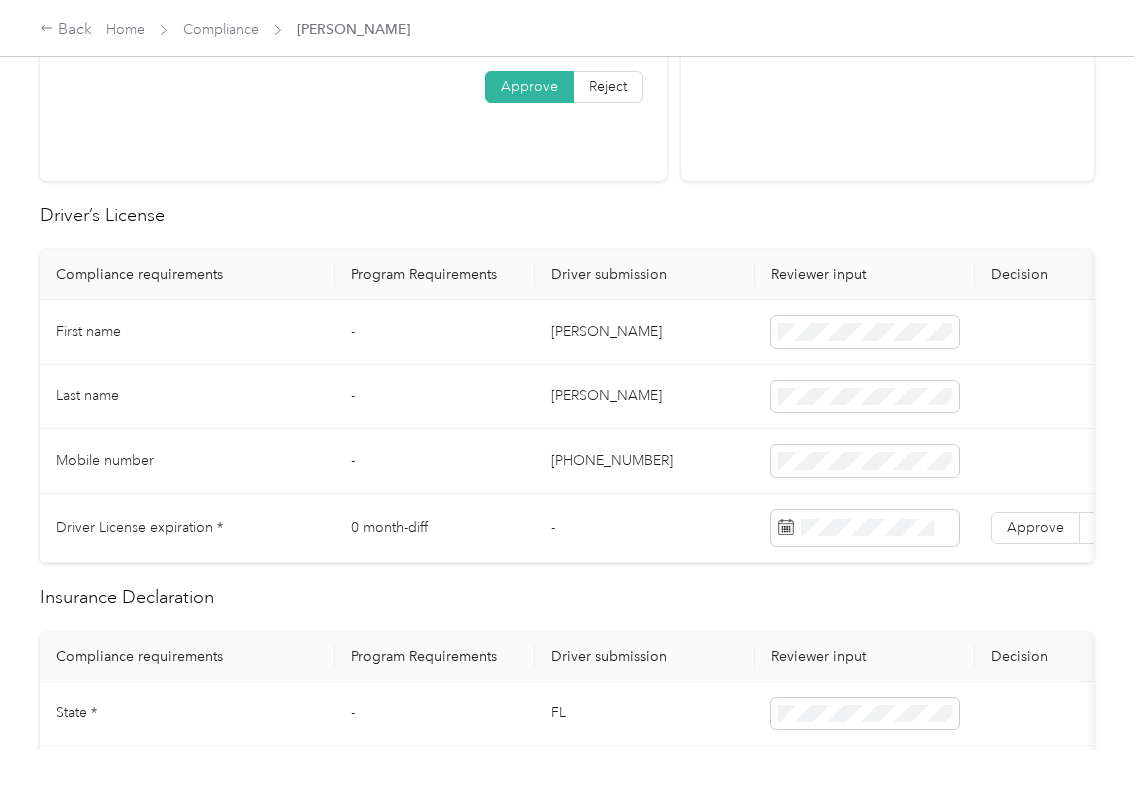 click on "[PERSON_NAME]" at bounding box center [645, 332] 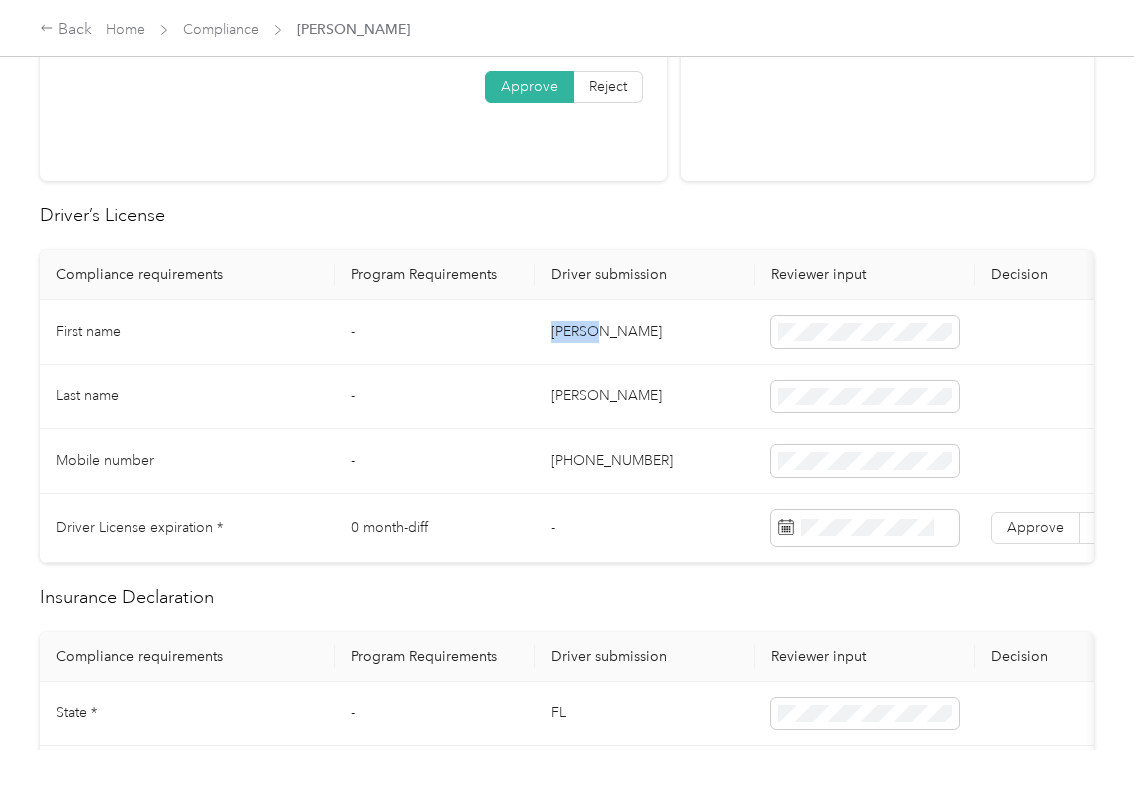 click on "[PERSON_NAME]" at bounding box center (645, 332) 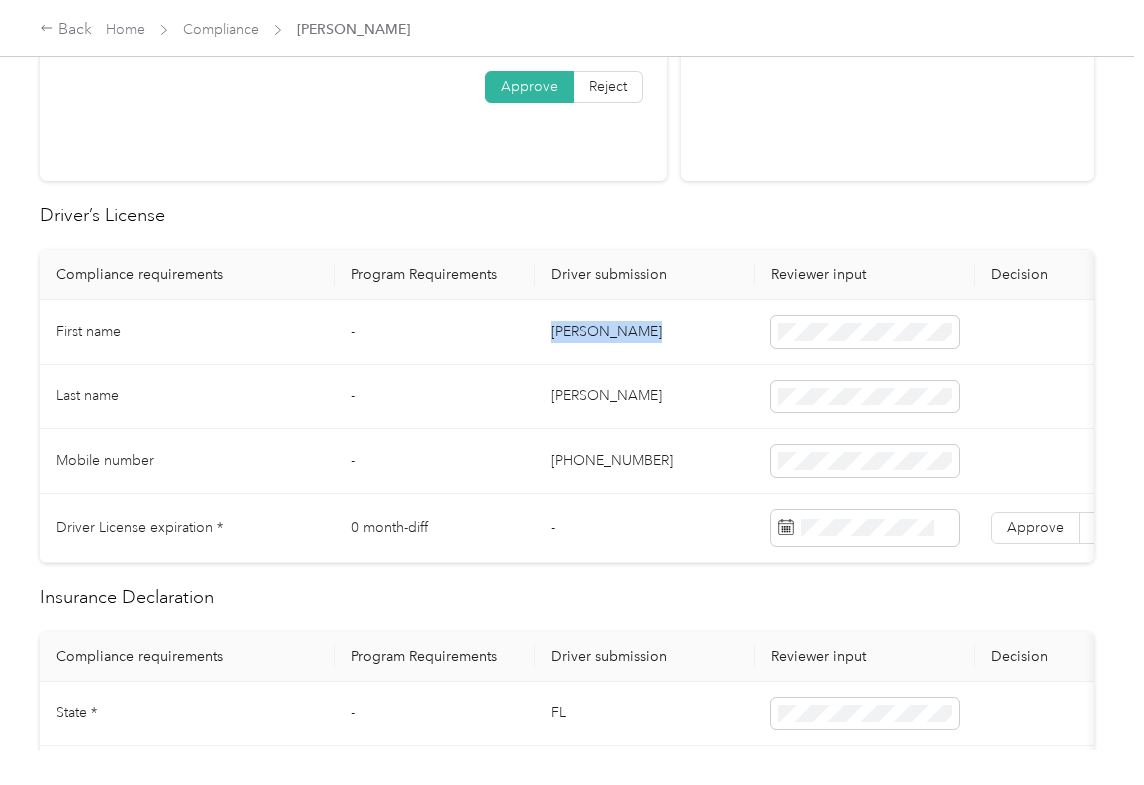 click on "[PERSON_NAME]" at bounding box center [645, 332] 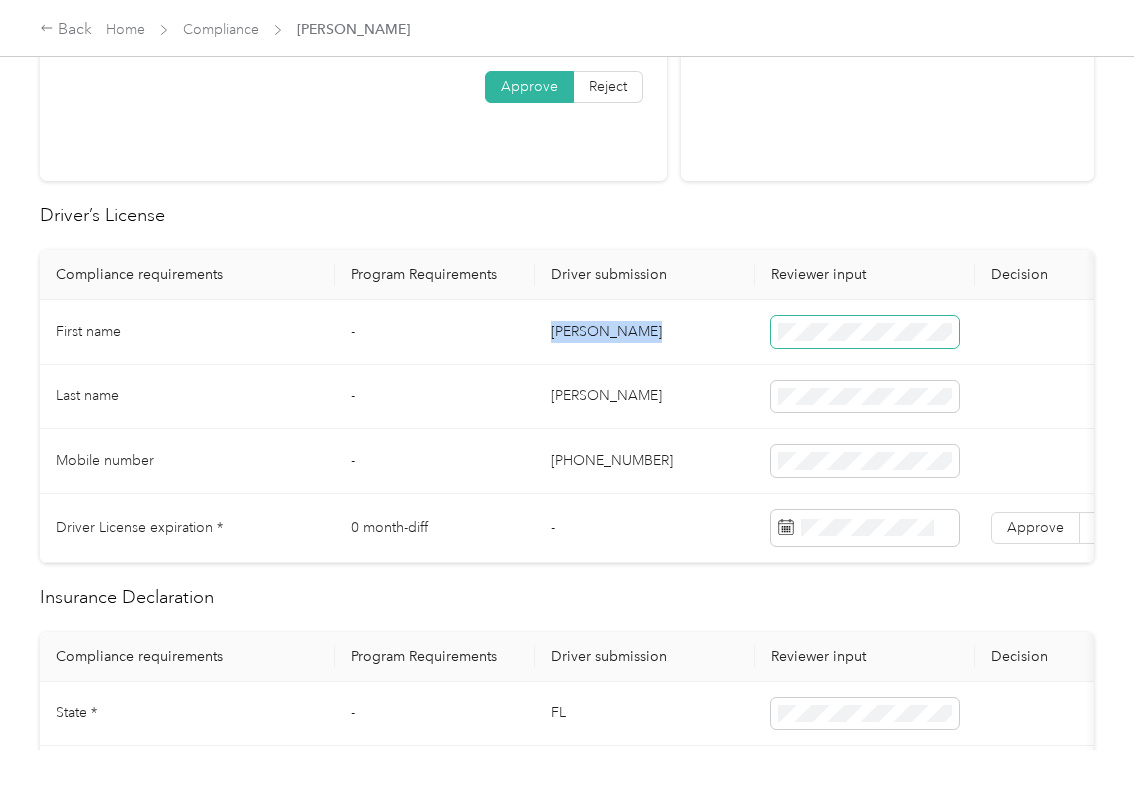 copy on "[PERSON_NAME]" 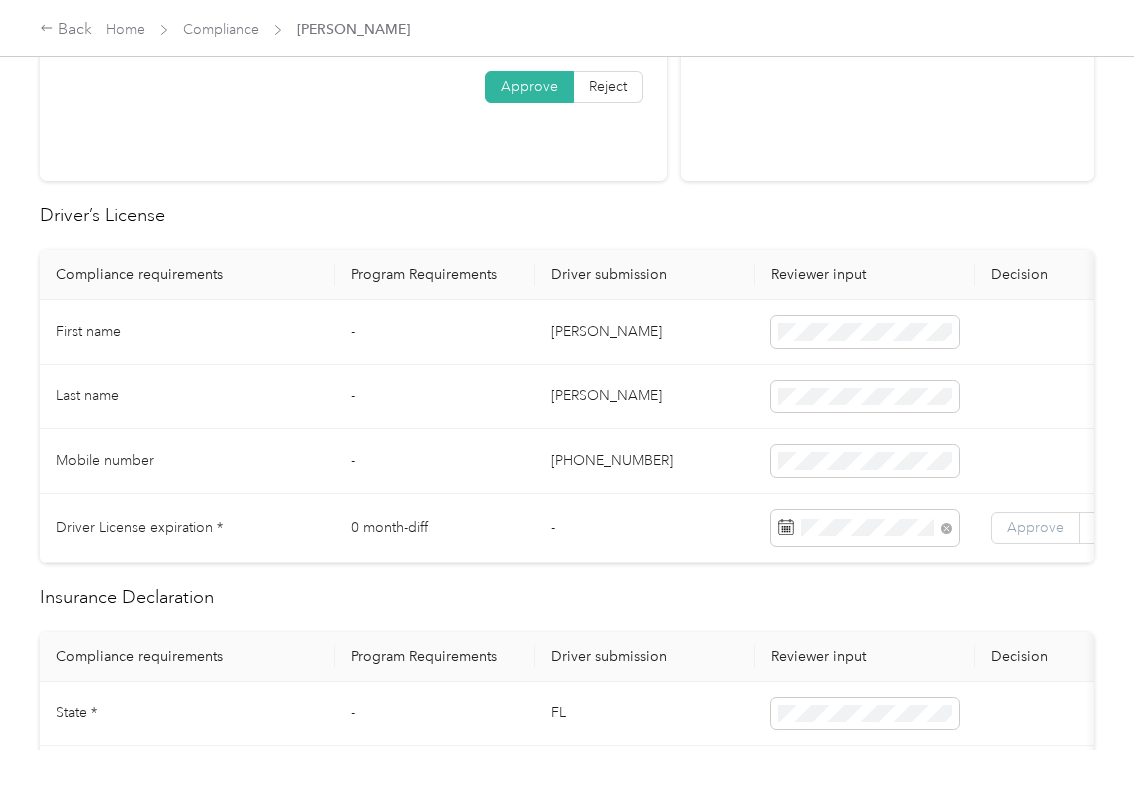 click on "Approve" at bounding box center [1035, 527] 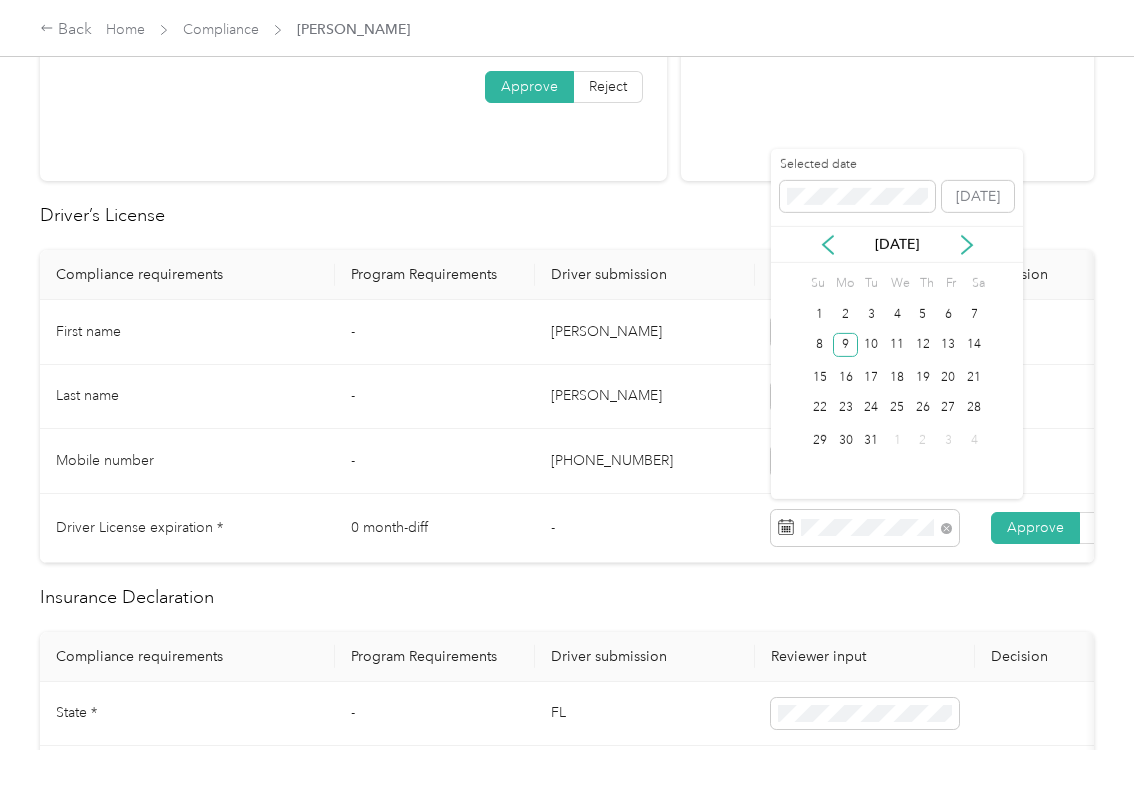 click on "0 month-diff" at bounding box center (435, 528) 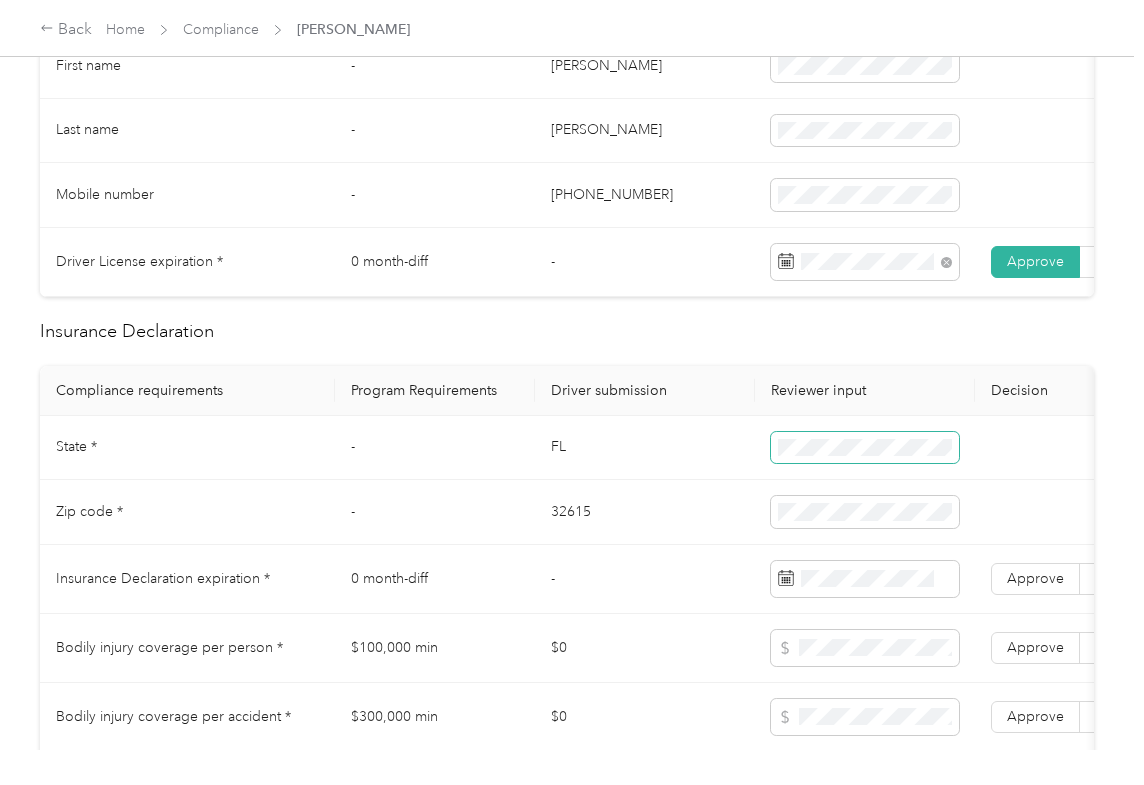 scroll, scrollTop: 933, scrollLeft: 0, axis: vertical 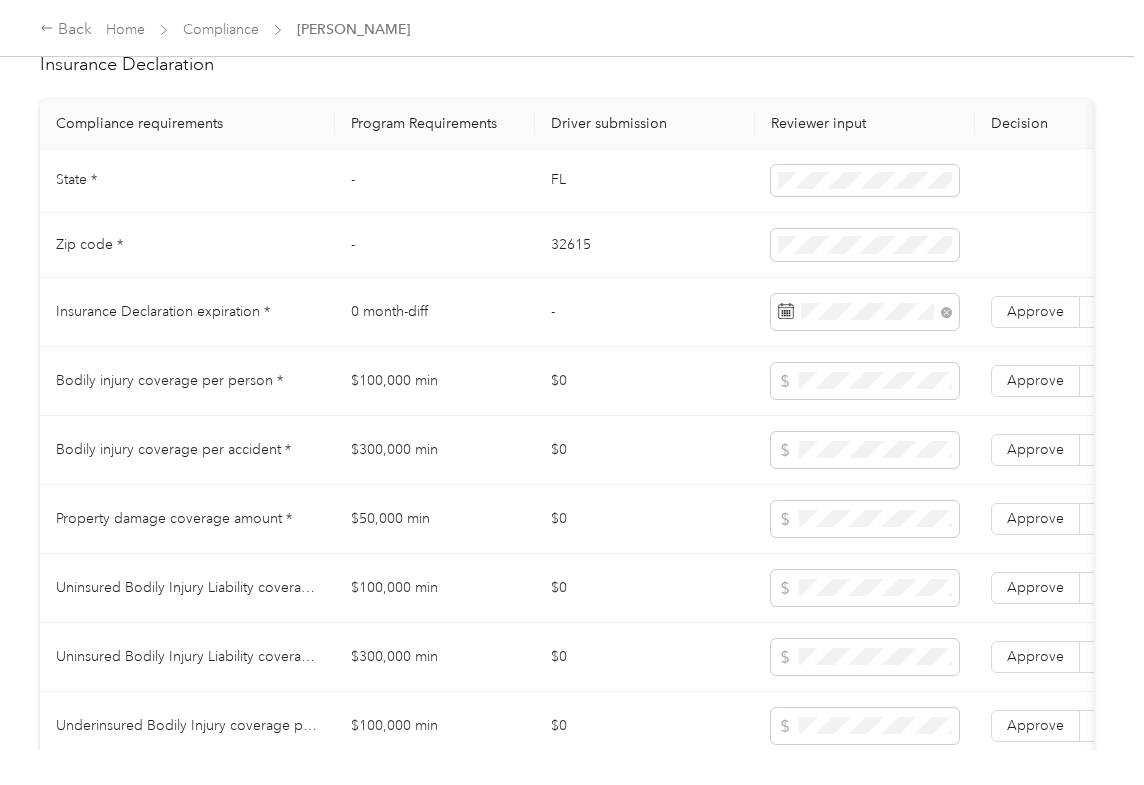 click on "$0" at bounding box center [645, 381] 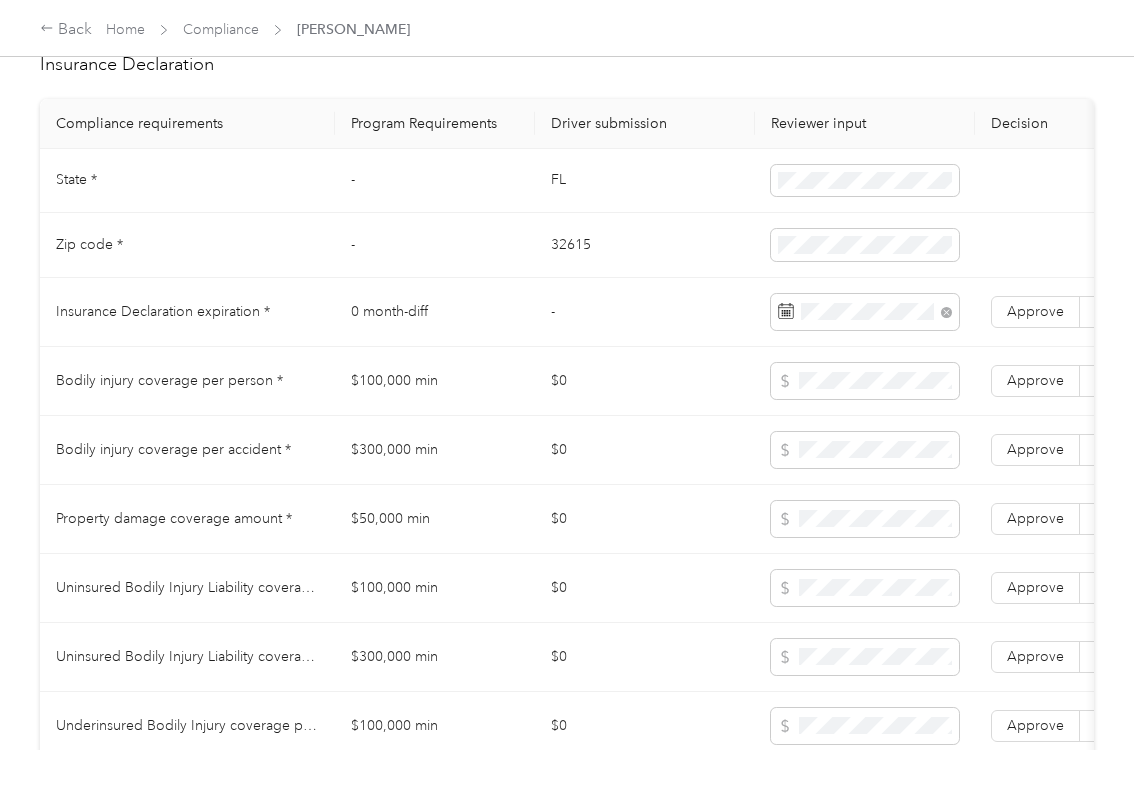 scroll, scrollTop: 2000, scrollLeft: 0, axis: vertical 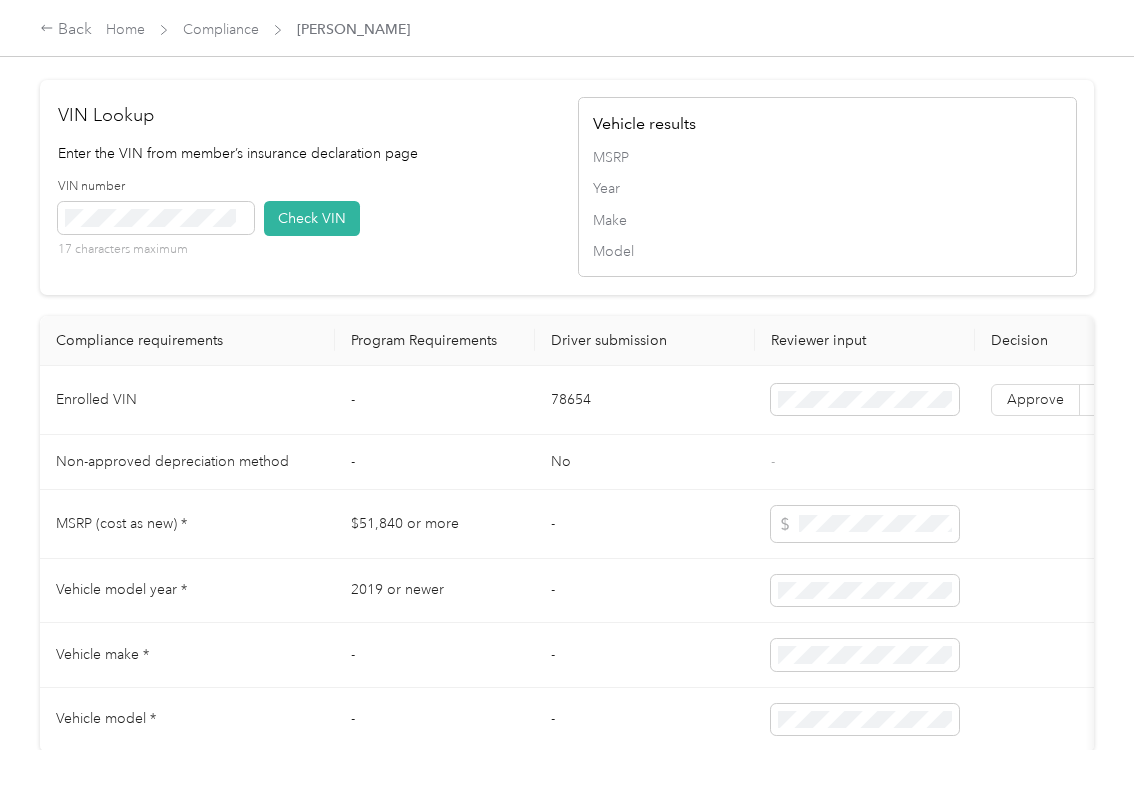 click on "78654" at bounding box center [645, 400] 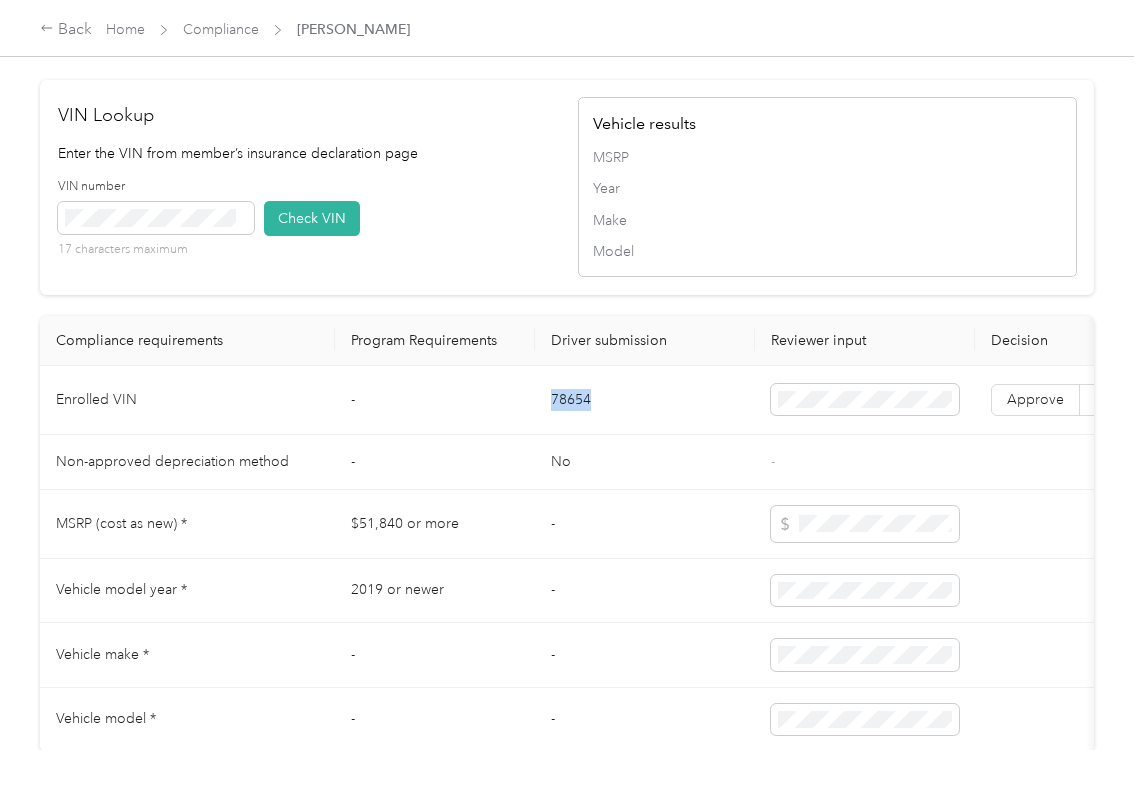 click on "78654" at bounding box center [645, 400] 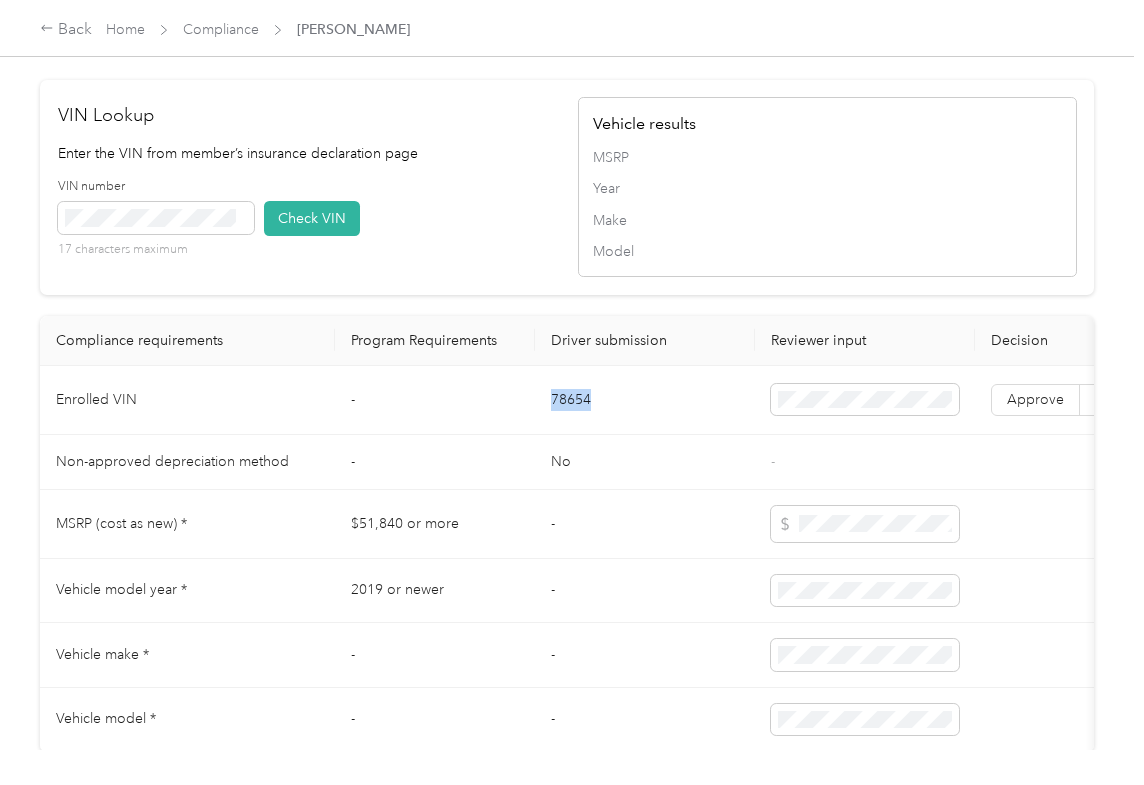 drag, startPoint x: 560, startPoint y: 569, endPoint x: 545, endPoint y: 554, distance: 21.213203 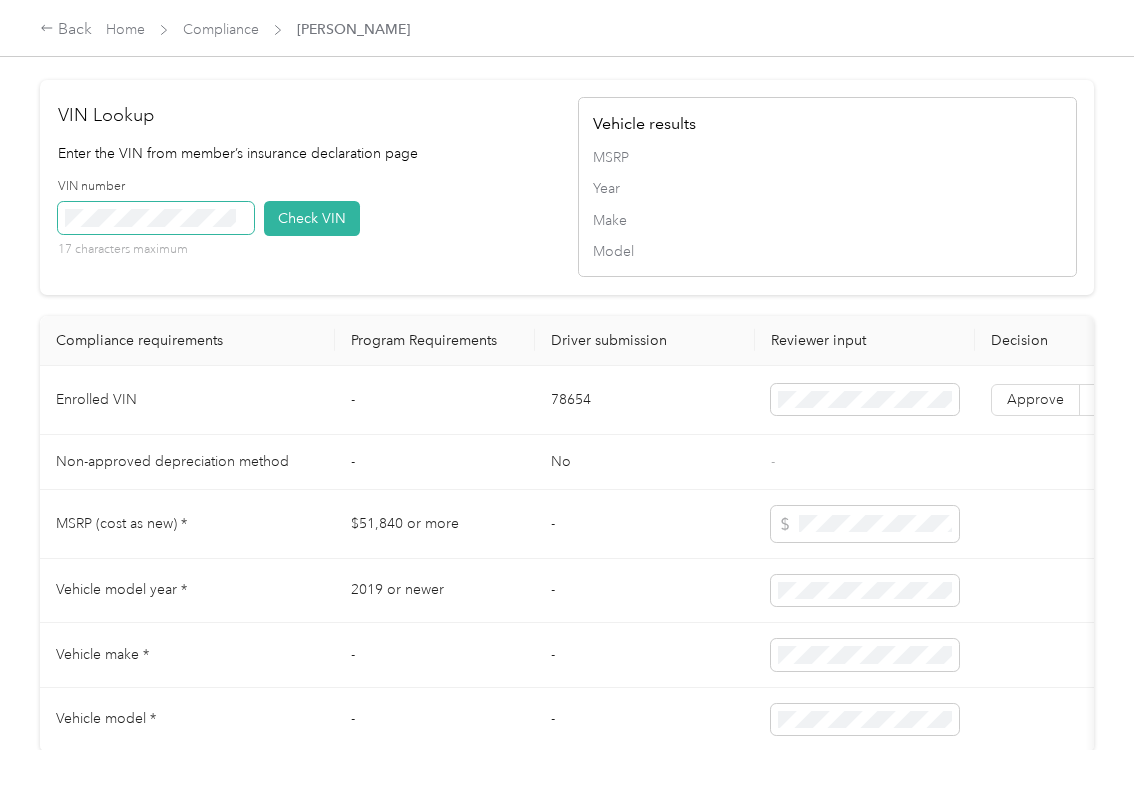 click at bounding box center (156, 218) 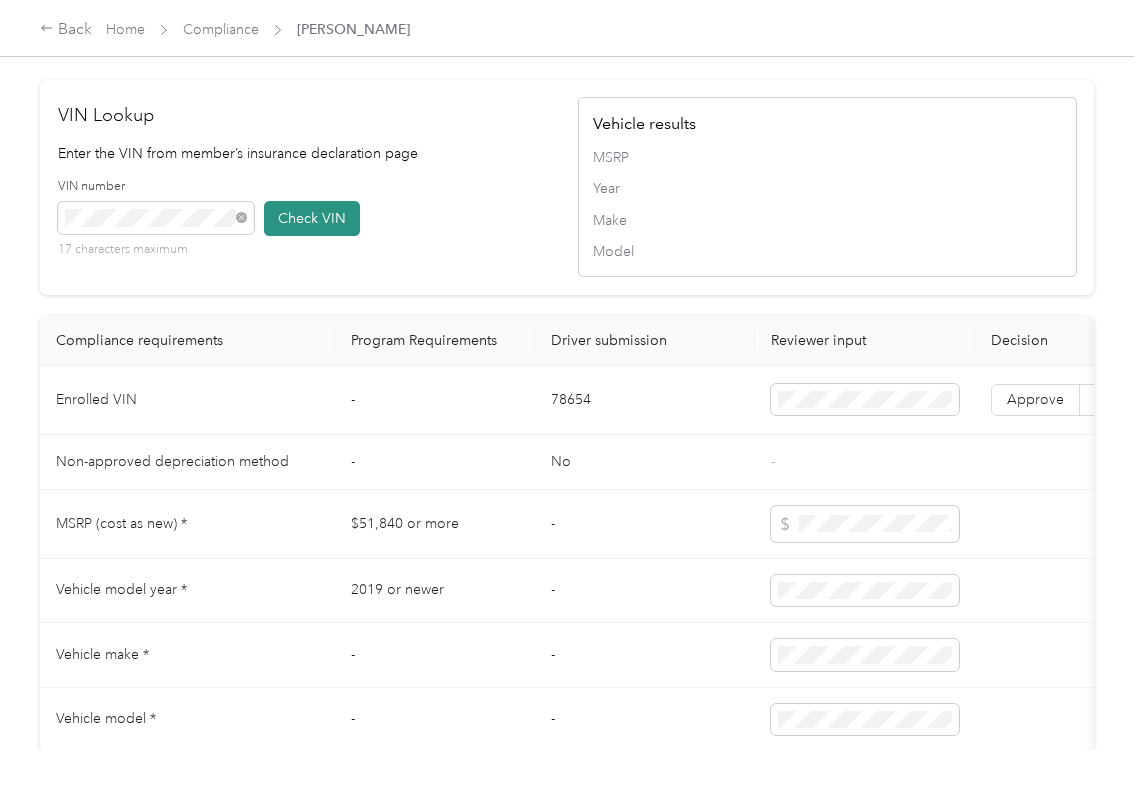 click on "Check VIN" at bounding box center (312, 218) 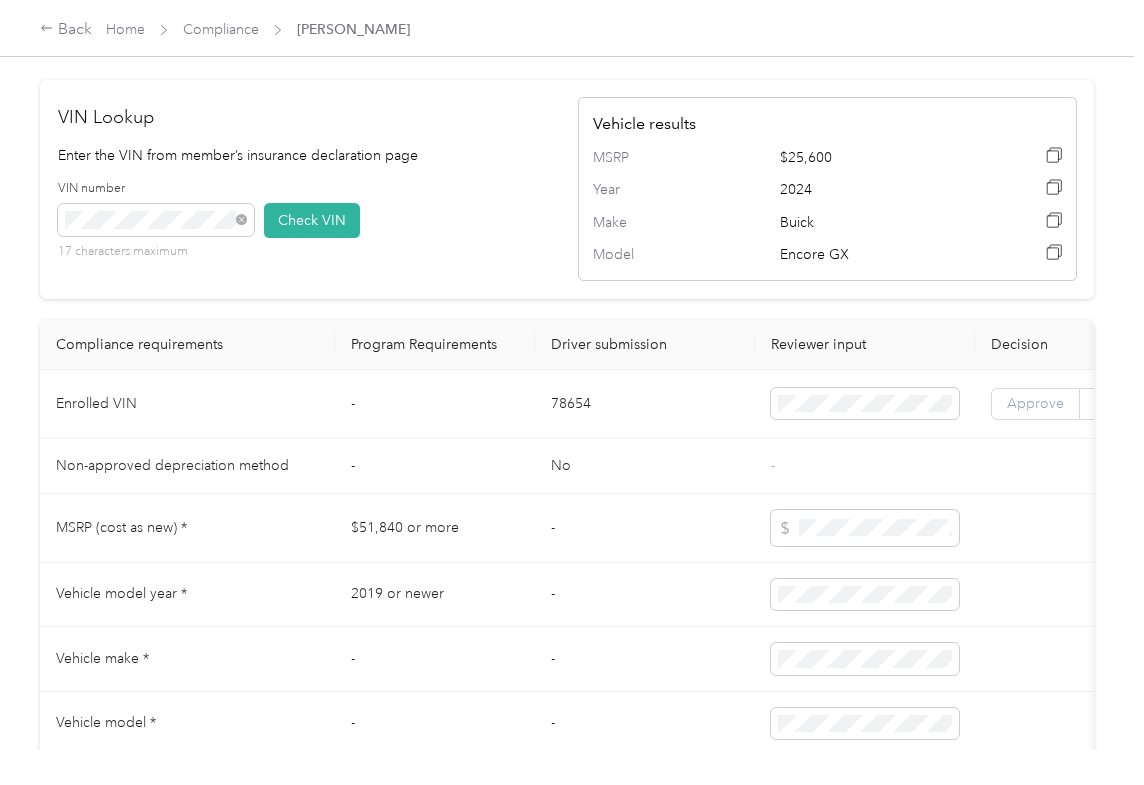click on "Approve" at bounding box center (1035, 403) 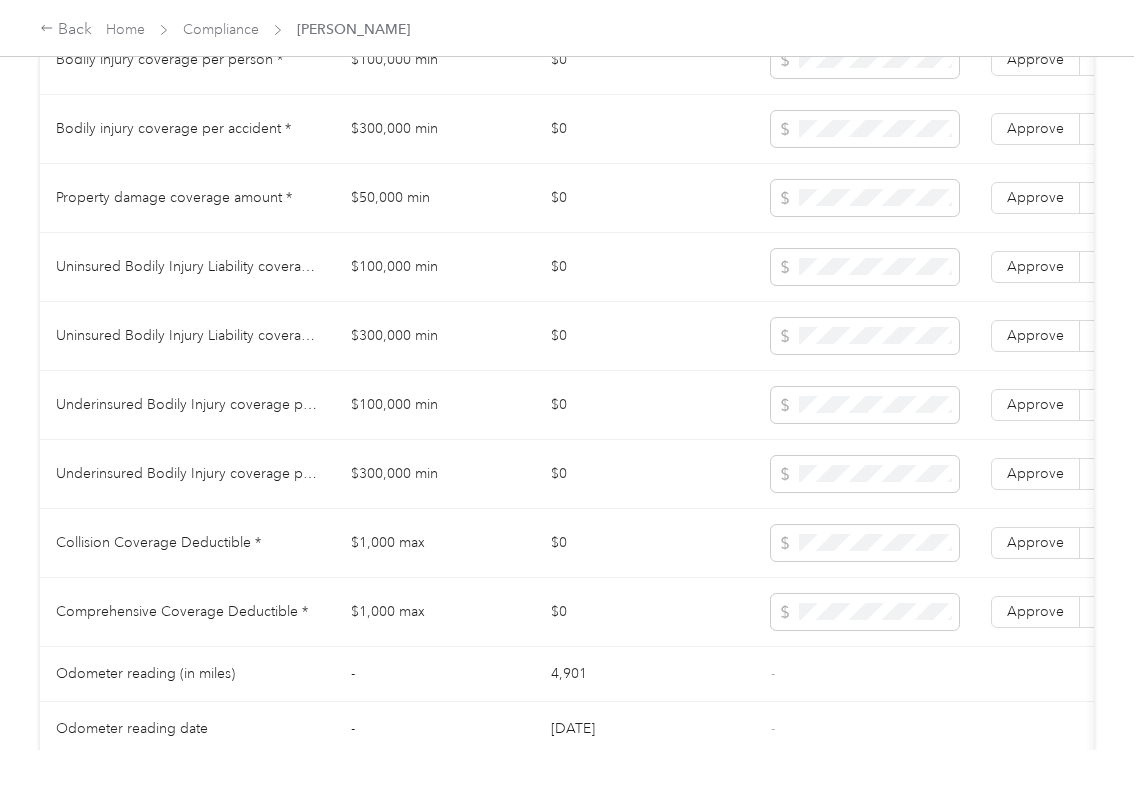 scroll, scrollTop: 1066, scrollLeft: 0, axis: vertical 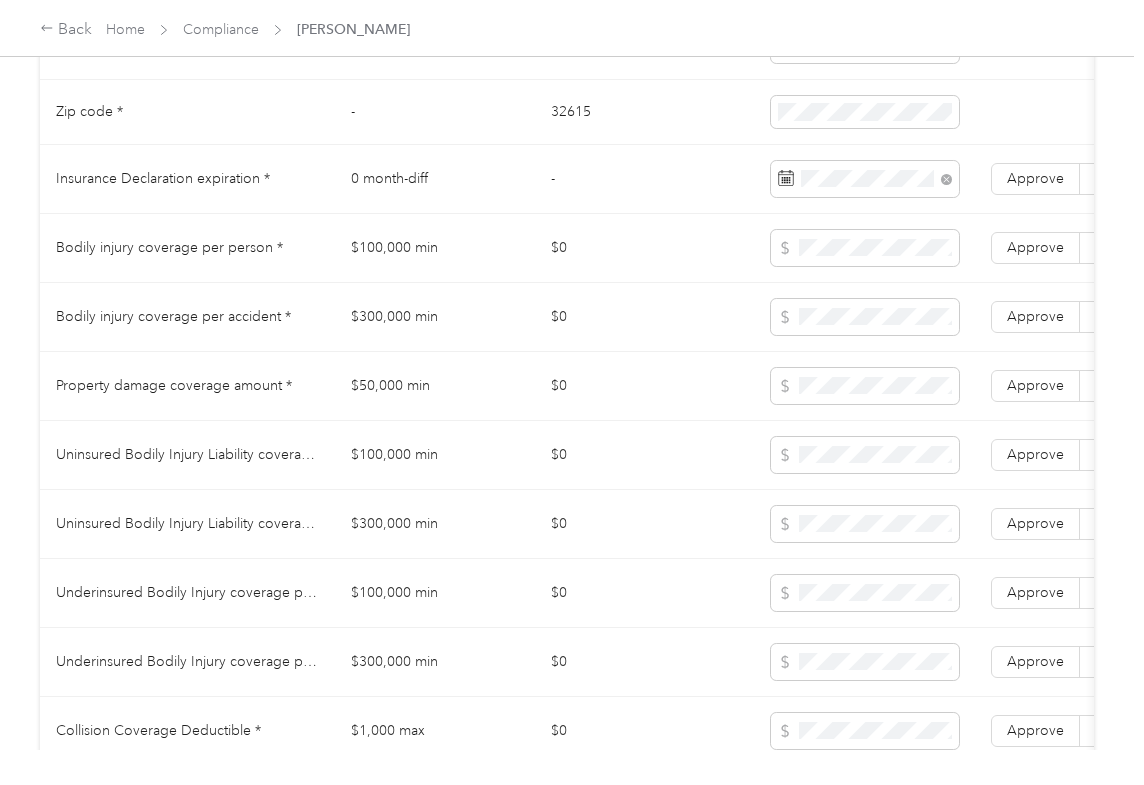 click on "$0" at bounding box center [645, 248] 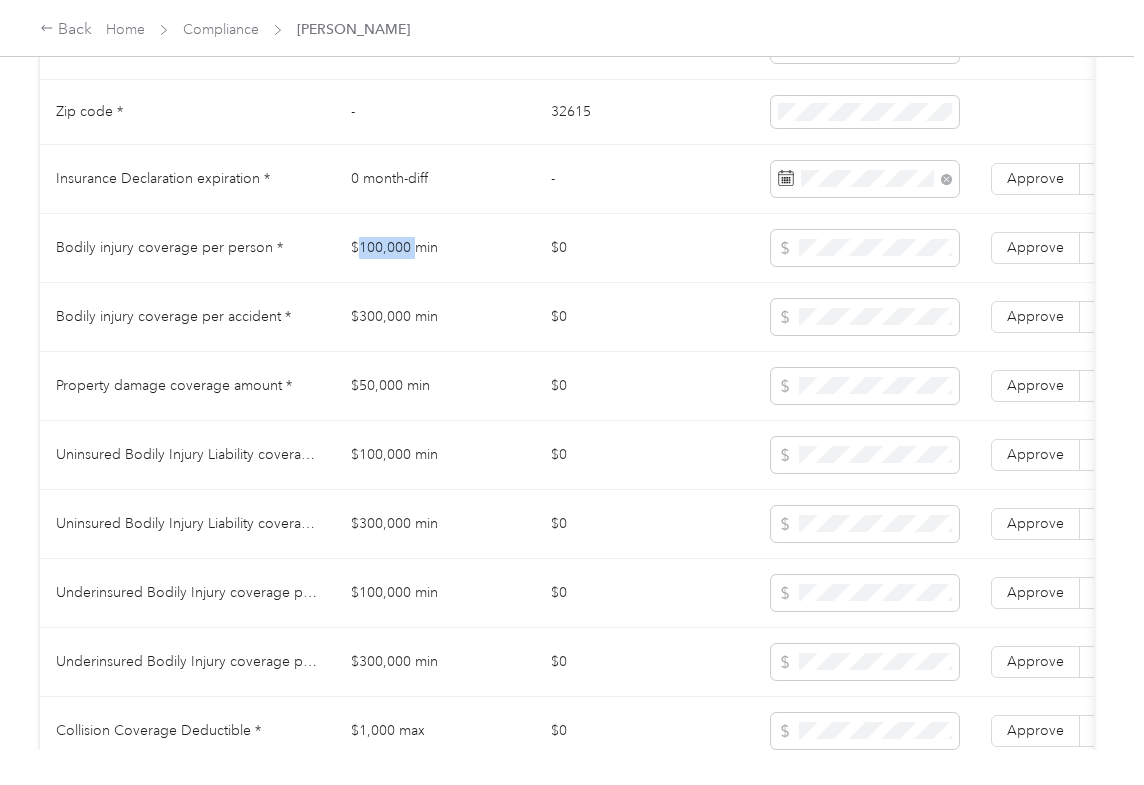 click on "$100,000 min" at bounding box center (435, 248) 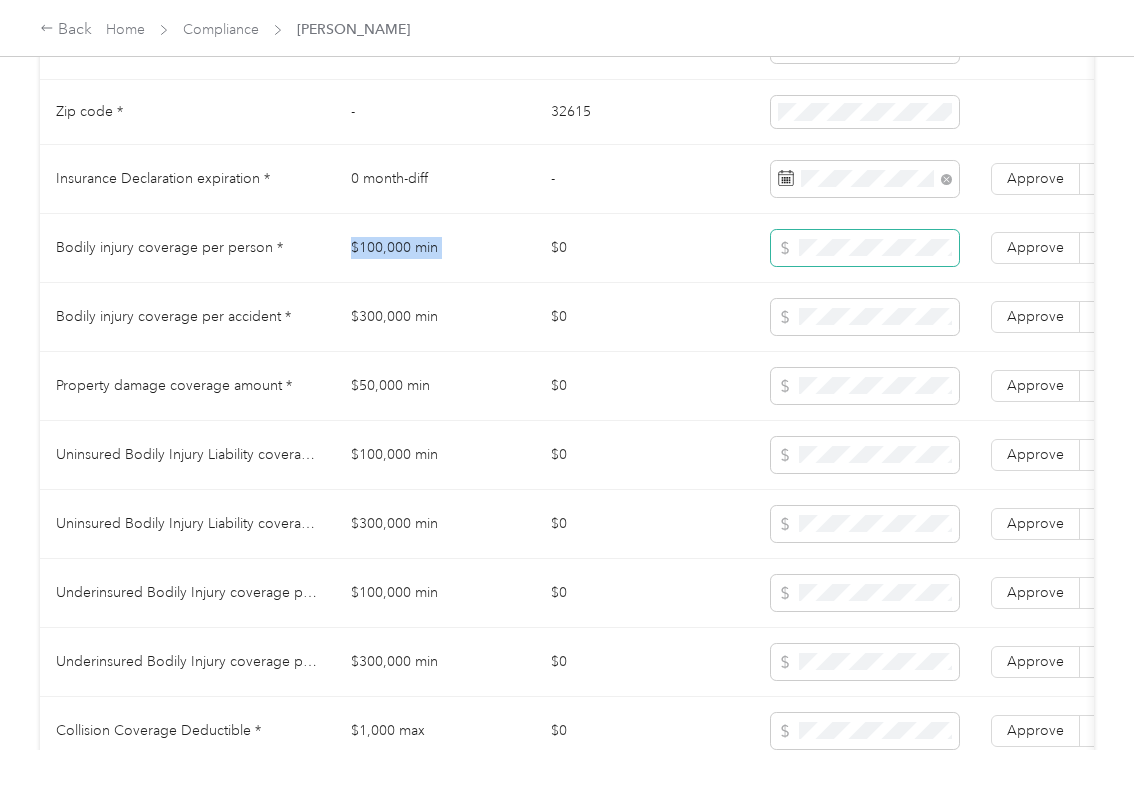 copy on "$100,000 min" 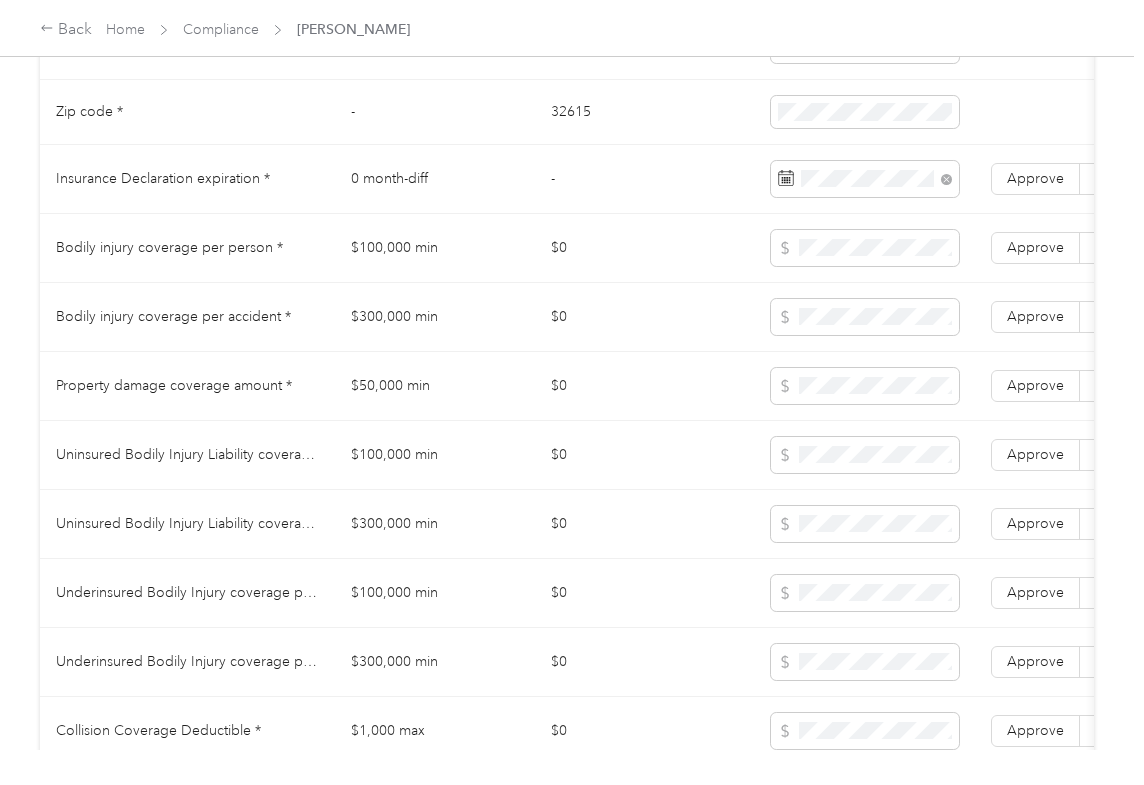 click on "$300,000 min" at bounding box center [435, 317] 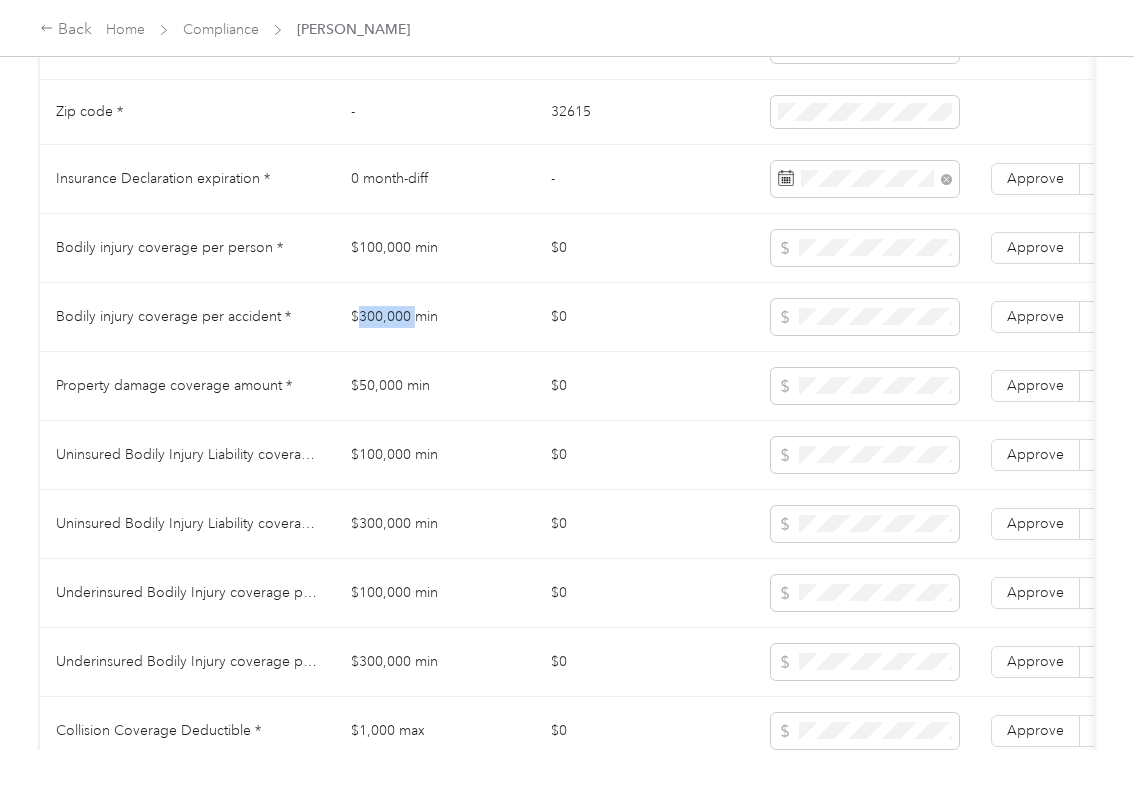 click on "$300,000 min" at bounding box center [435, 317] 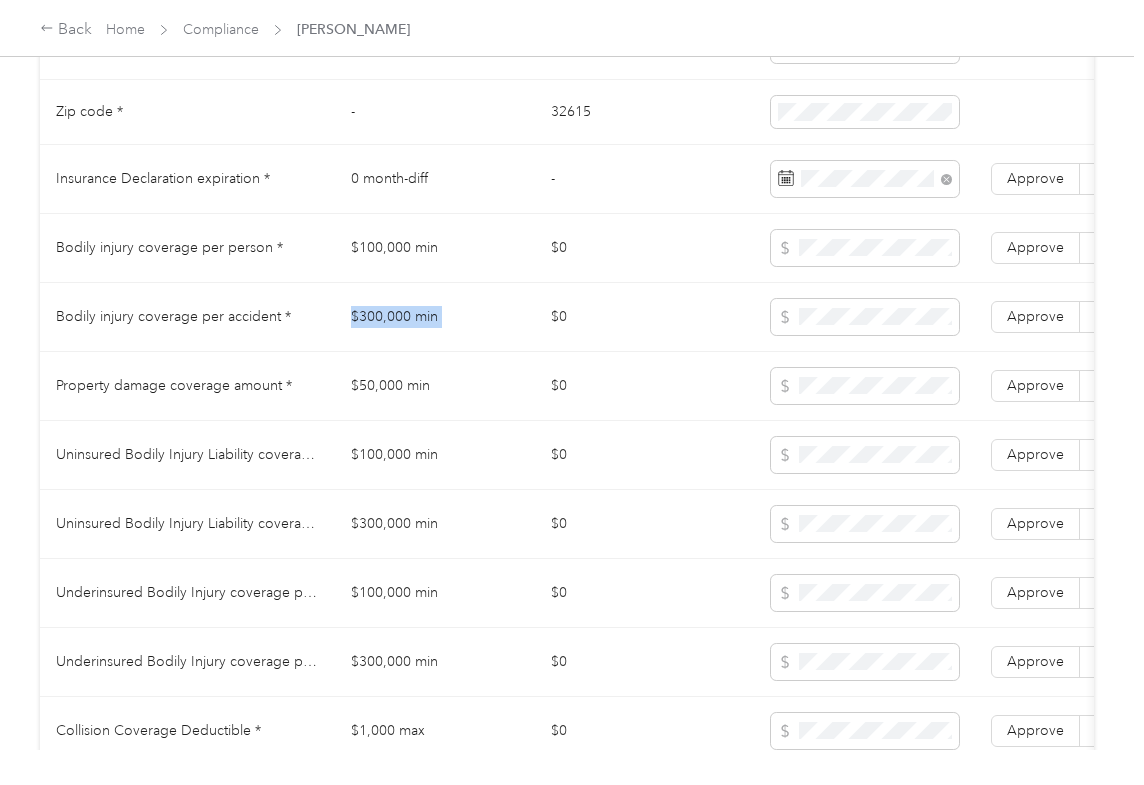 click on "$300,000 min" at bounding box center (435, 317) 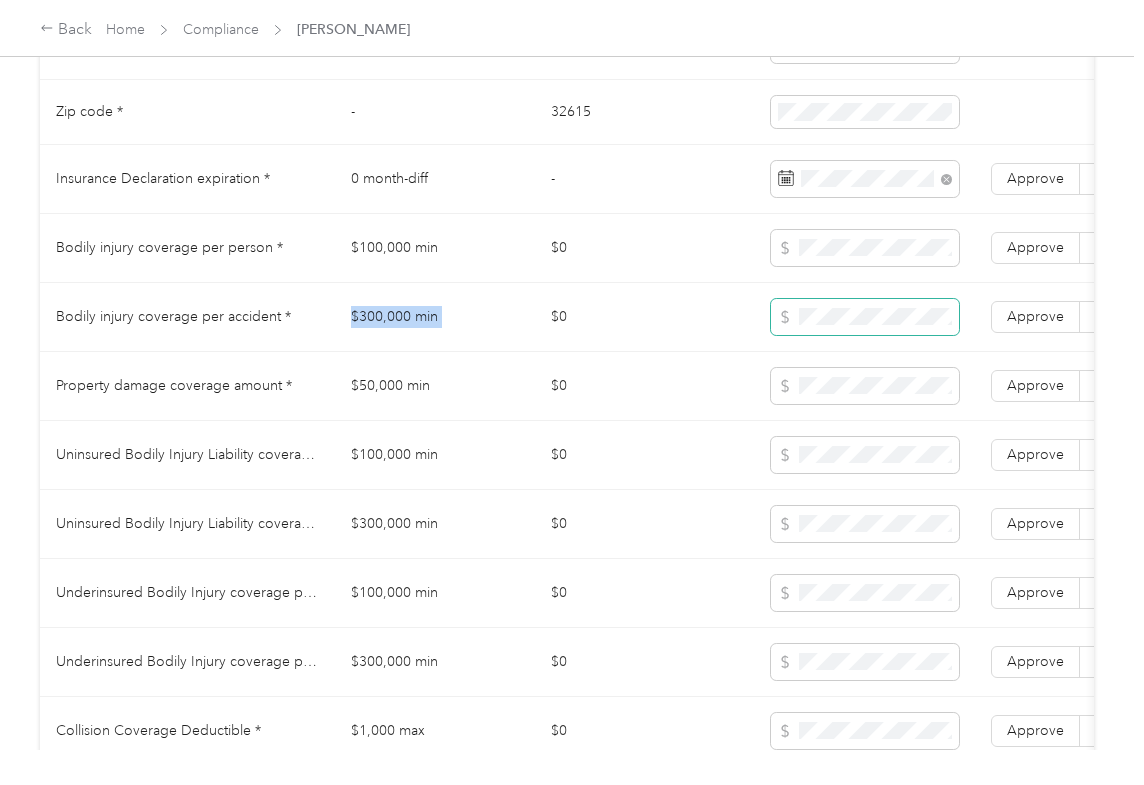 copy on "$300,000 min" 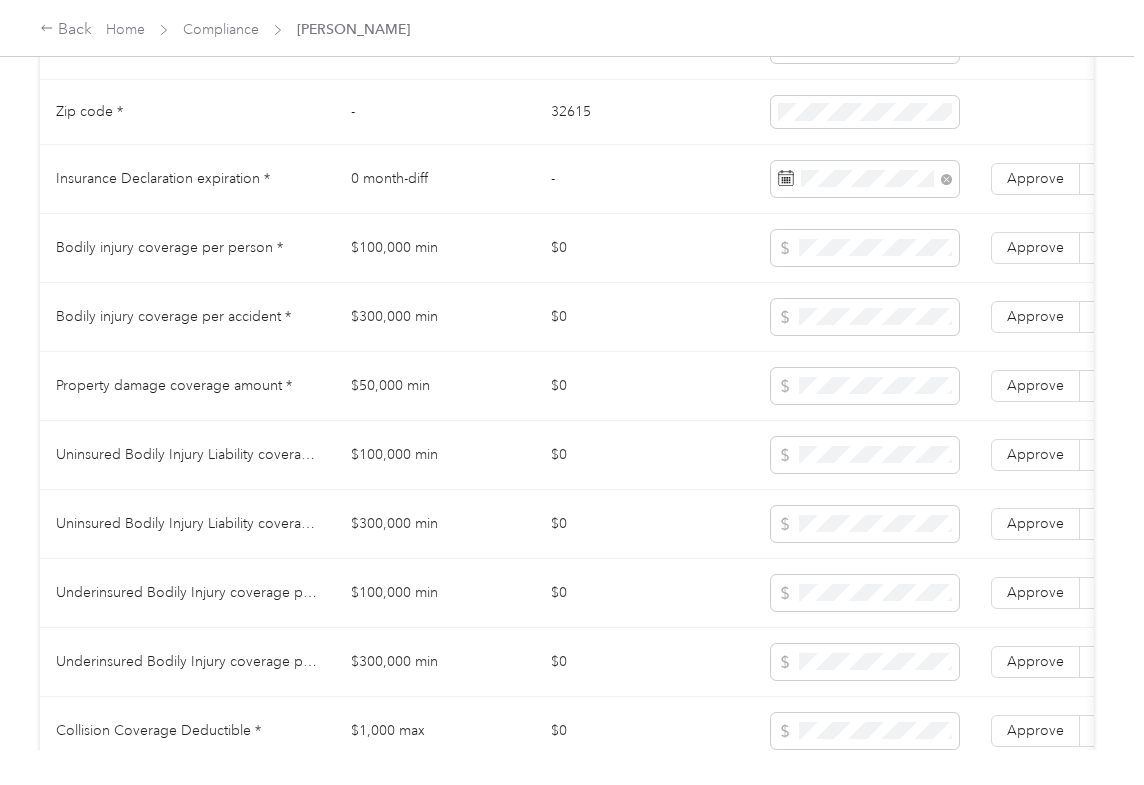 click on "$50,000 min" at bounding box center (435, 386) 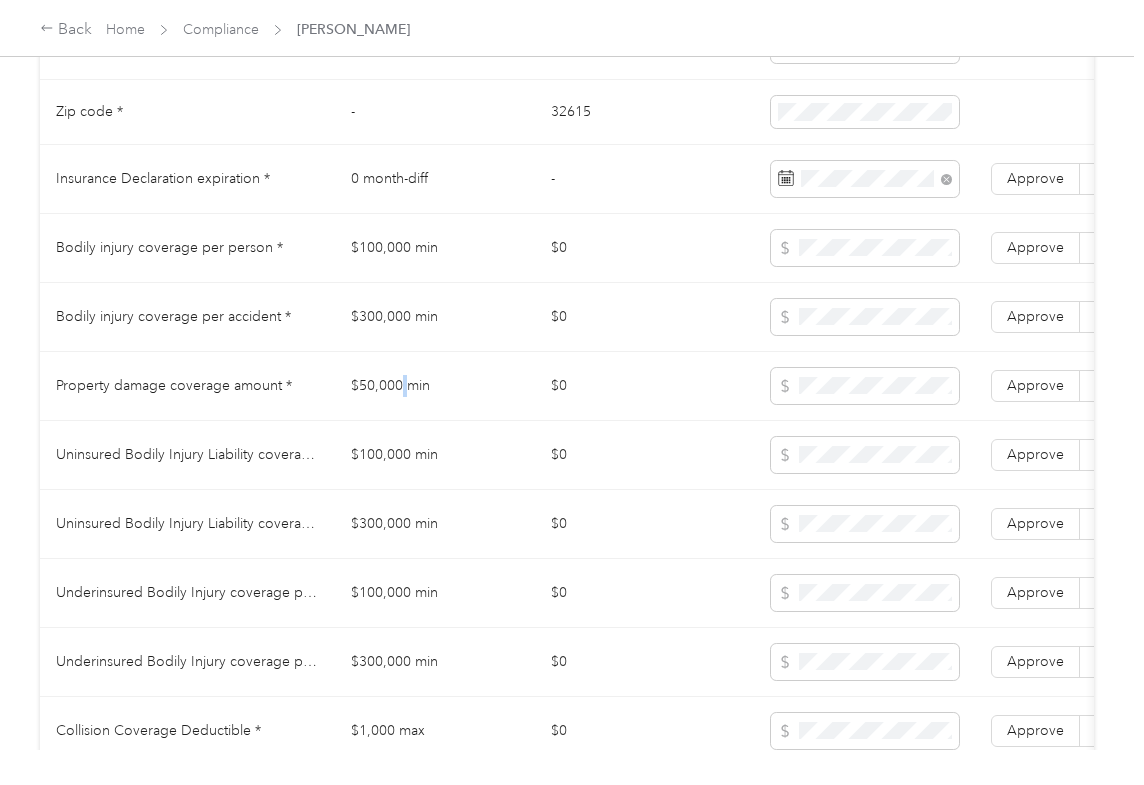 click on "$50,000 min" at bounding box center (435, 386) 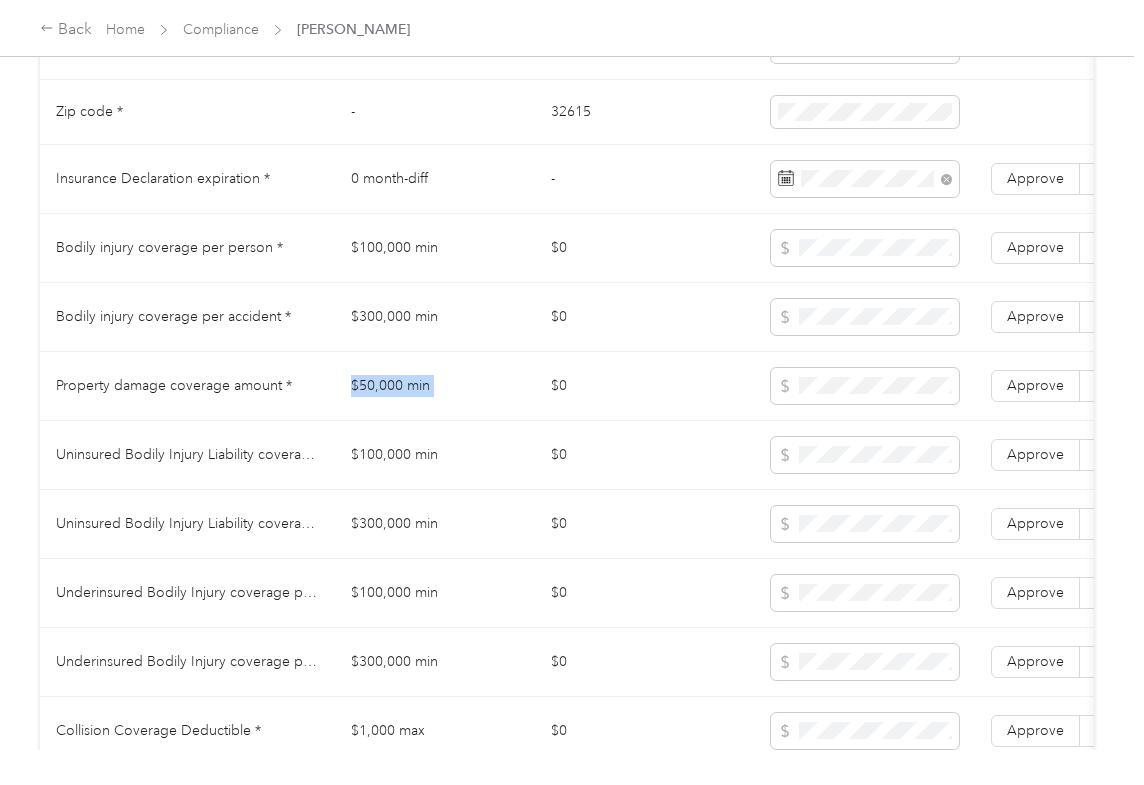 click on "$50,000 min" at bounding box center (435, 386) 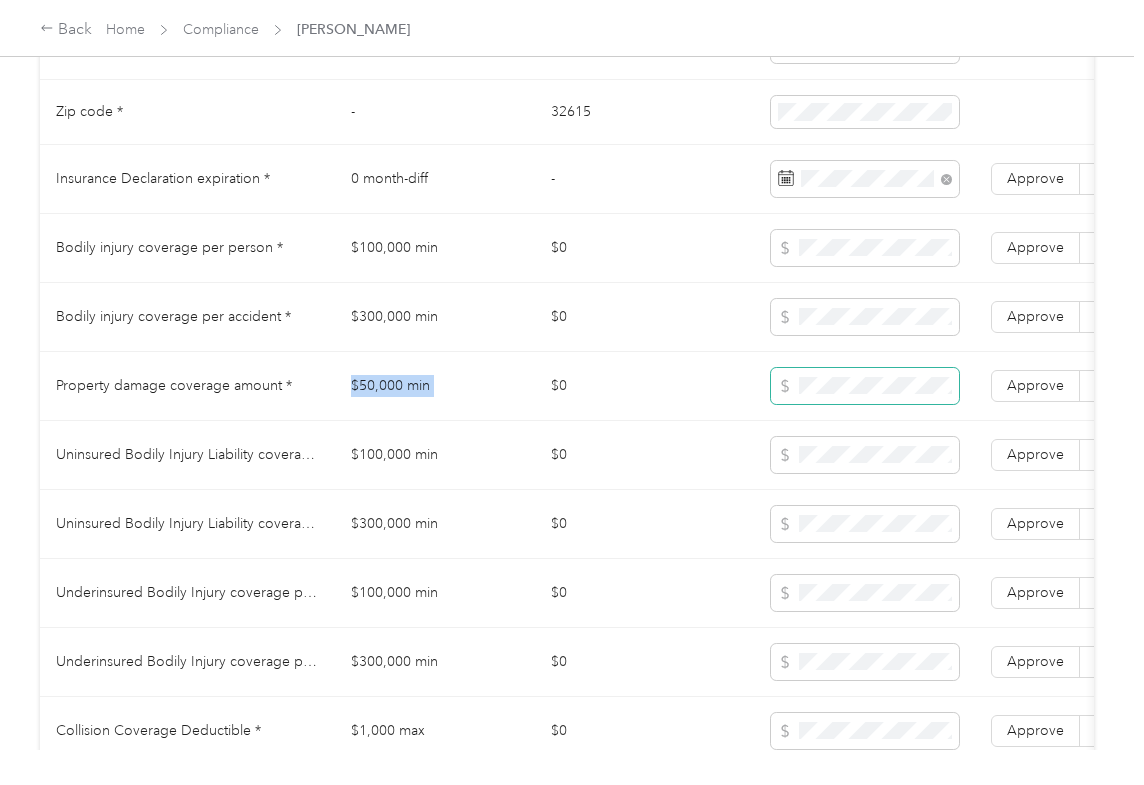 copy on "$50,000 min" 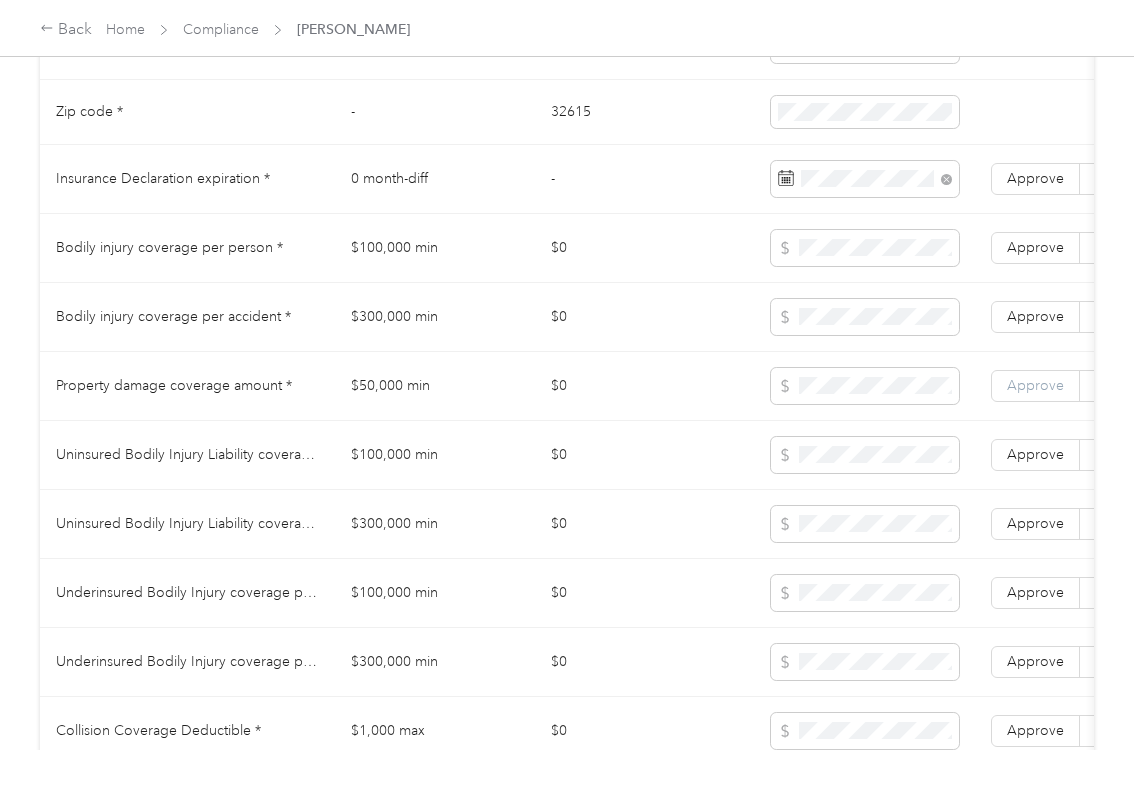 click on "Approve" at bounding box center (1035, 385) 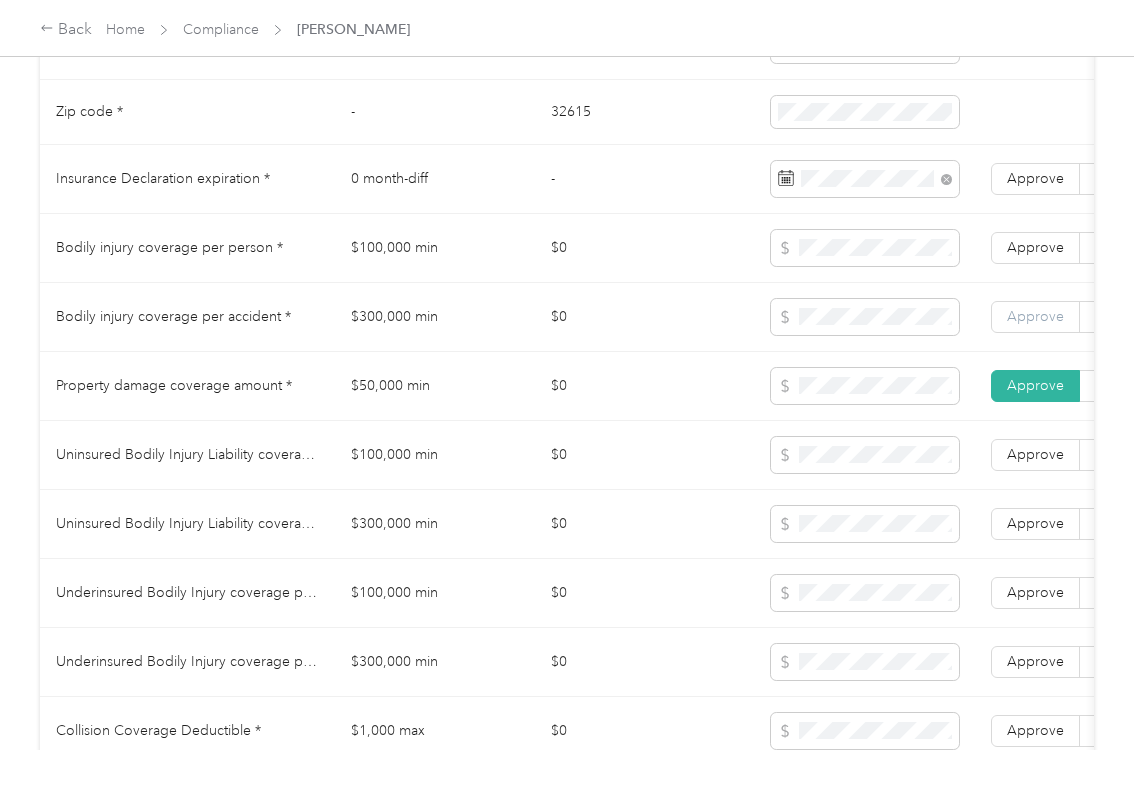 click on "Approve" at bounding box center [1035, 316] 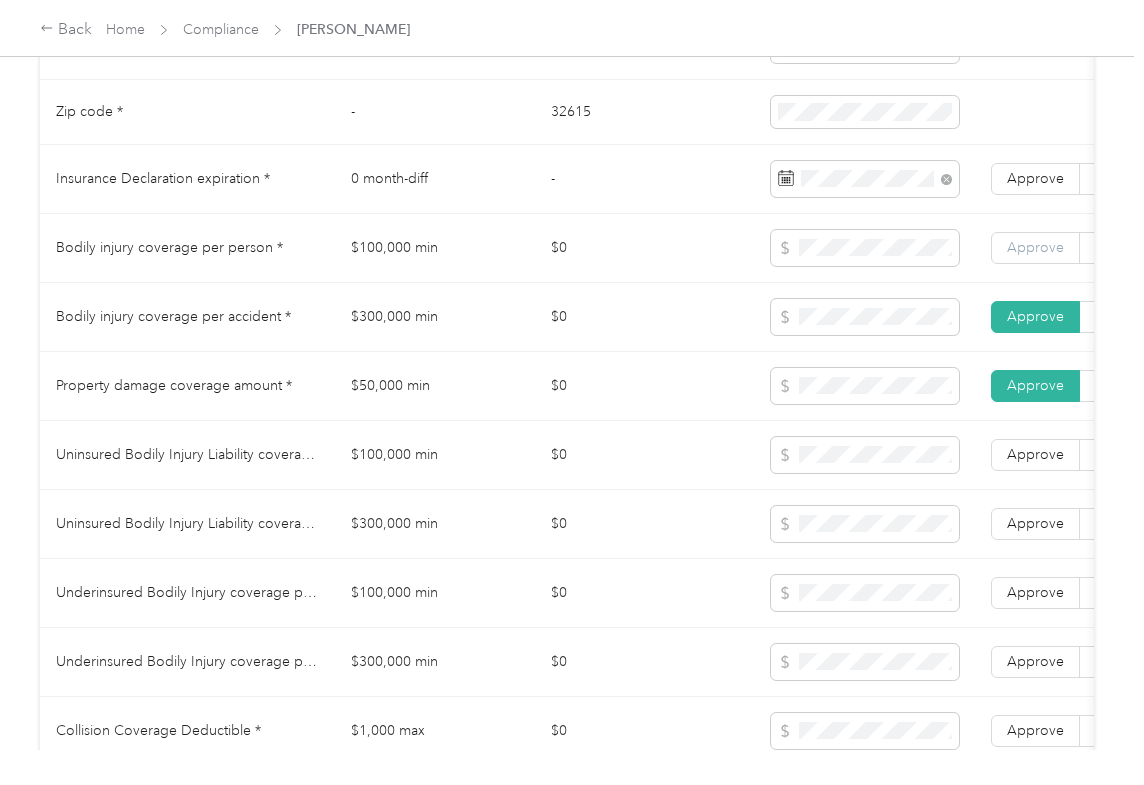 click on "Approve" at bounding box center (1035, 247) 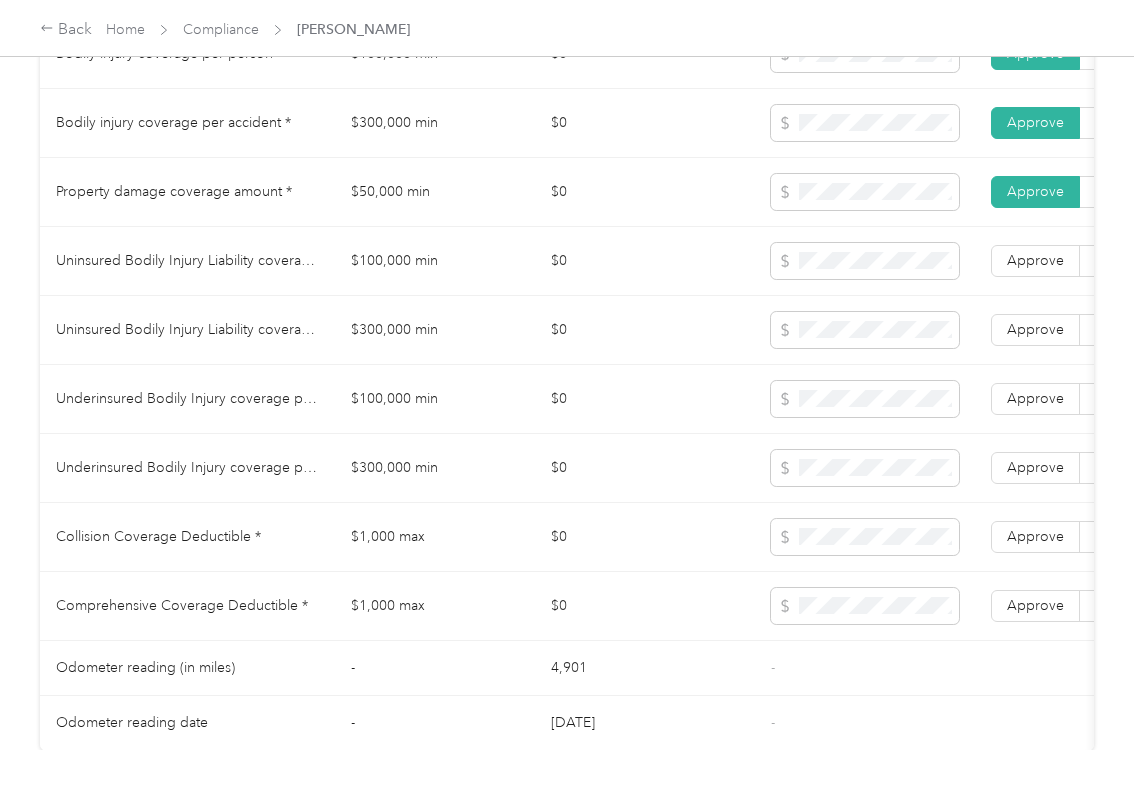 scroll, scrollTop: 1333, scrollLeft: 0, axis: vertical 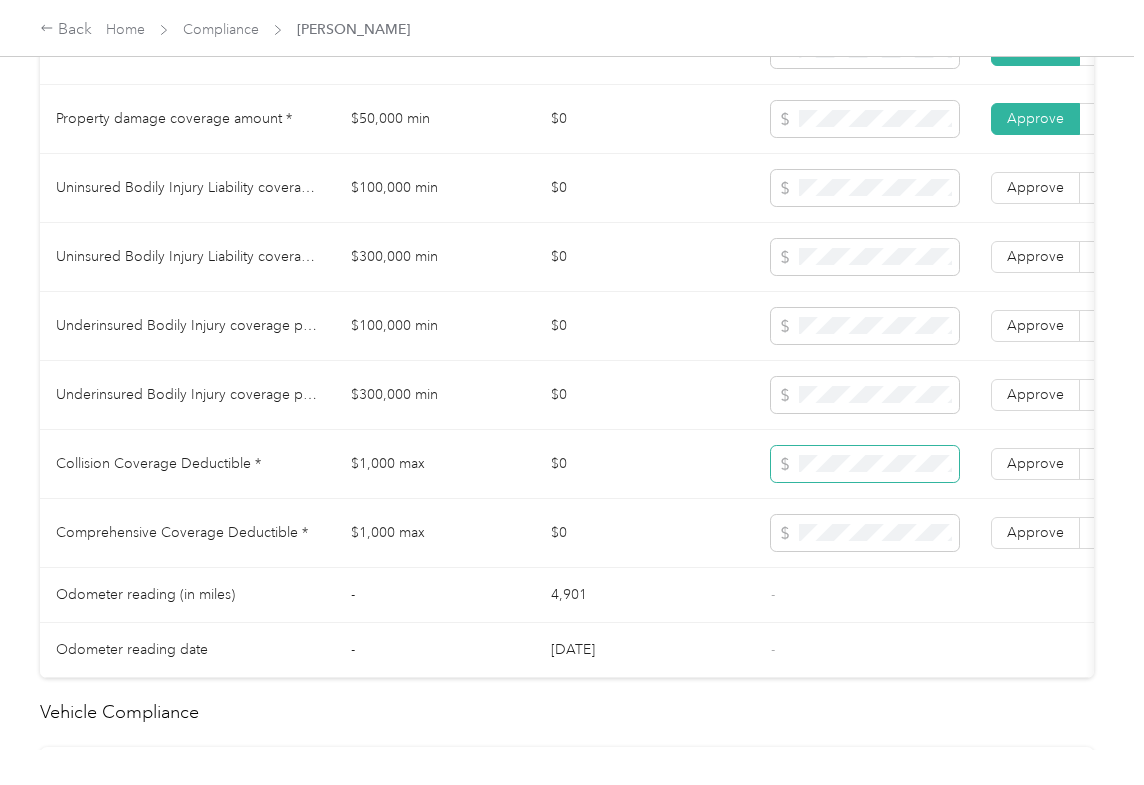 click at bounding box center [865, 464] 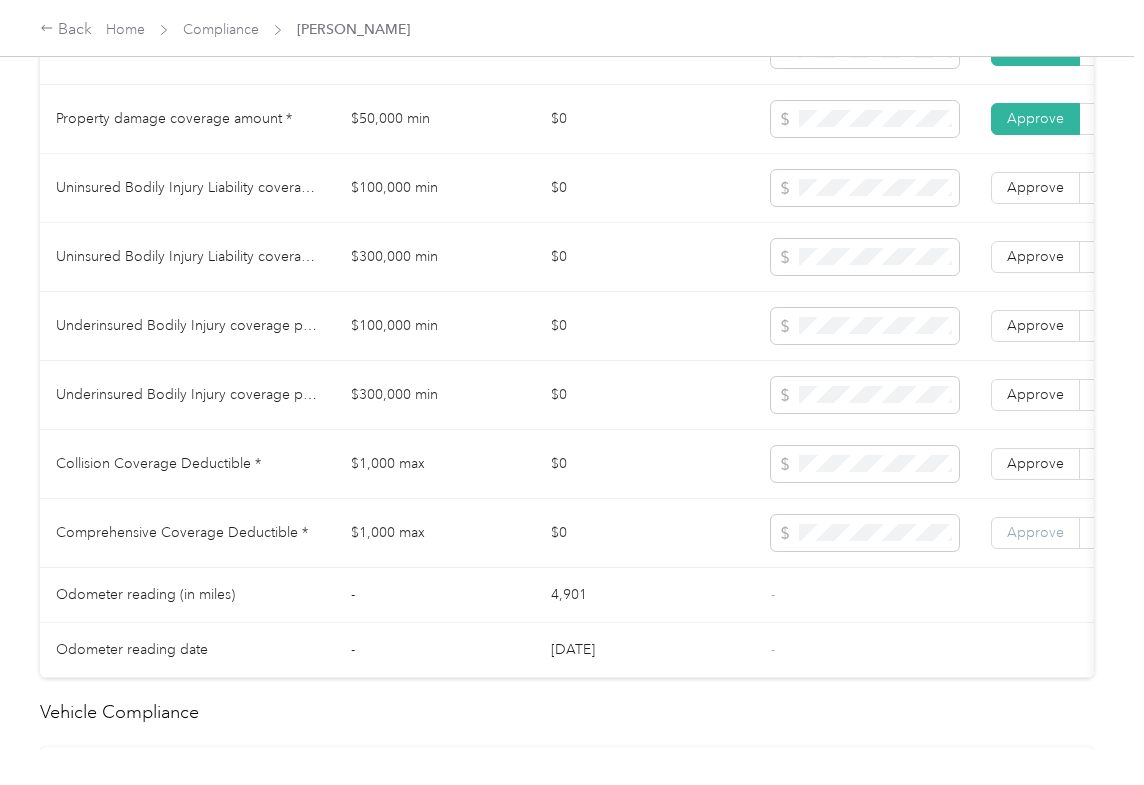 drag, startPoint x: 1034, startPoint y: 558, endPoint x: 1037, endPoint y: 512, distance: 46.09772 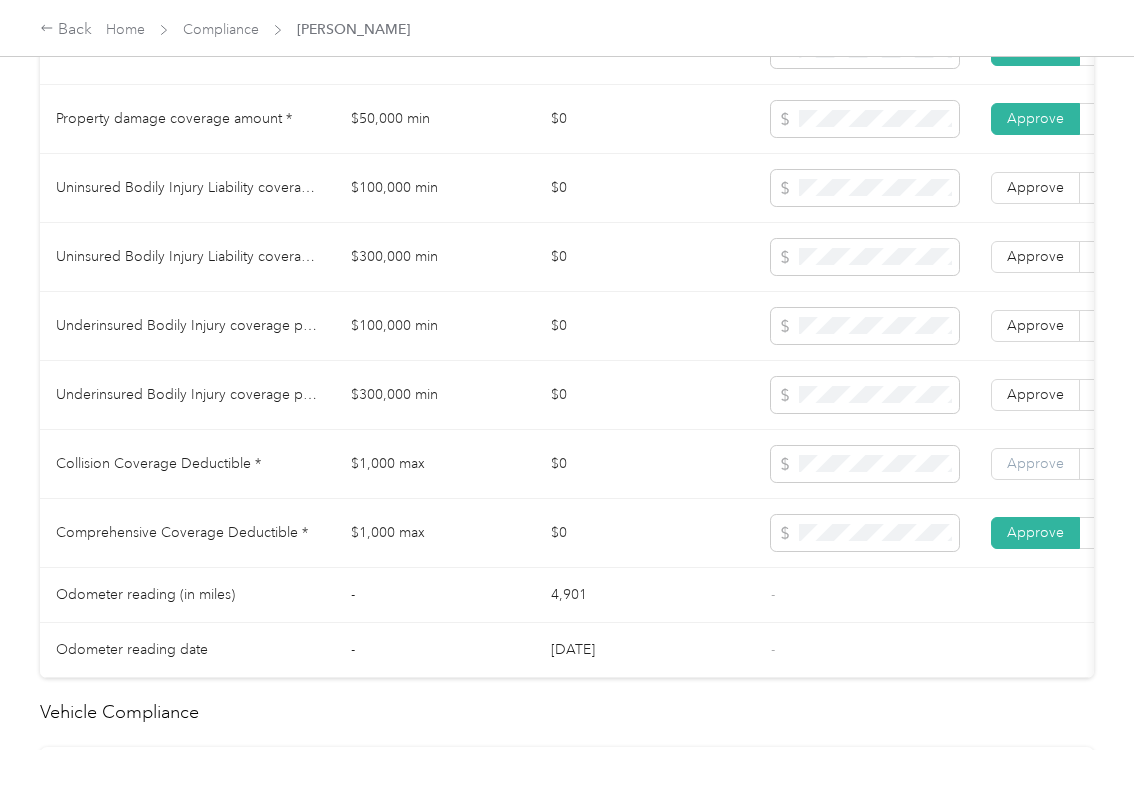 click on "Approve" at bounding box center (1035, 463) 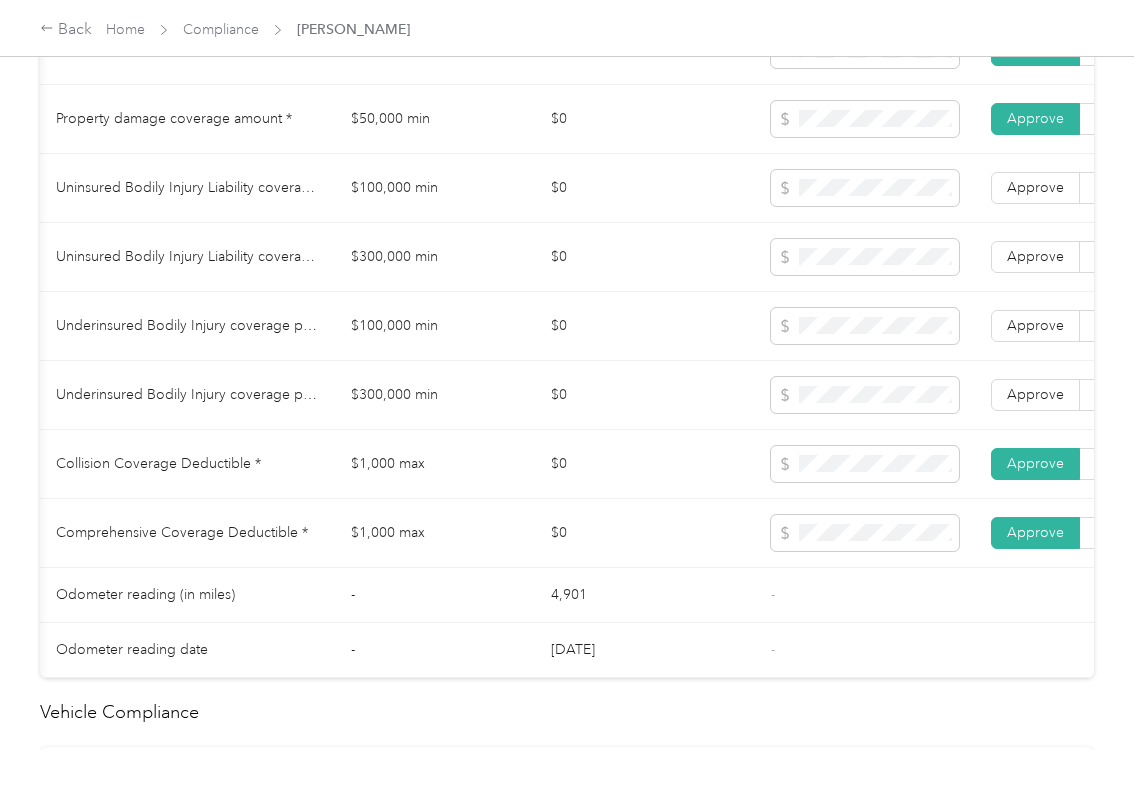 scroll, scrollTop: 0, scrollLeft: 366, axis: horizontal 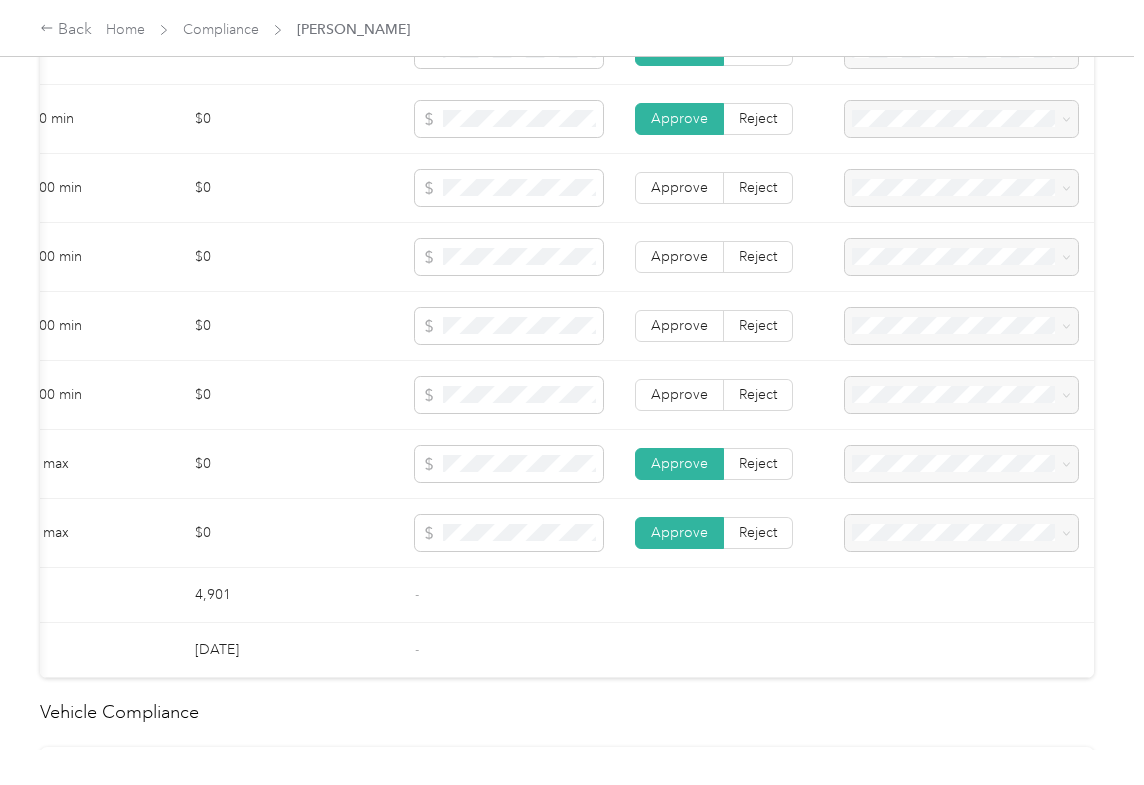 click on "Reject" at bounding box center [758, 394] 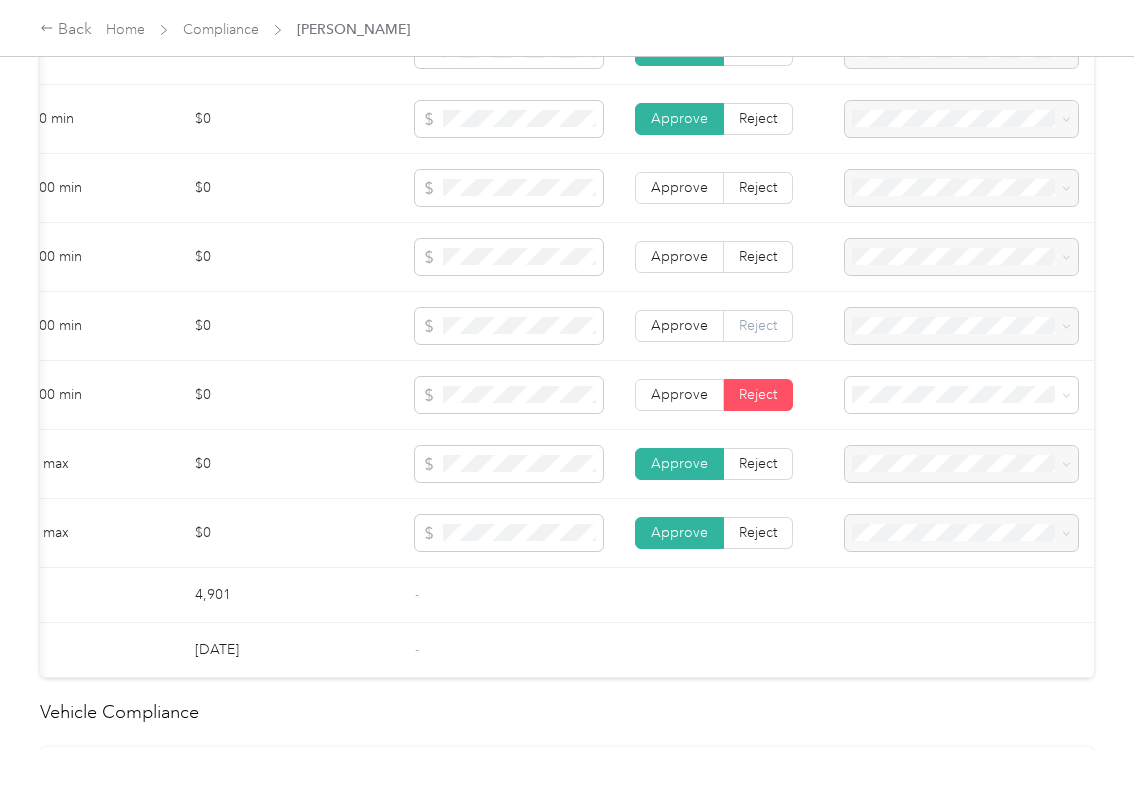 click on "Reject" at bounding box center (758, 325) 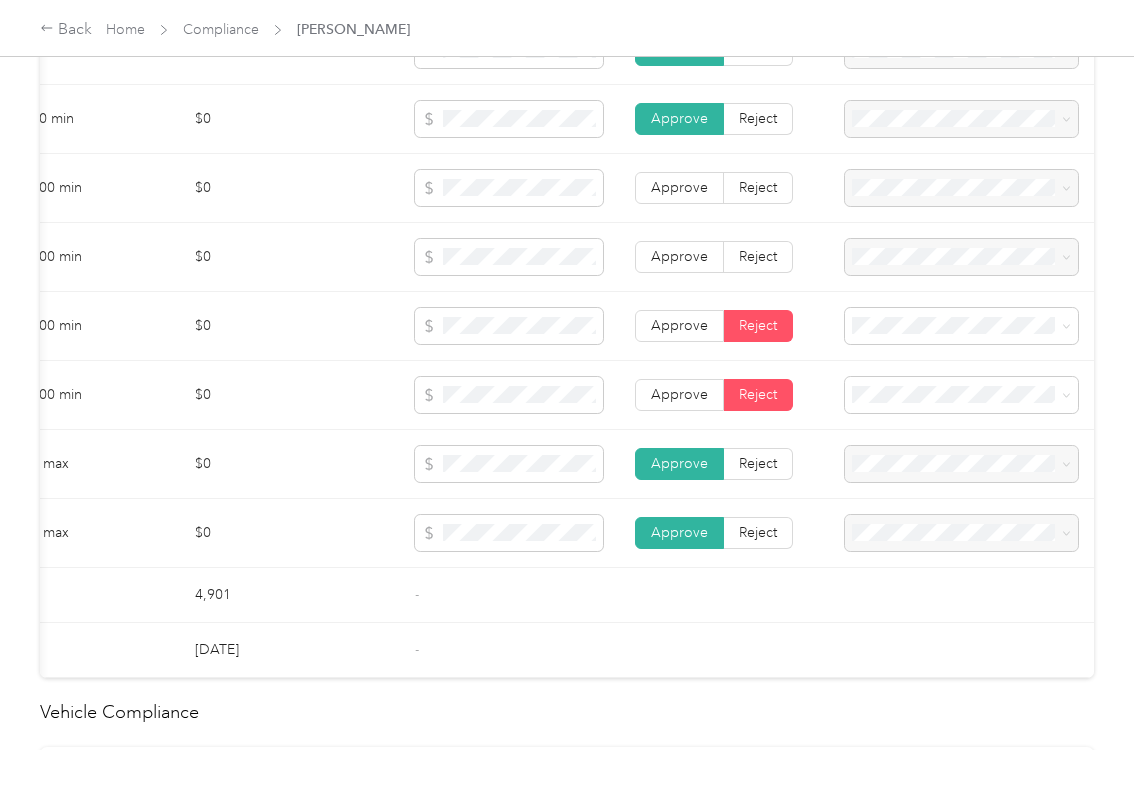drag, startPoint x: 752, startPoint y: 280, endPoint x: 758, endPoint y: 250, distance: 30.594116 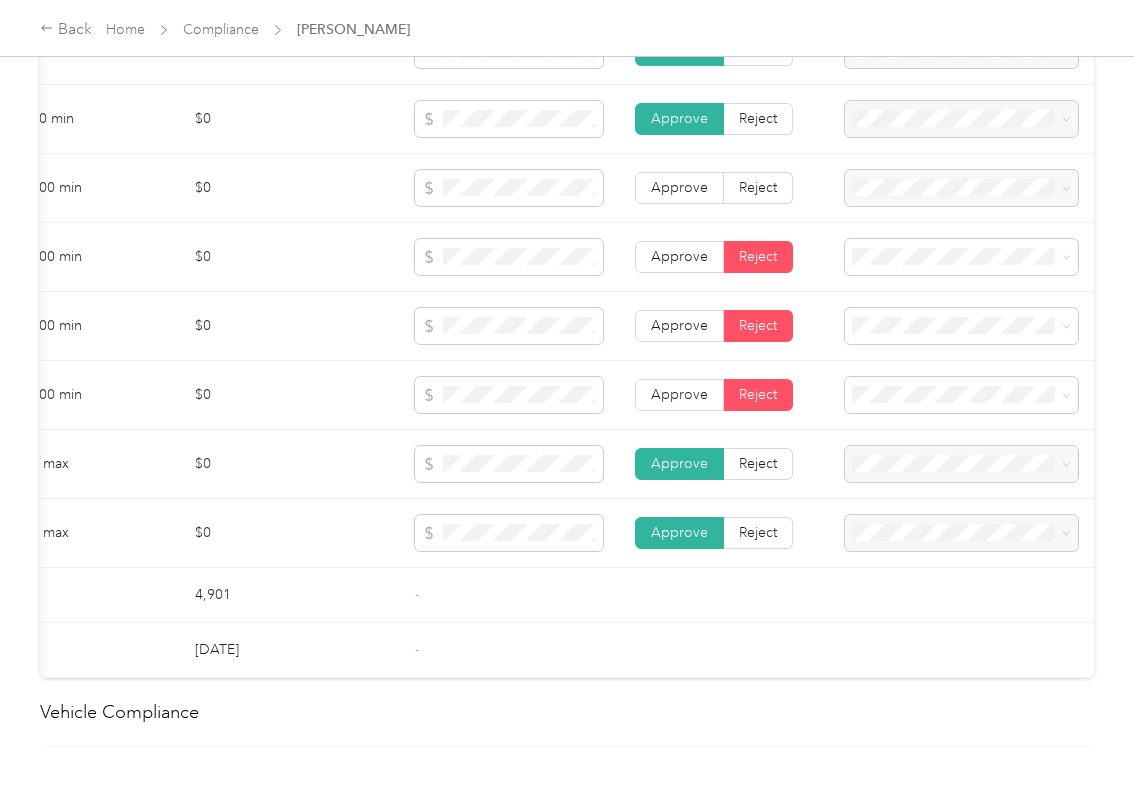click on "Reject" at bounding box center (758, 187) 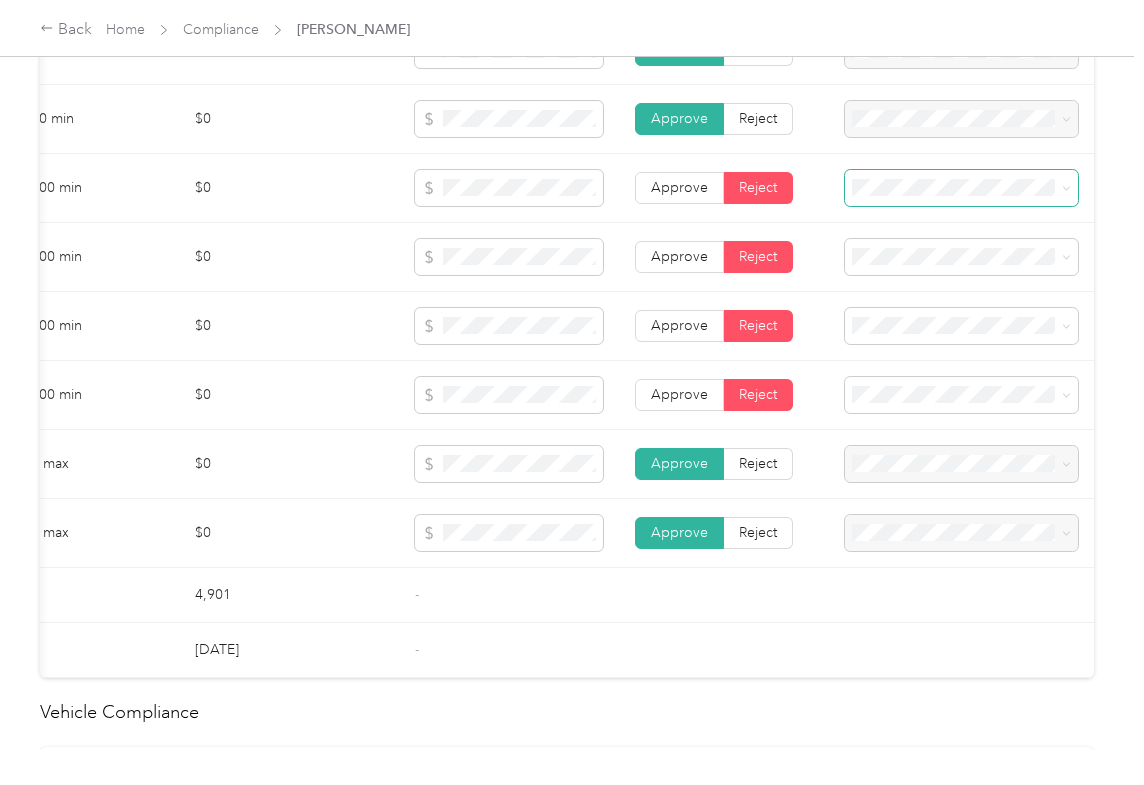 click at bounding box center [961, 188] 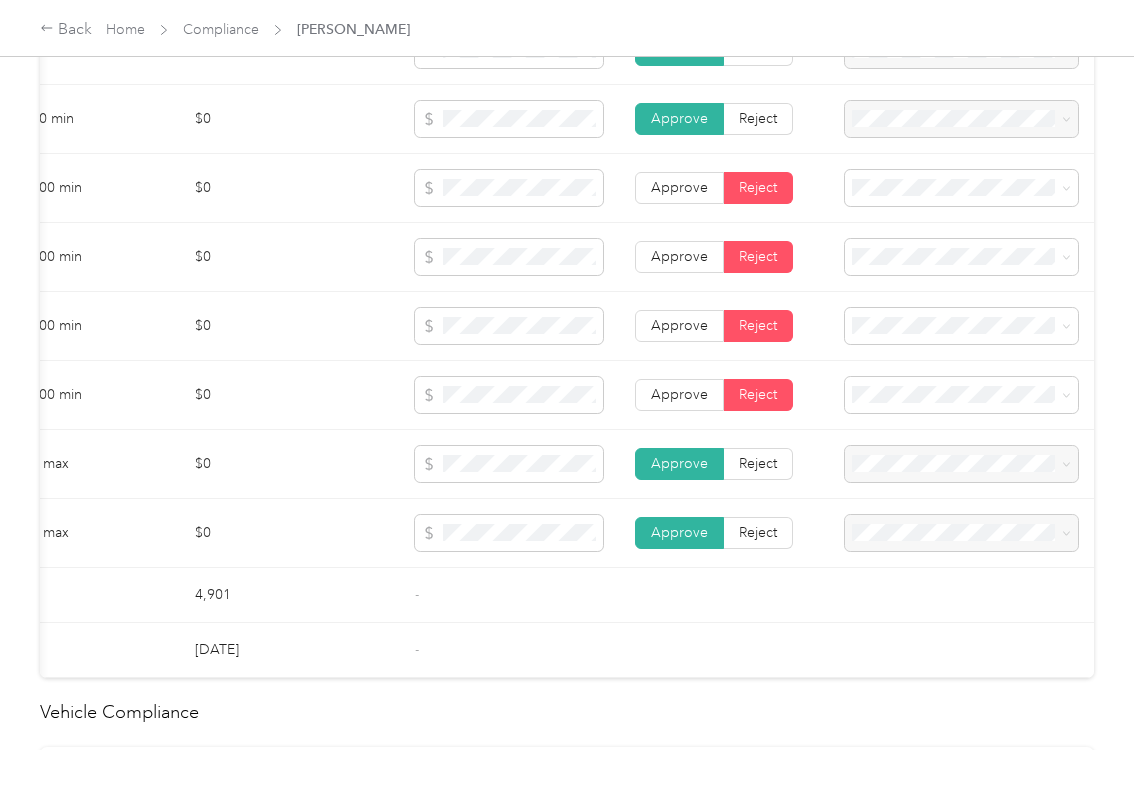 click on "Uninsured motorist per person is missing from uploaded Insurance Policy doc" at bounding box center [946, 272] 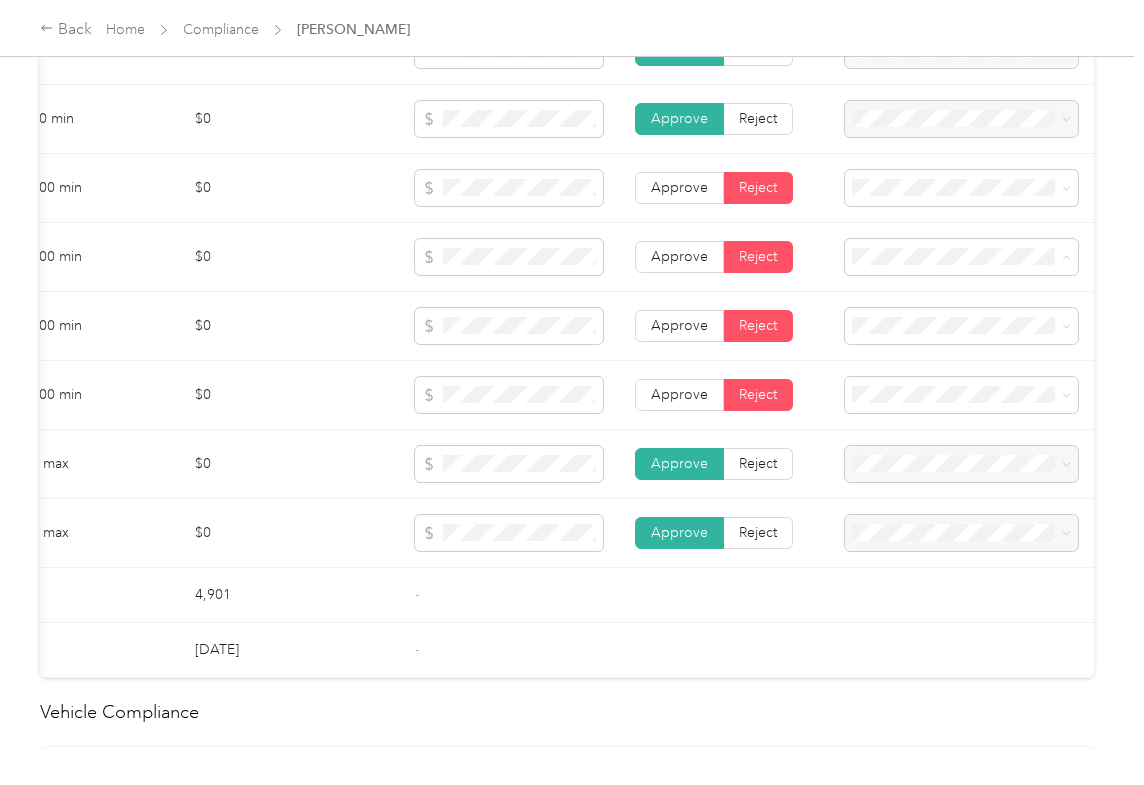 click on "Uninsured motorist per accident is missing from uploaded Insurance Policy doc" at bounding box center [950, 340] 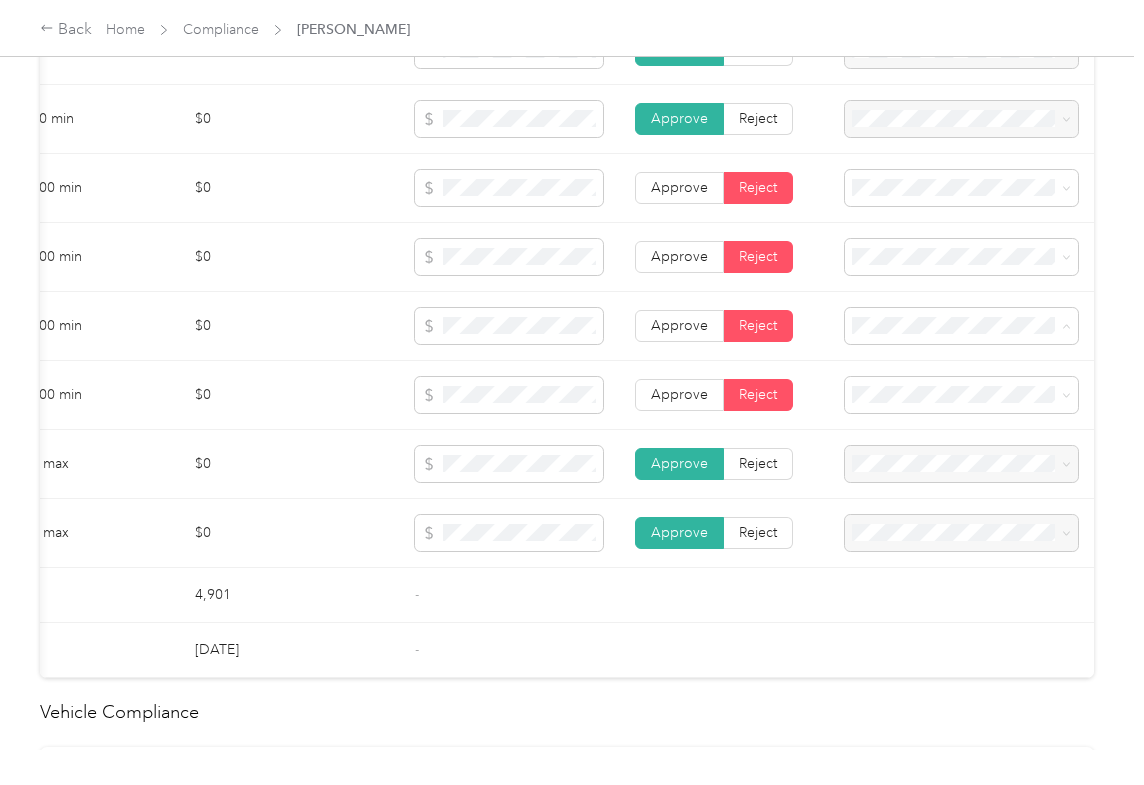 click on "Underinsured motorist per person is missing from uploaded Insurance Policy doc" at bounding box center [950, 410] 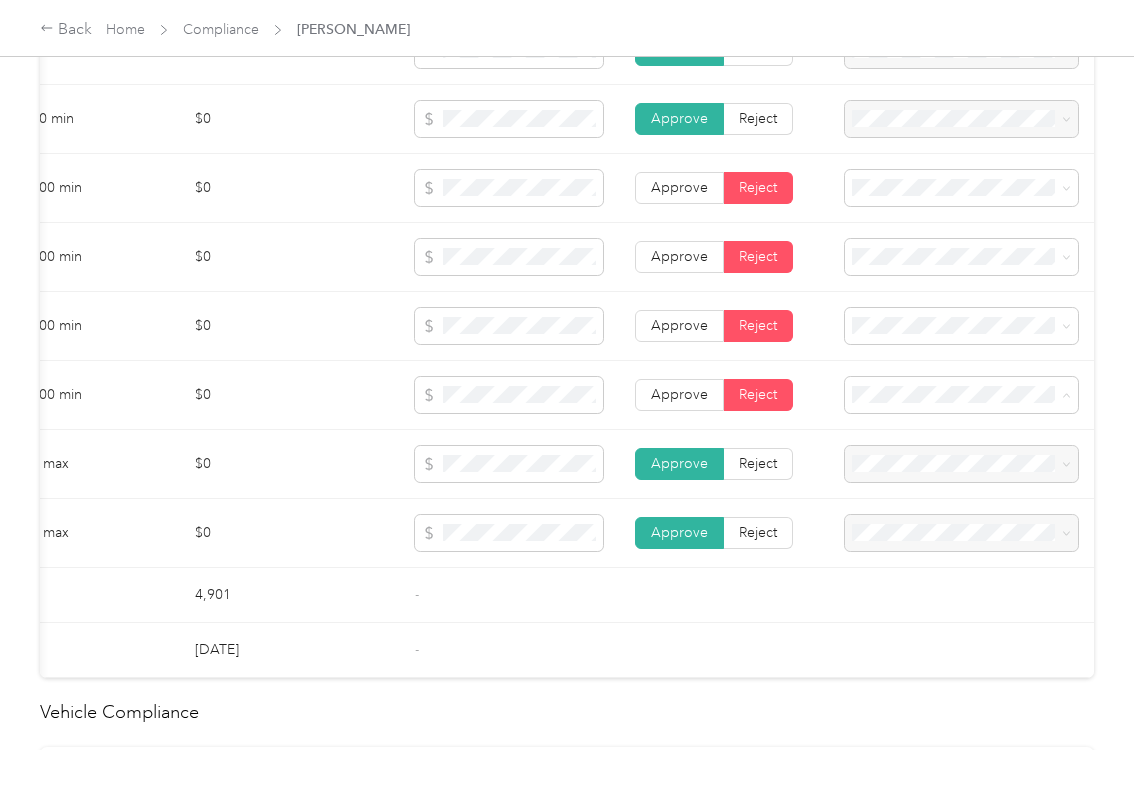 click on "Underinsured motorist per accident is missing from uploaded Insurance Policy doc" at bounding box center (950, 479) 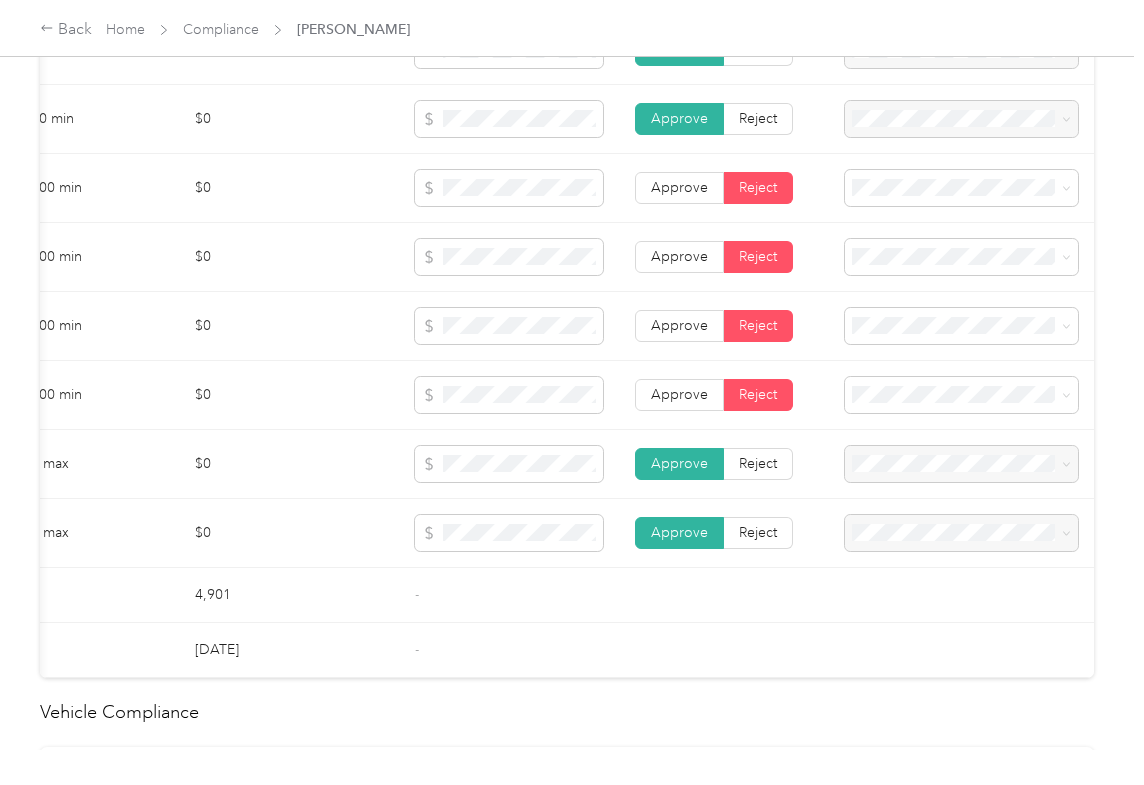 click at bounding box center [509, 326] 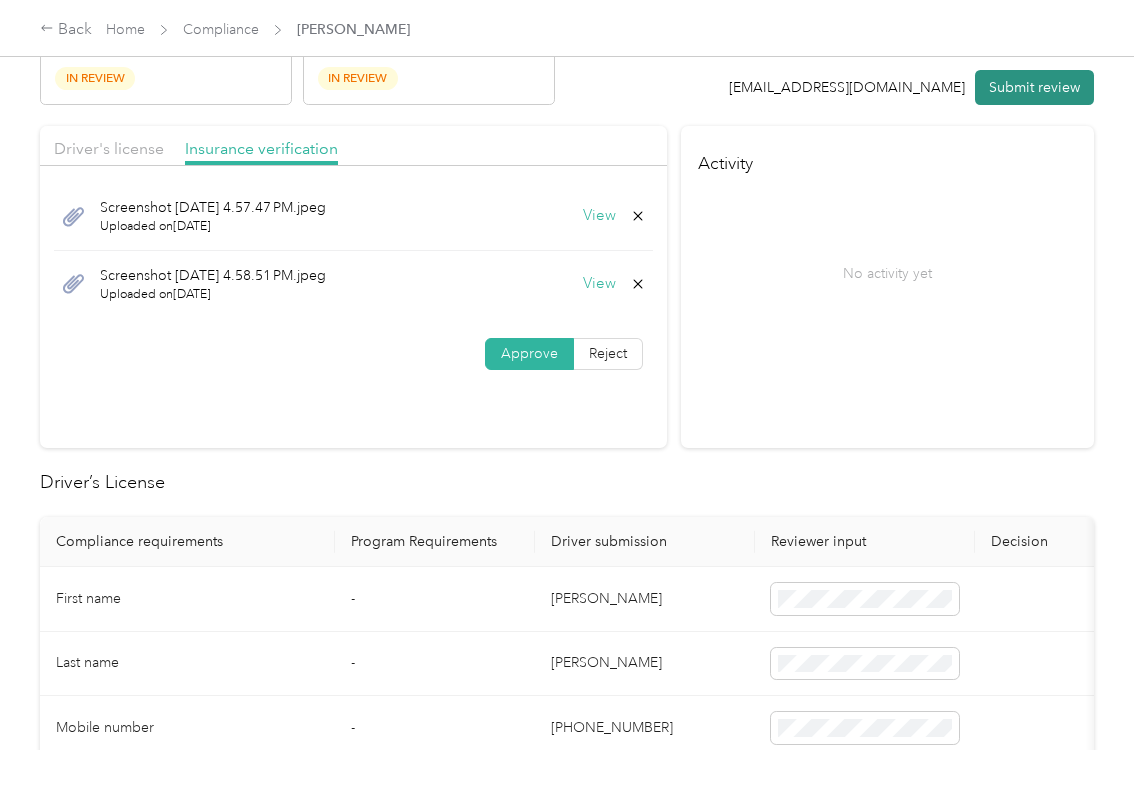 scroll, scrollTop: 0, scrollLeft: 0, axis: both 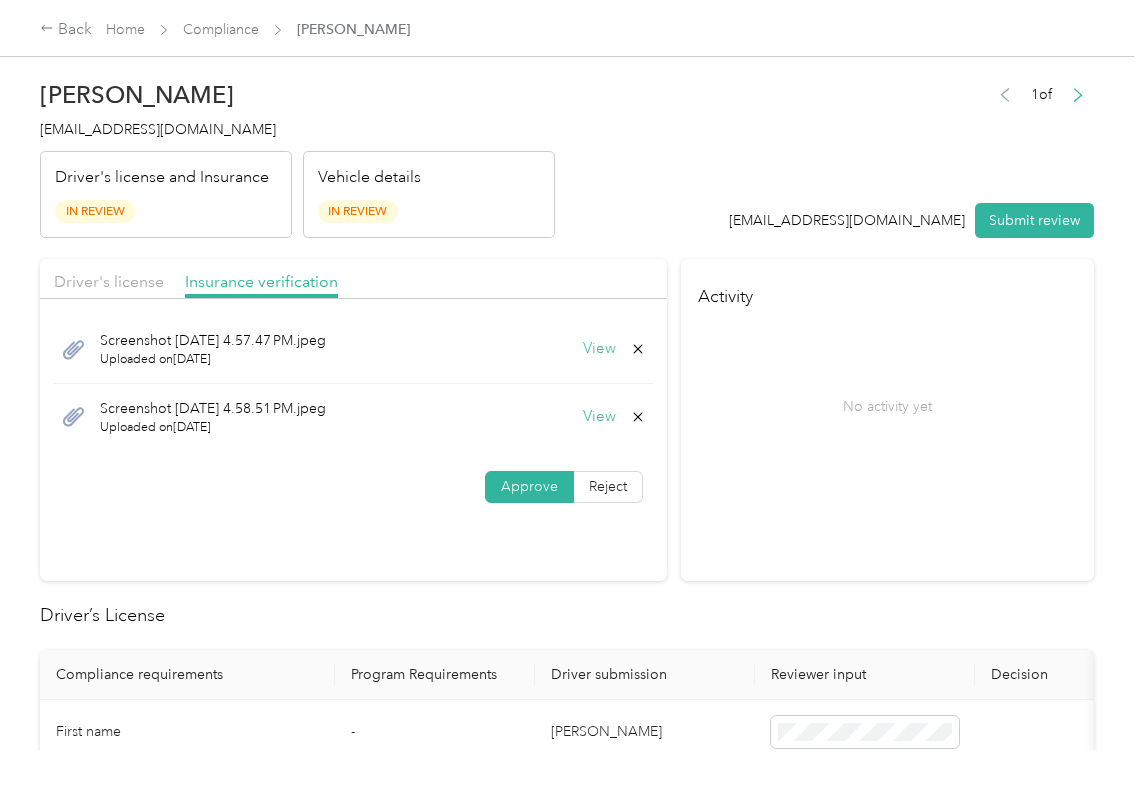 click on "Submit review" at bounding box center (1034, 220) 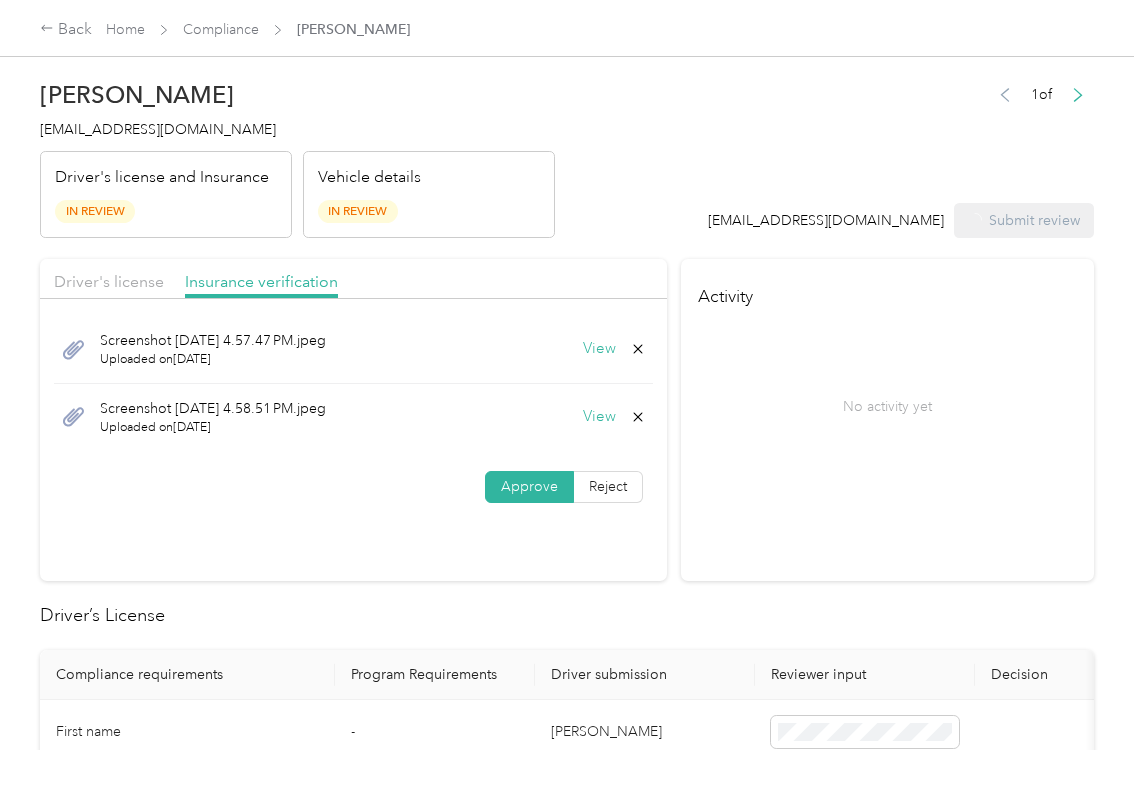 click on "[EMAIL_ADDRESS][DOMAIN_NAME]" at bounding box center (158, 129) 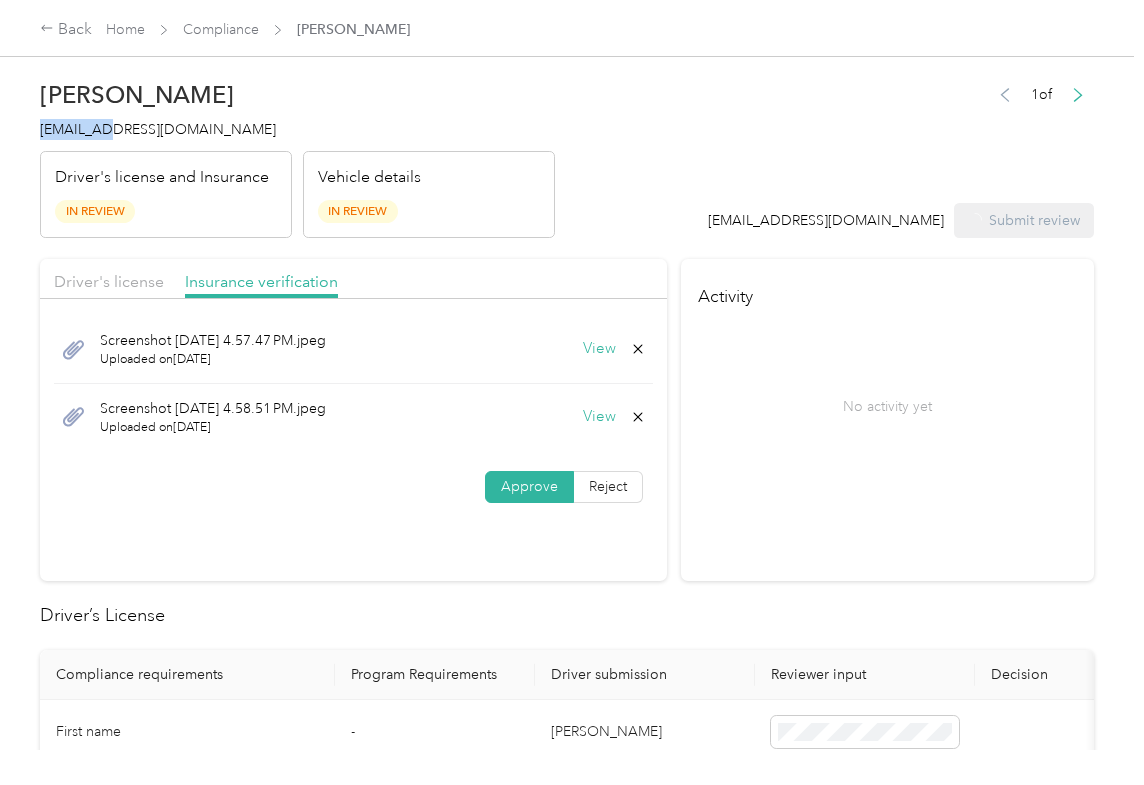 click on "[EMAIL_ADDRESS][DOMAIN_NAME]" at bounding box center [158, 129] 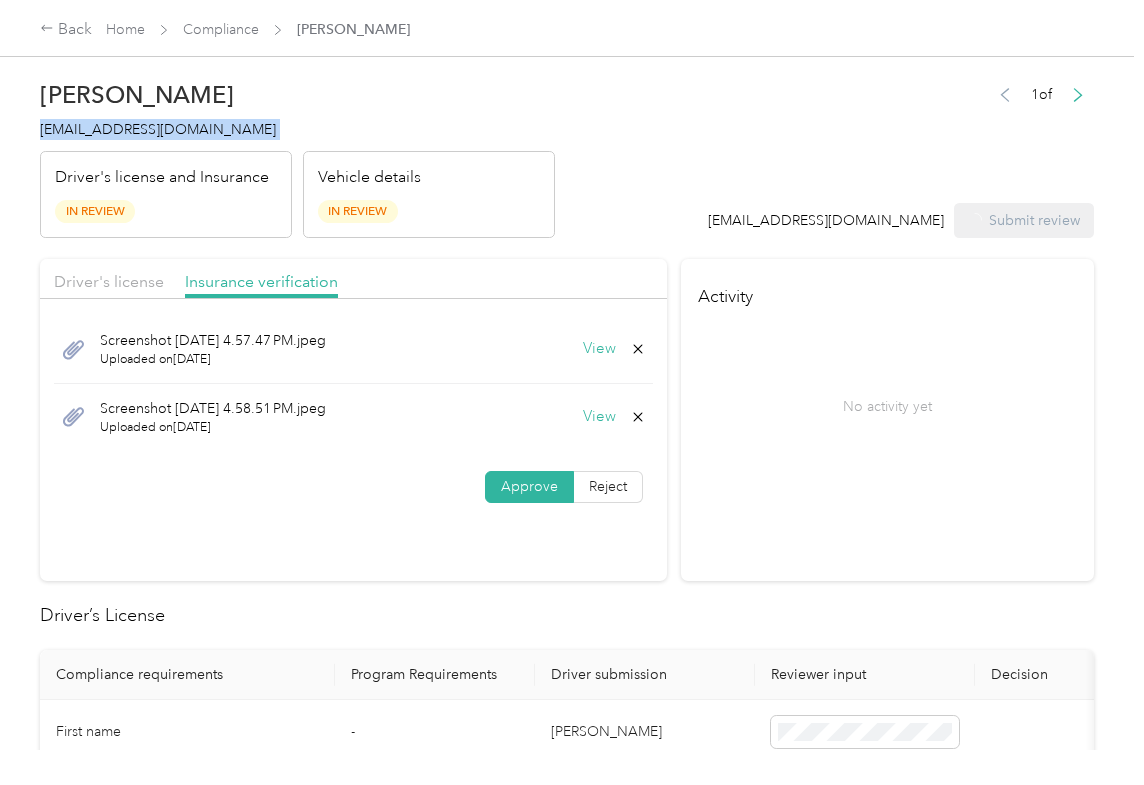 click on "[EMAIL_ADDRESS][DOMAIN_NAME]" at bounding box center (158, 129) 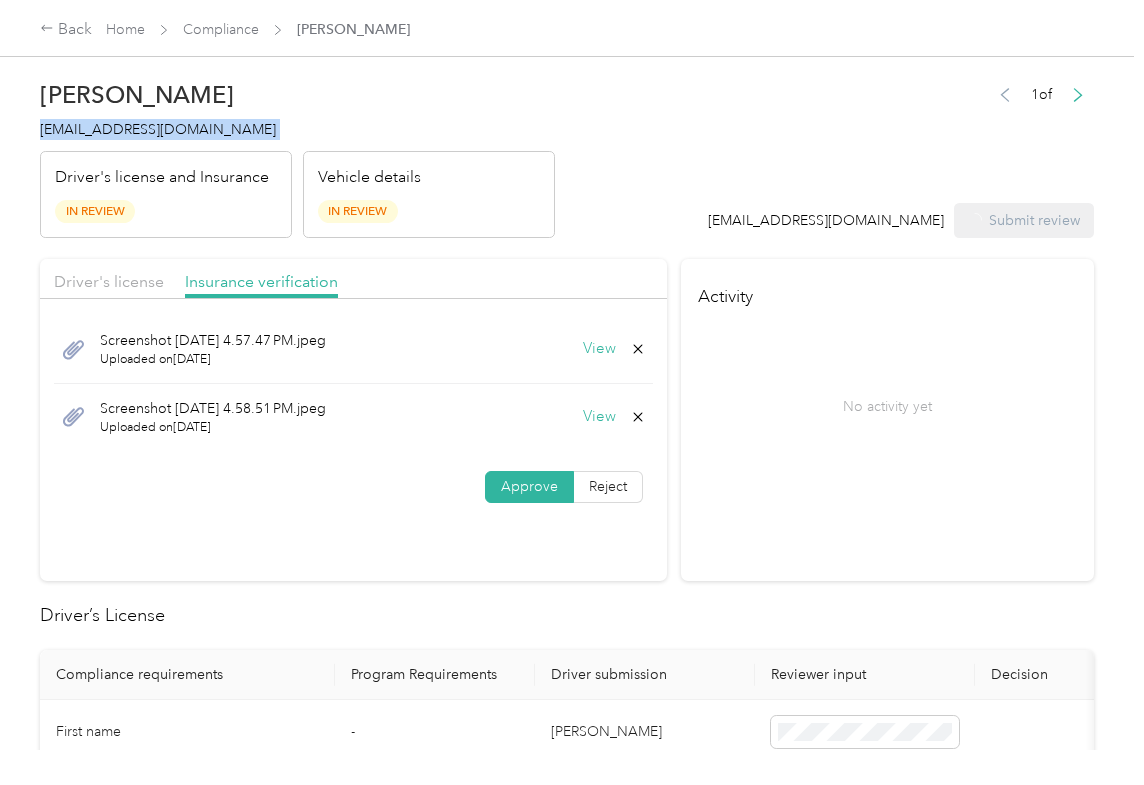 click on "[EMAIL_ADDRESS][DOMAIN_NAME]" at bounding box center [158, 129] 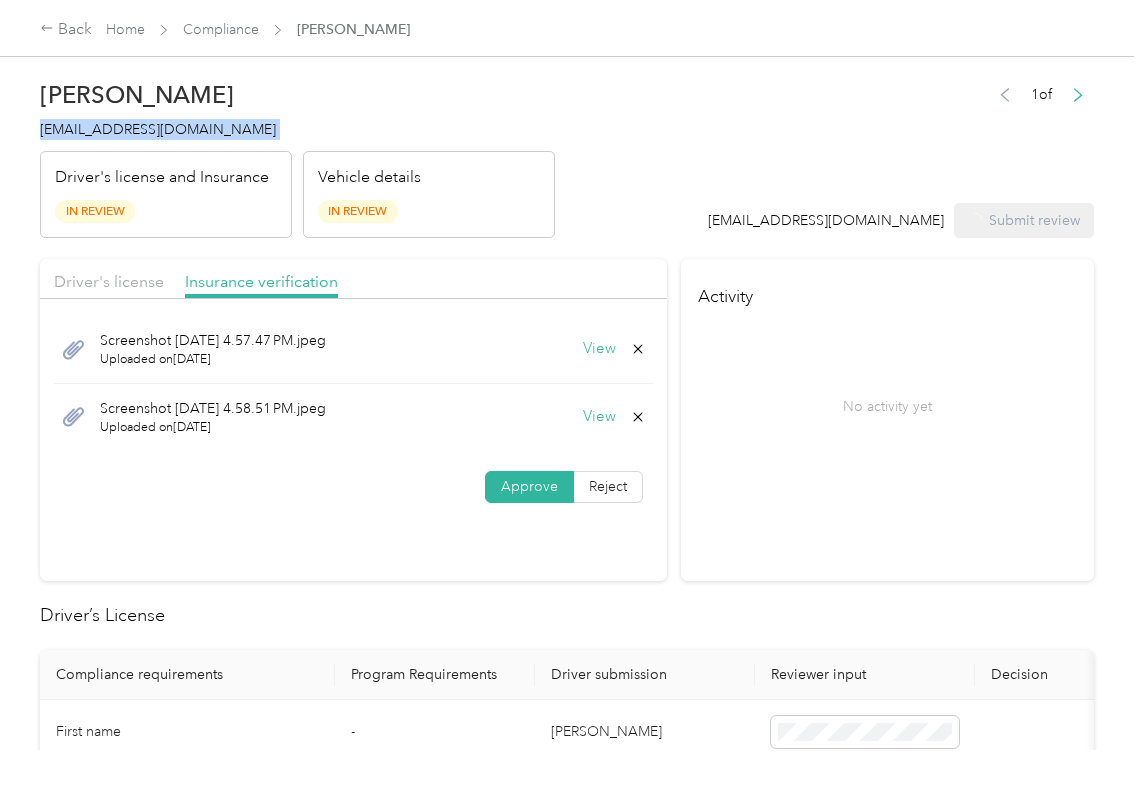 copy on "[EMAIL_ADDRESS][DOMAIN_NAME]" 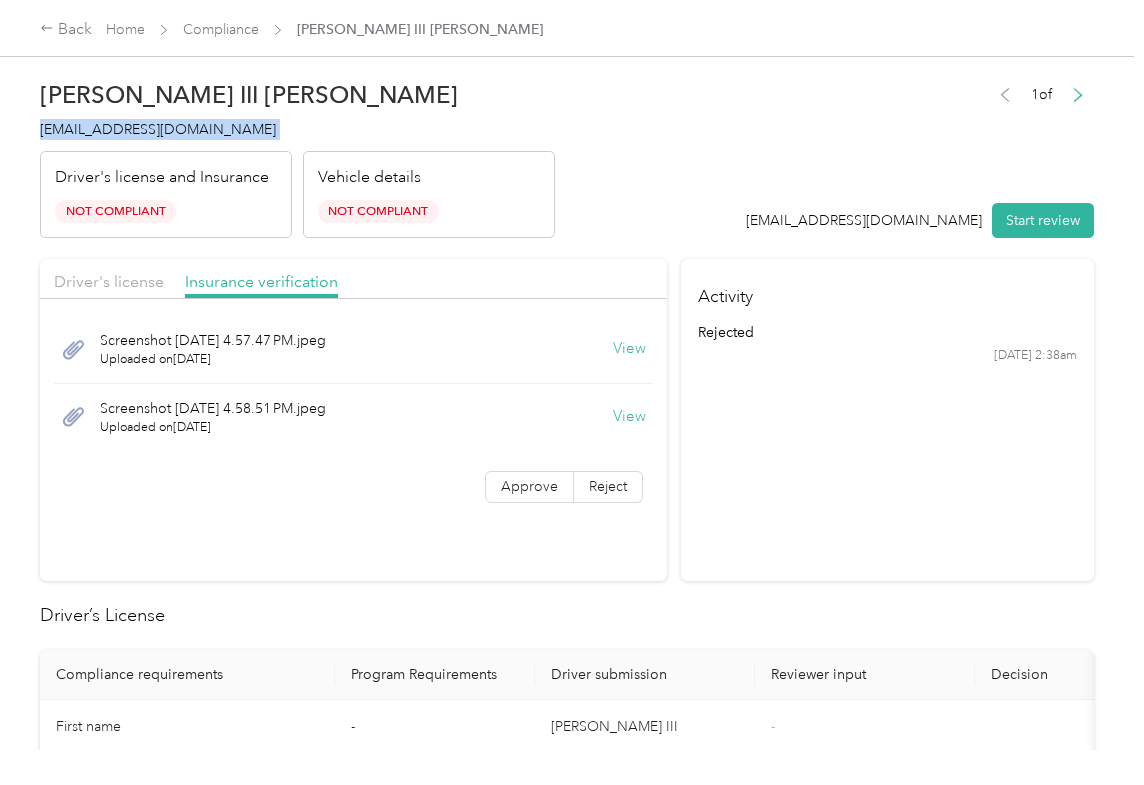 click on "Driver’s License" at bounding box center [567, 615] 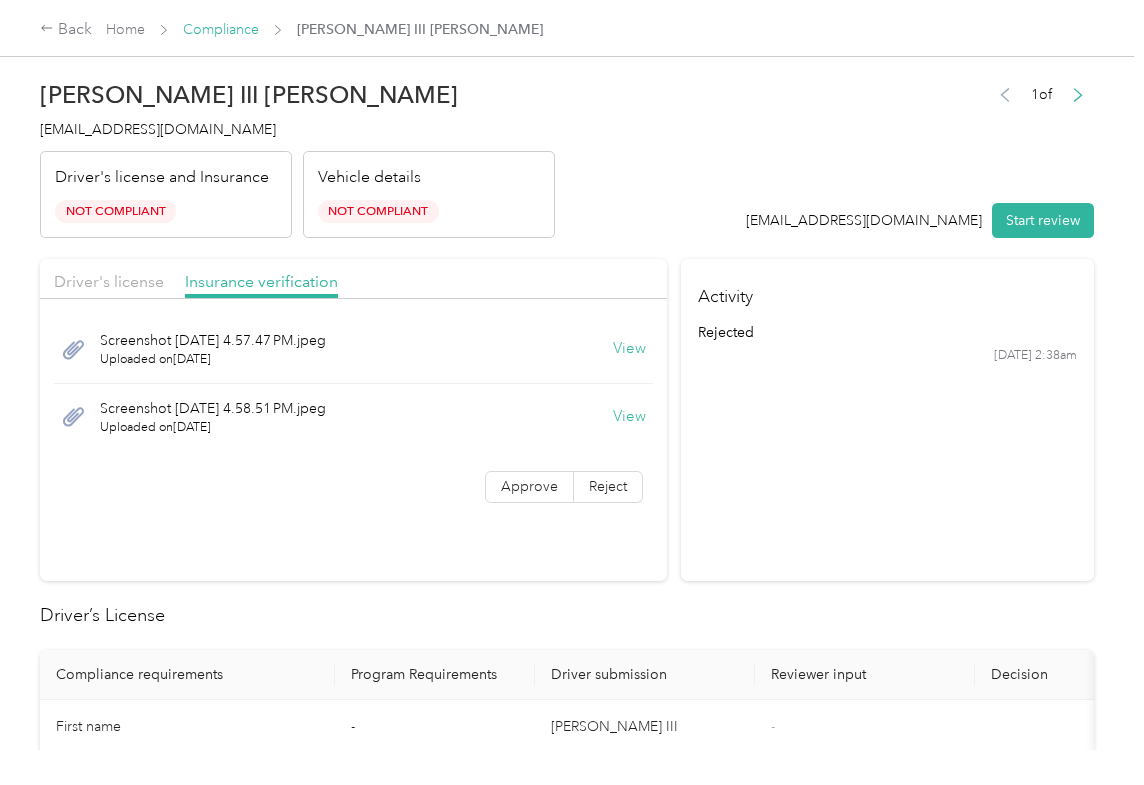 click on "Compliance" at bounding box center [221, 29] 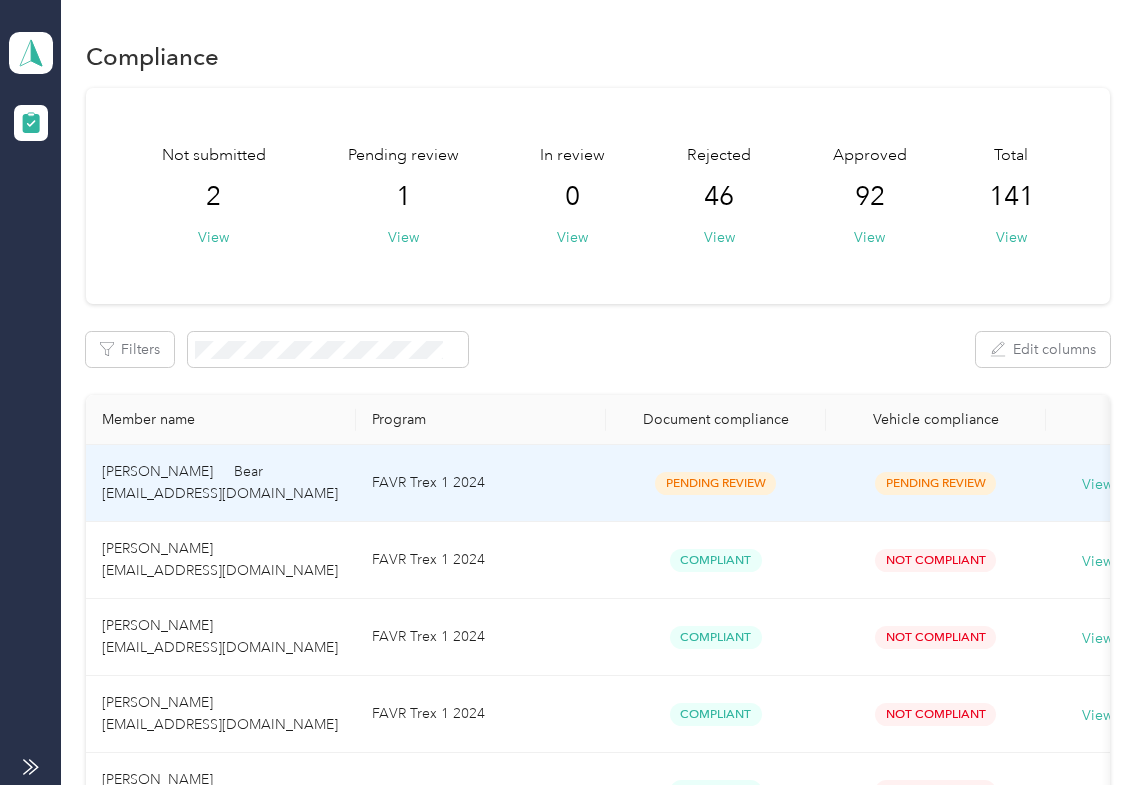 click on "[PERSON_NAME]	 Bear
[EMAIL_ADDRESS][DOMAIN_NAME]" at bounding box center [221, 483] 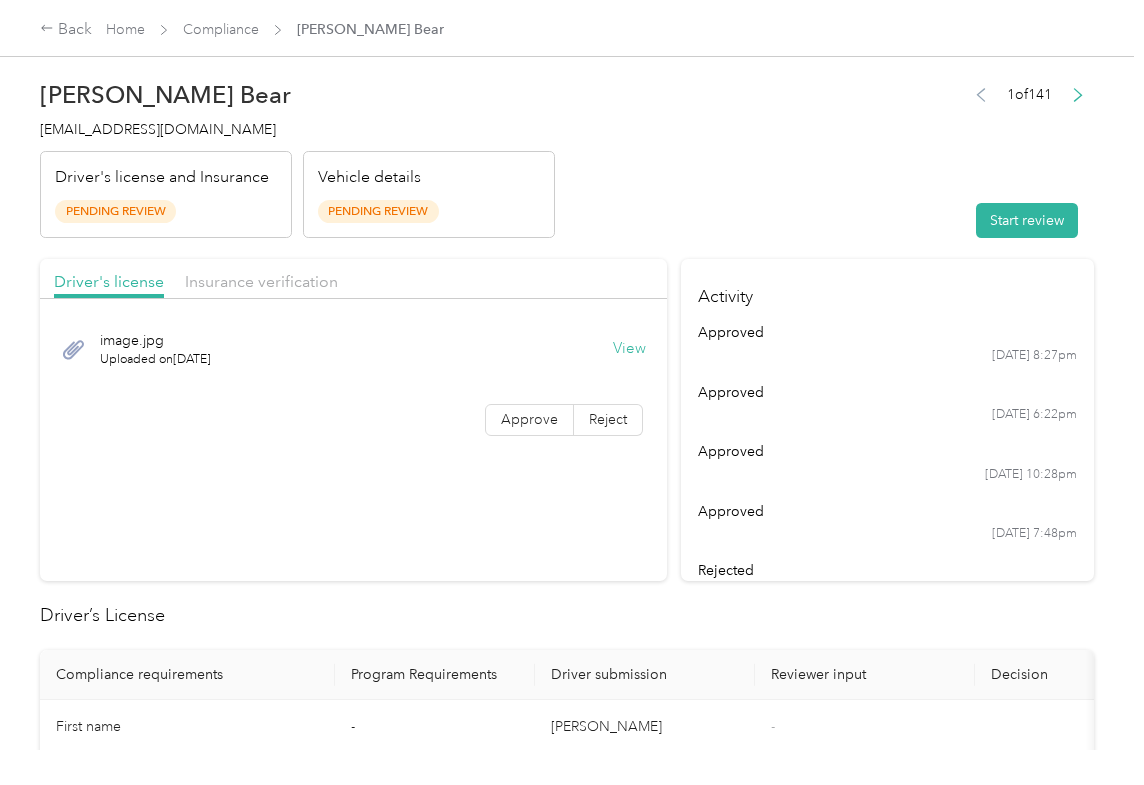 click on "View" at bounding box center [629, 349] 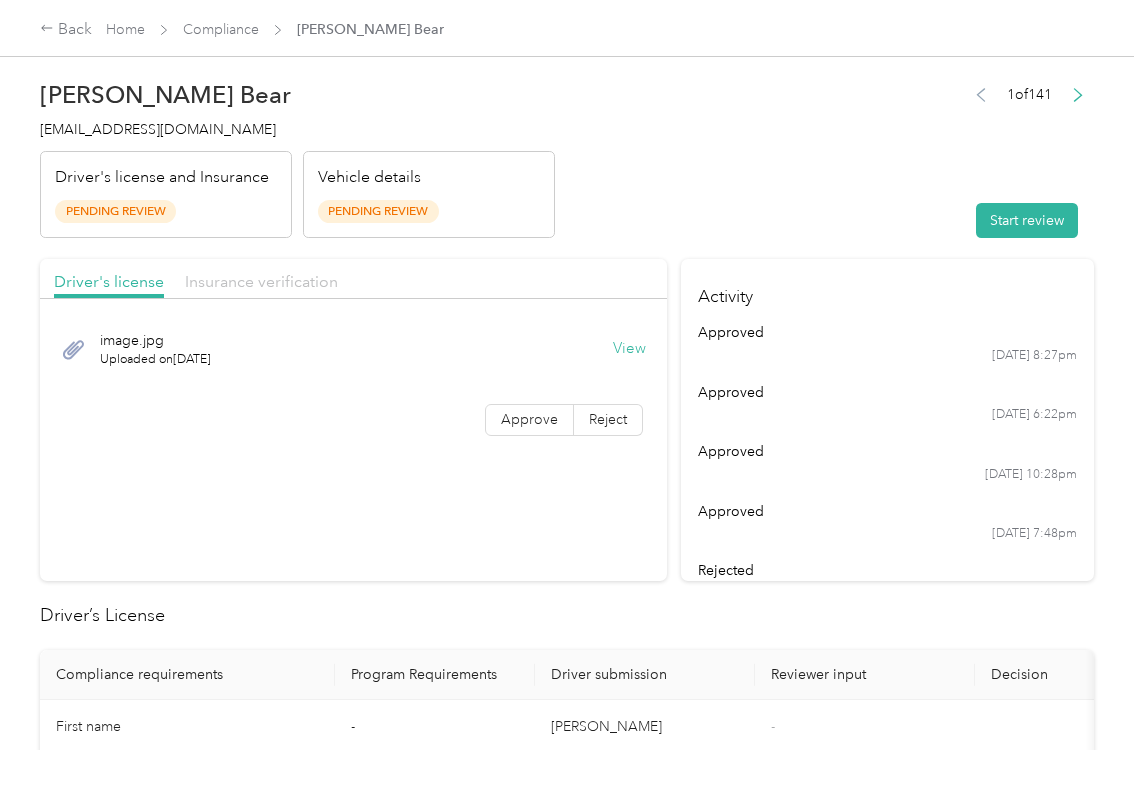 click on "Insurance verification" at bounding box center (261, 281) 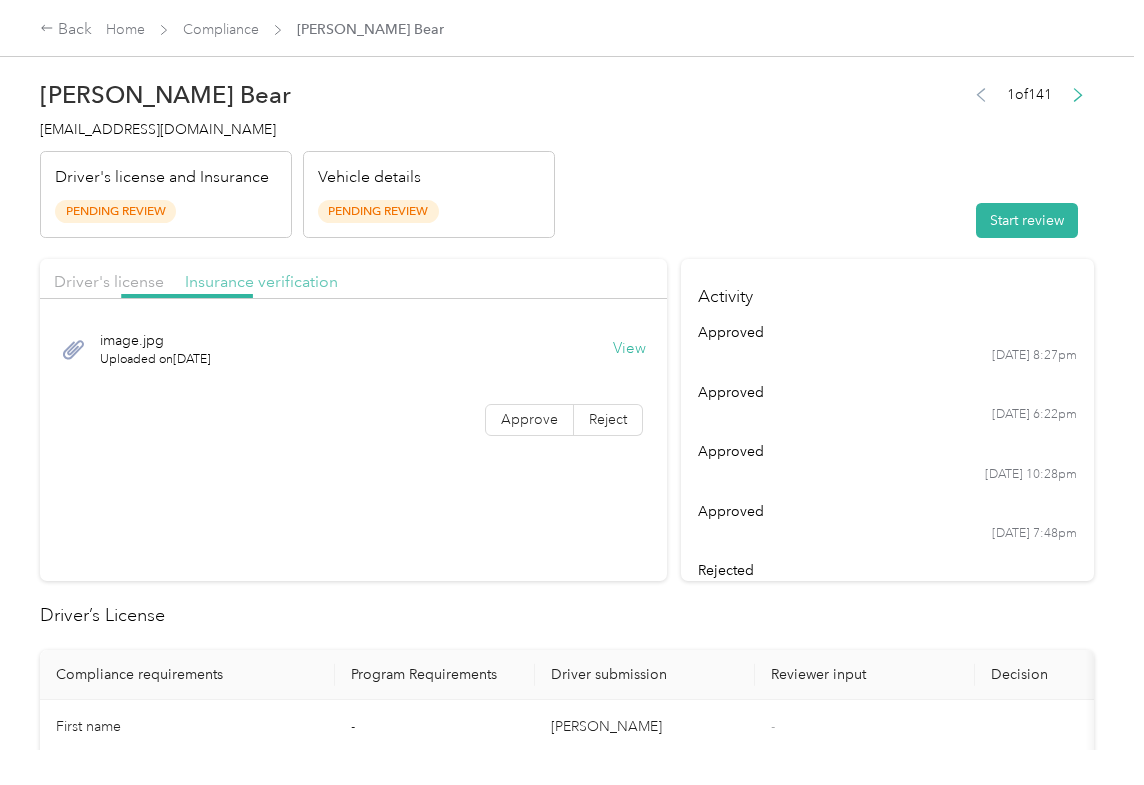 click on "Insurance verification" at bounding box center [261, 281] 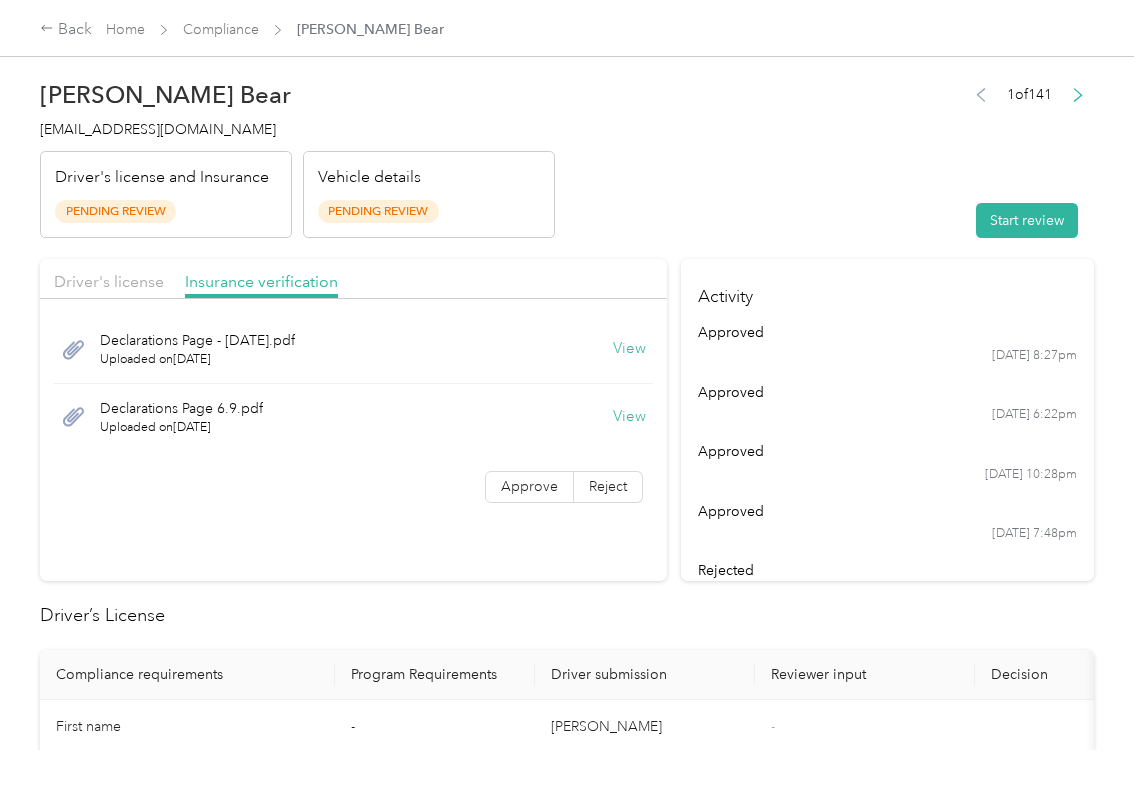 click on "View" at bounding box center (629, 349) 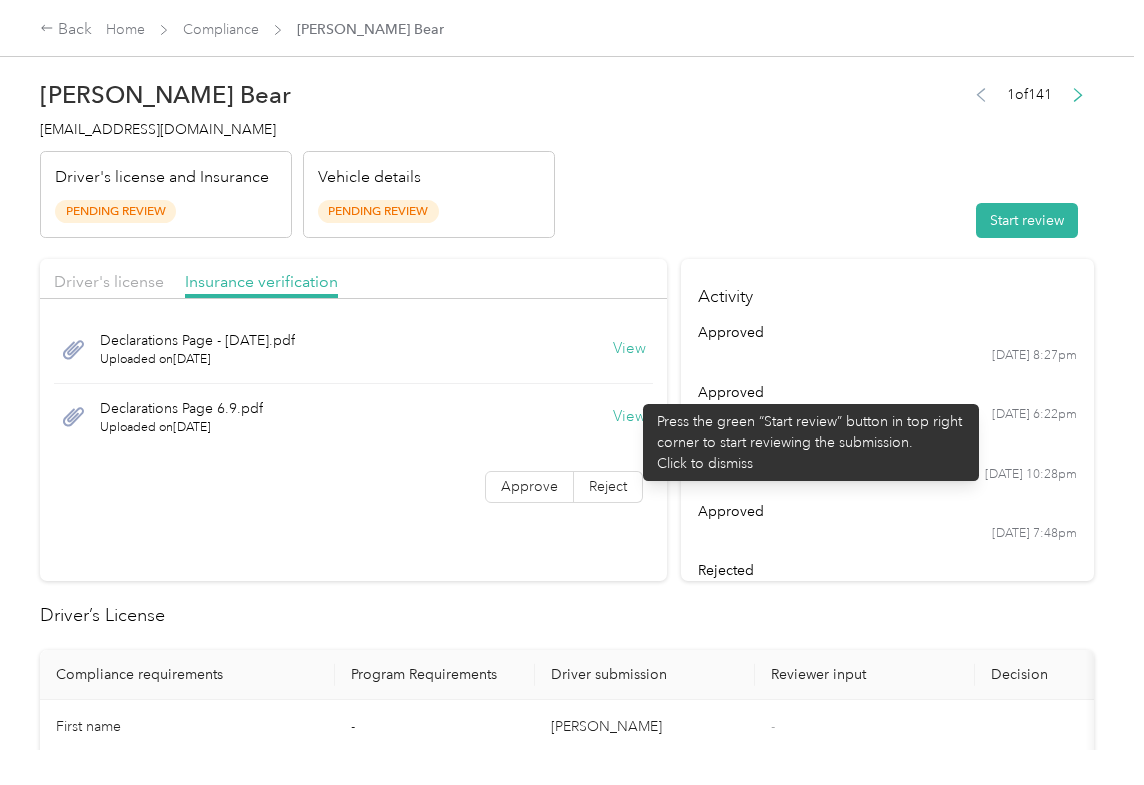 click on "View" at bounding box center [629, 417] 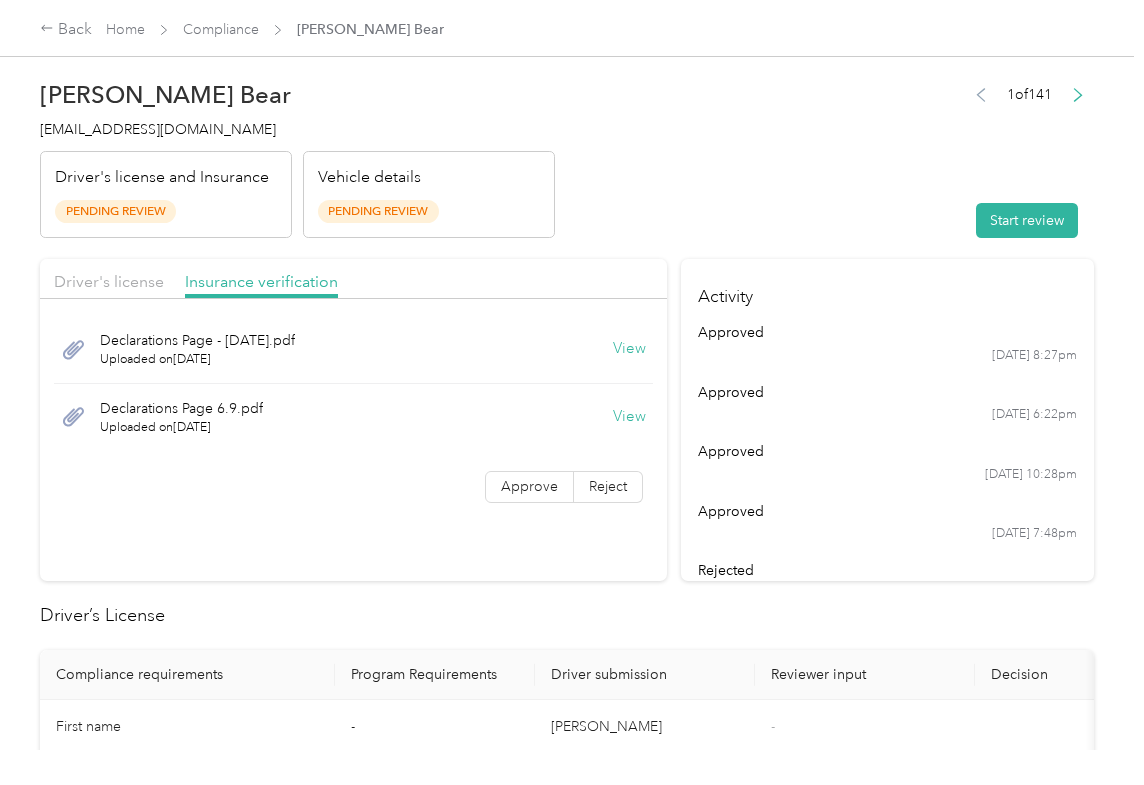 click on "[PERSON_NAME]	 Bear	 [EMAIL_ADDRESS][DOMAIN_NAME] Driver's license and Insurance Pending Review Vehicle details Pending Review 1  of  141 Start review Driver's license Insurance verification Declarations Page - [DATE].pdf Uploaded on  [DATE] View Declarations Page 6.9.pdf Uploaded on  [DATE] View Approve Reject Activity approved [DATE] 8:27pm approved [DATE] 6:22pm approved [DATE] 10:28pm approved [DATE] 7:48pm rejected [DATE] 10:16pm rejected [DATE] 7:32pm rejected [DATE] 12:21am Driver’s License  Compliance requirements Program Requirements Driver submission Reviewer input Decision Rejection reason             First name - [PERSON_NAME]	 - Last name - Bear	 - Mobile number - [PHONE_NUMBER] - Driver License expiration * 0 month-diff [DATE] - Approve Reject Insurance Declaration Compliance requirements Program Requirements Driver submission Reviewer input Decision Rejection reason             State * - [US_STATE] - Zip code * - 48302 - Insurance Declaration expiration * 0 month-diff [DATE] - Approve Reject -" at bounding box center (567, 1401) 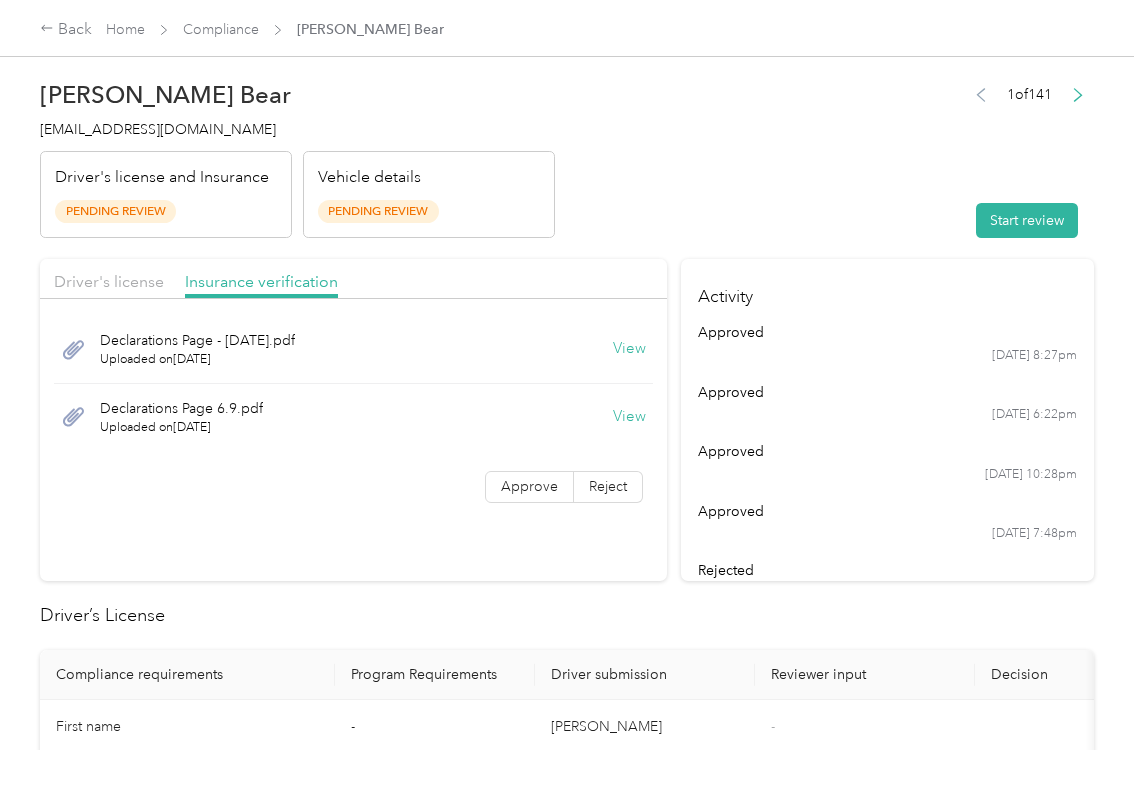 click on "Start review" at bounding box center [1027, 220] 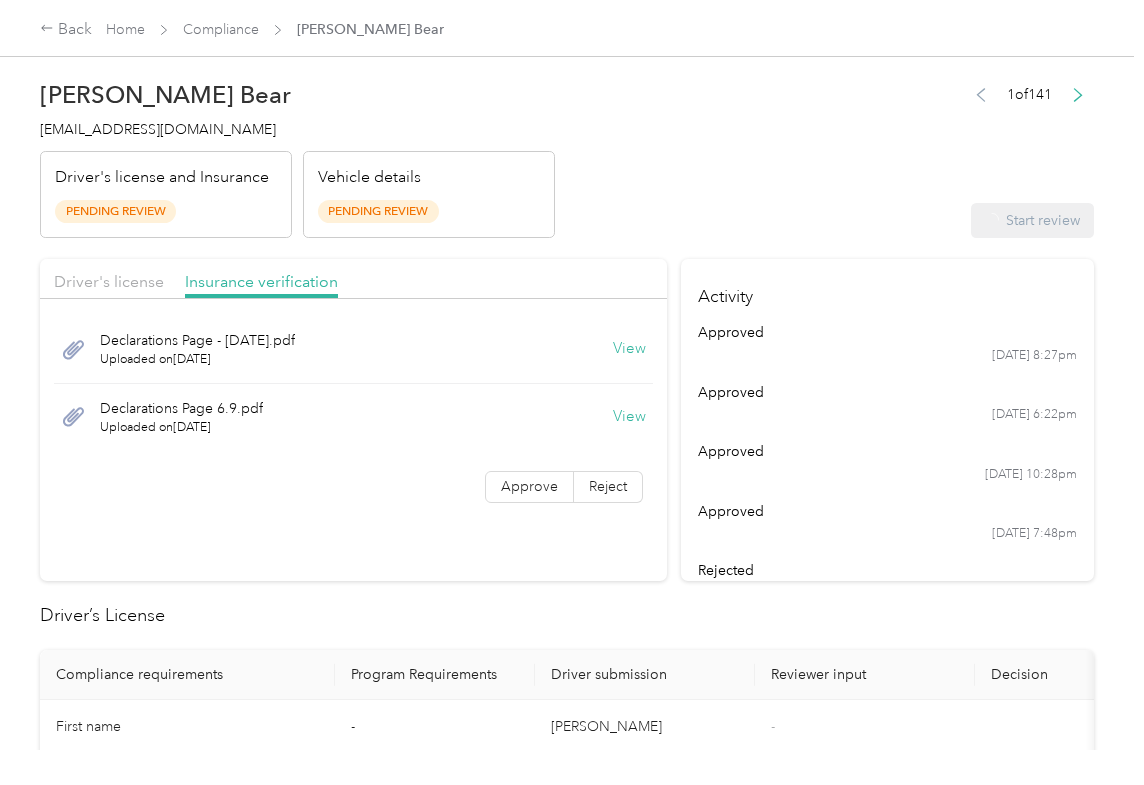 click on "Start review" at bounding box center [1028, 220] 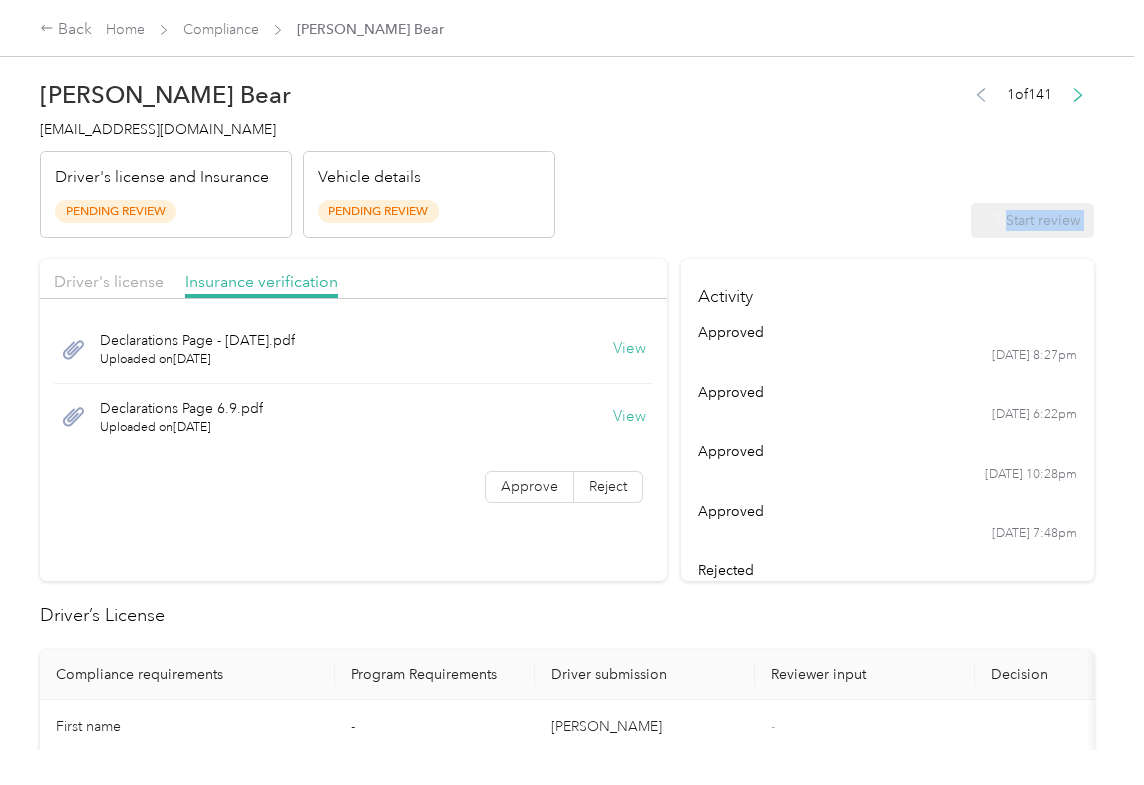click on "Start review" at bounding box center [1028, 220] 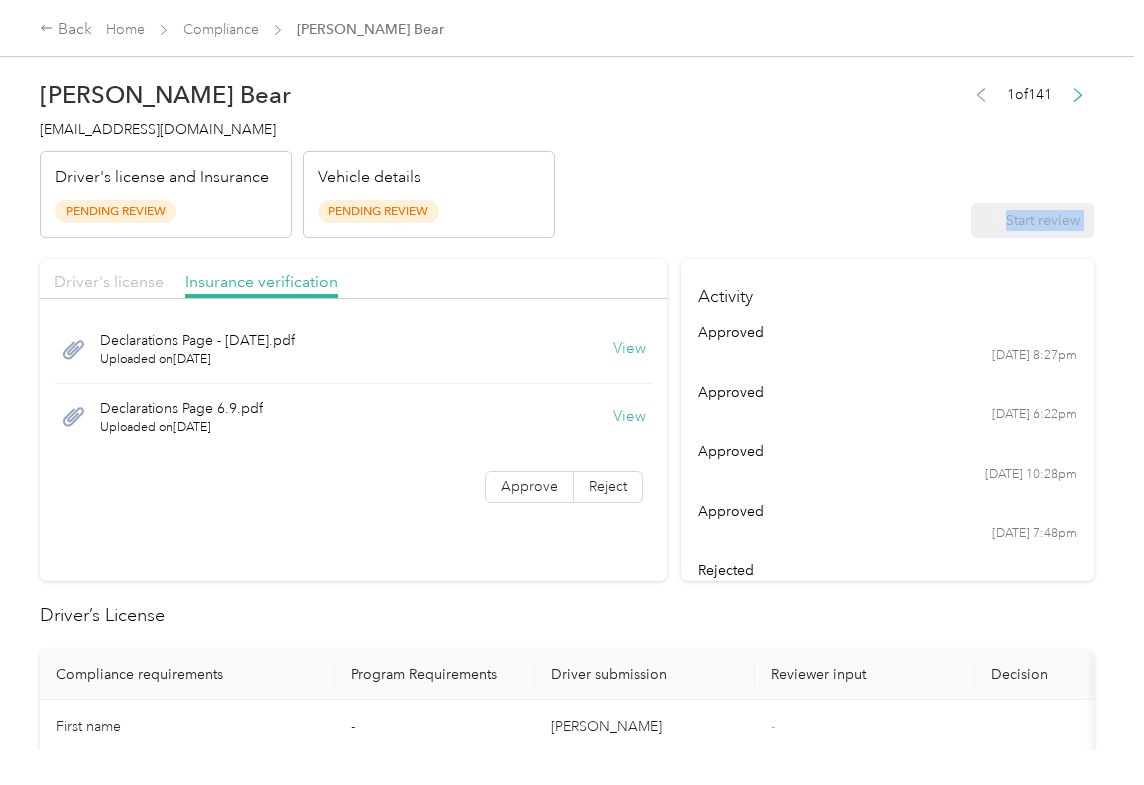 click on "Driver's license" at bounding box center [109, 281] 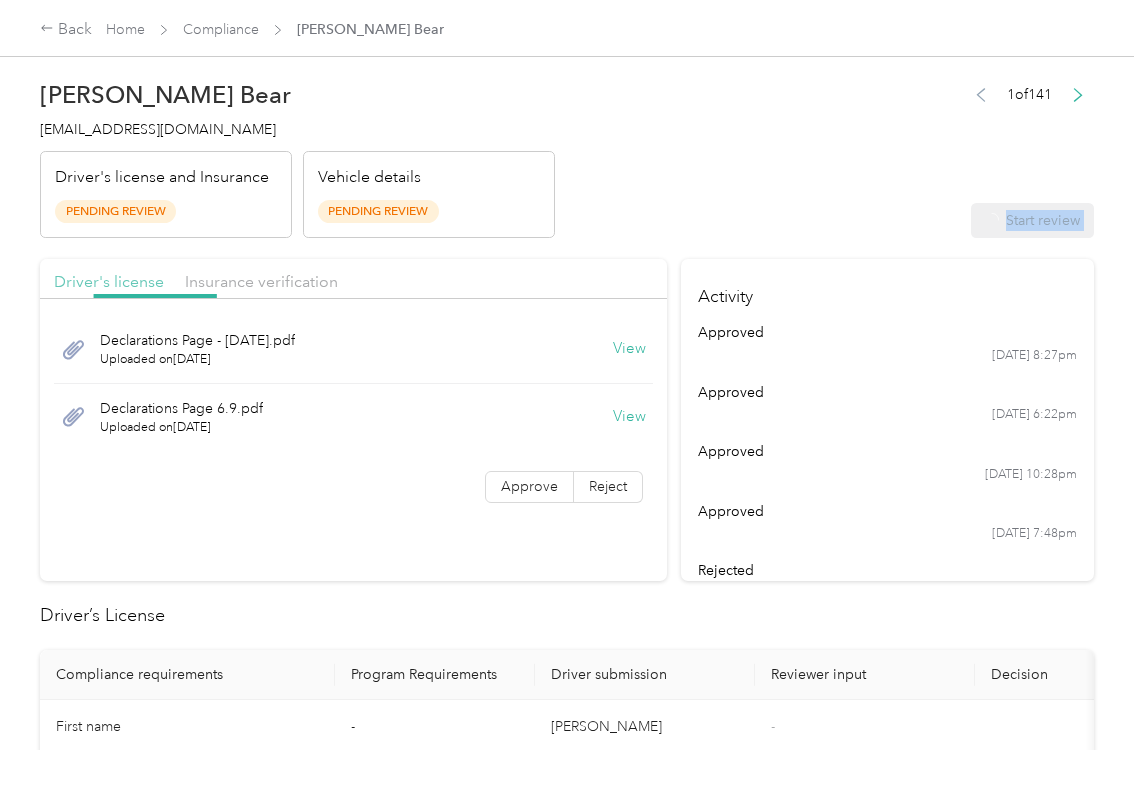 click on "Driver's license" at bounding box center (109, 281) 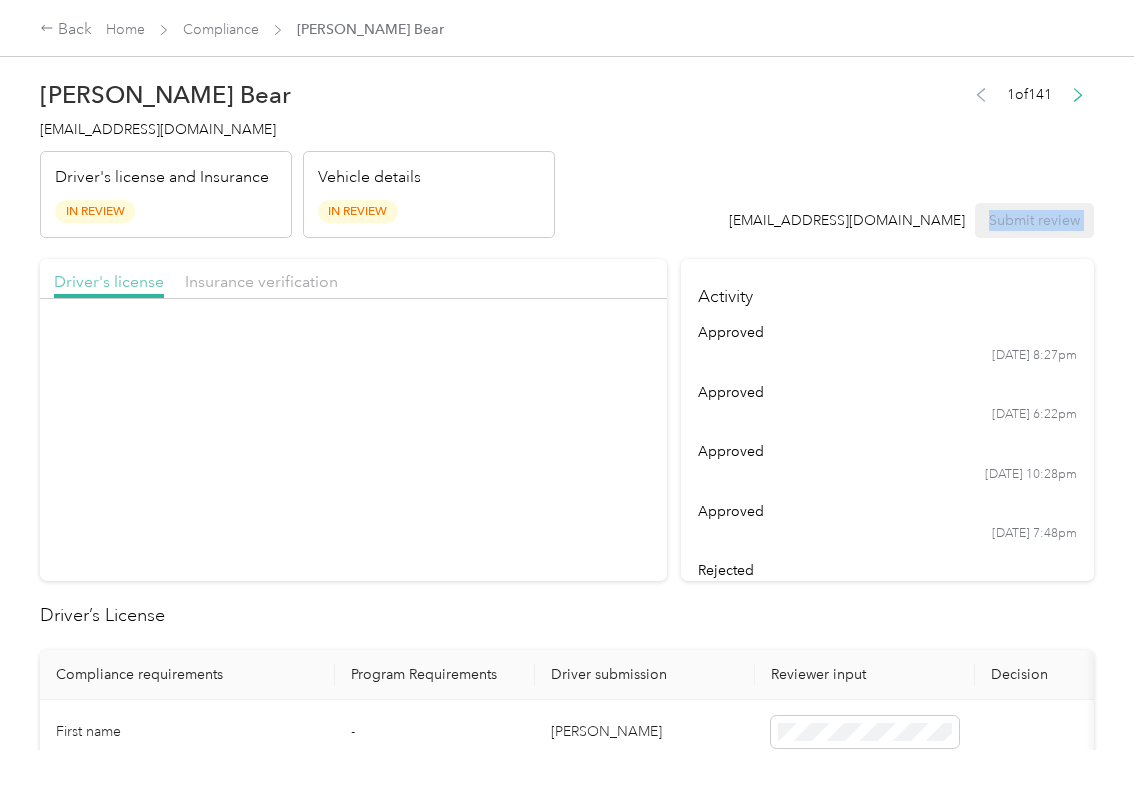 click on "Driver's license" at bounding box center (109, 281) 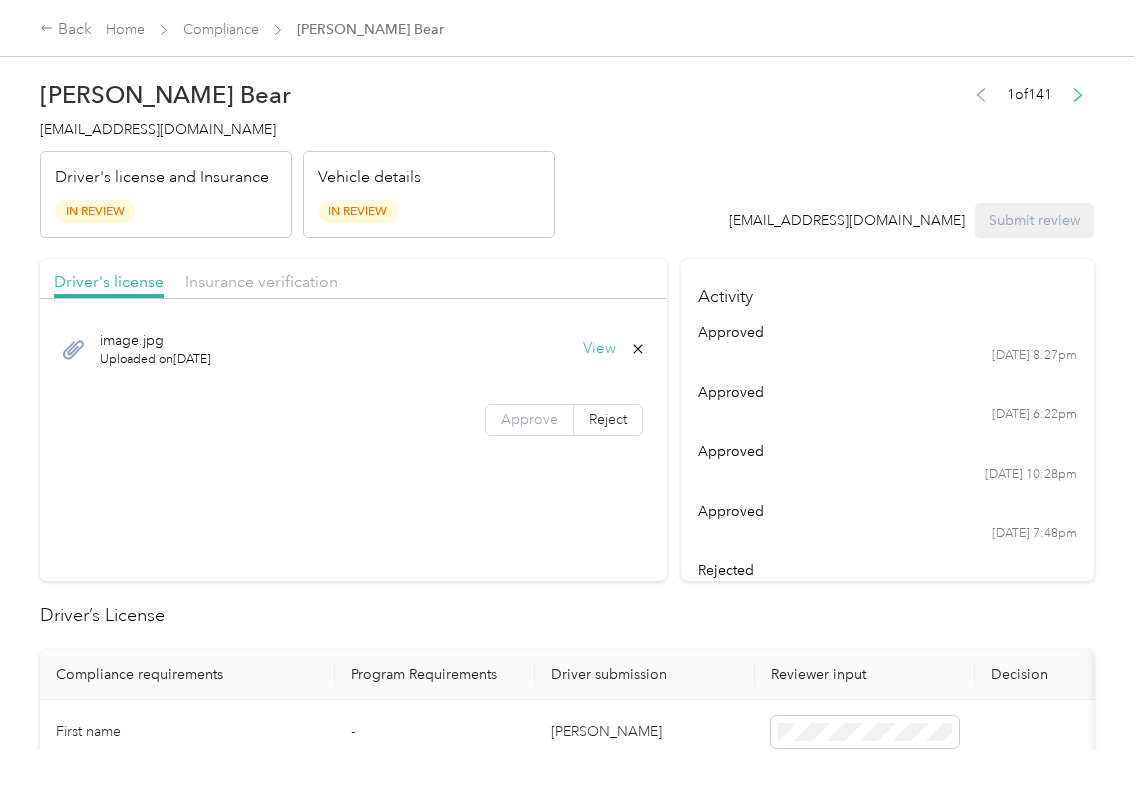 click on "Approve" at bounding box center (529, 419) 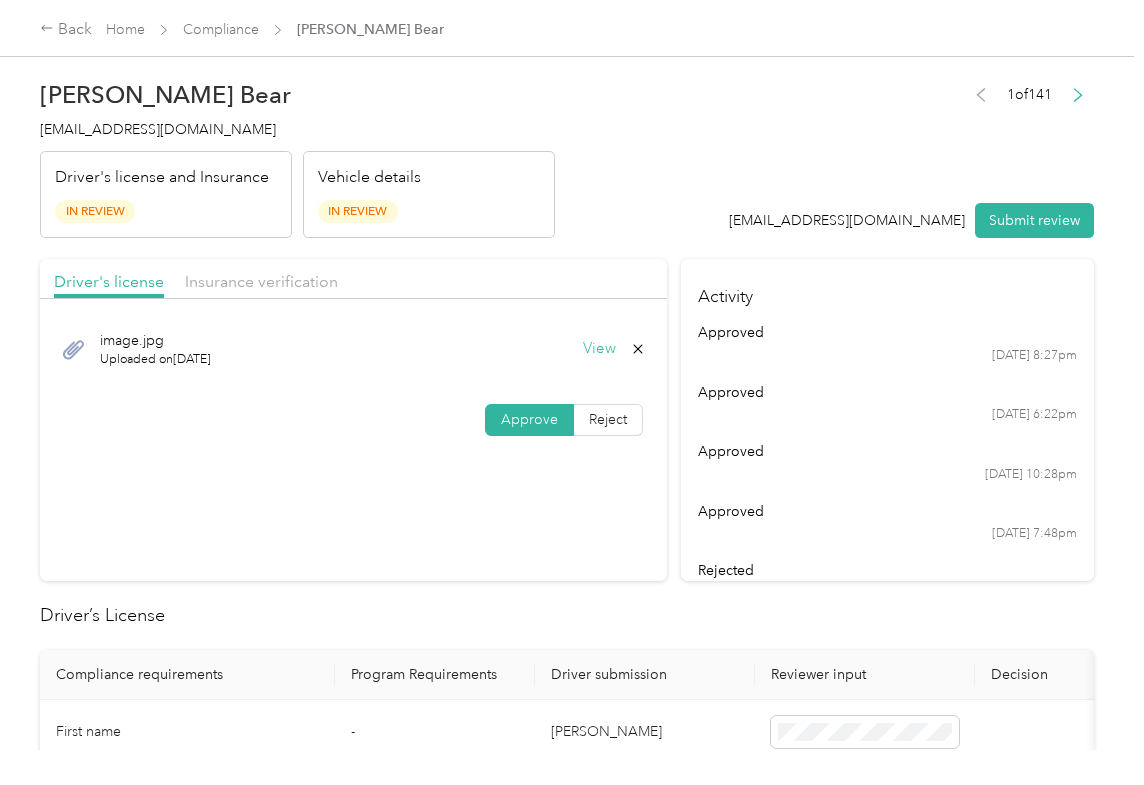 click on "Approve" at bounding box center (529, 419) 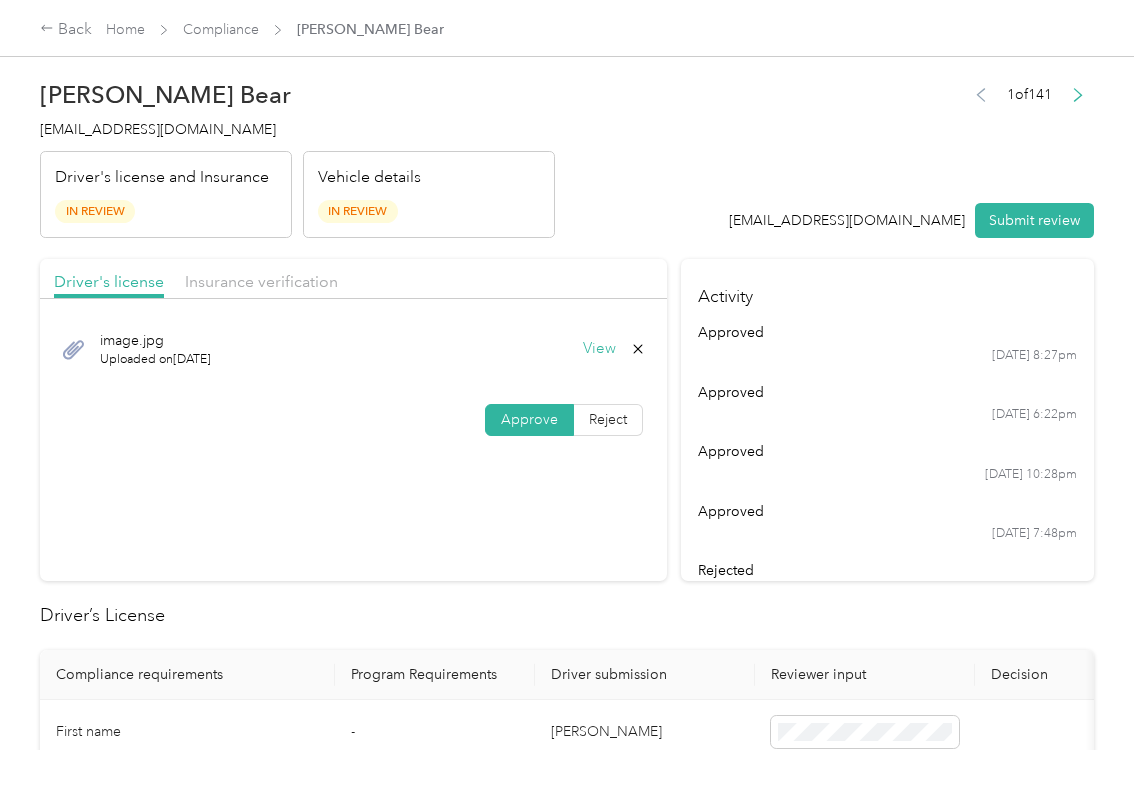 click on "Insurance verification" at bounding box center (261, 282) 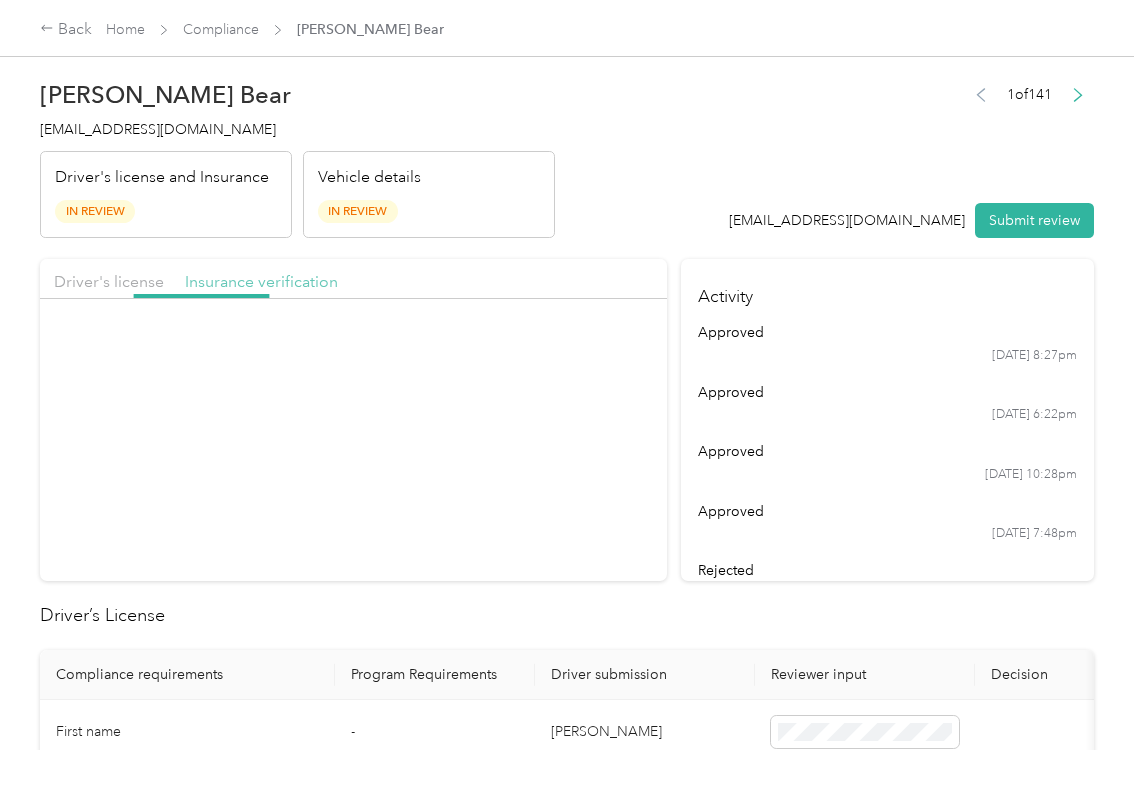 click on "Insurance verification" at bounding box center [261, 281] 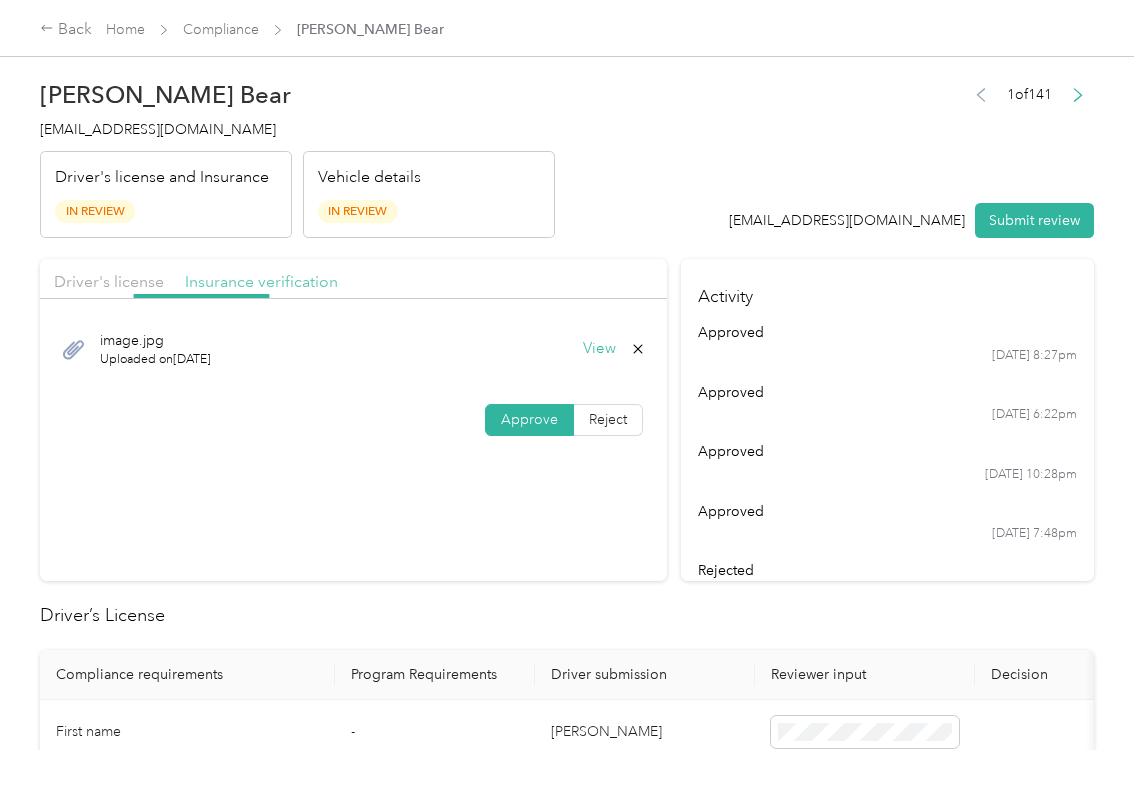 click on "Insurance verification" at bounding box center (261, 281) 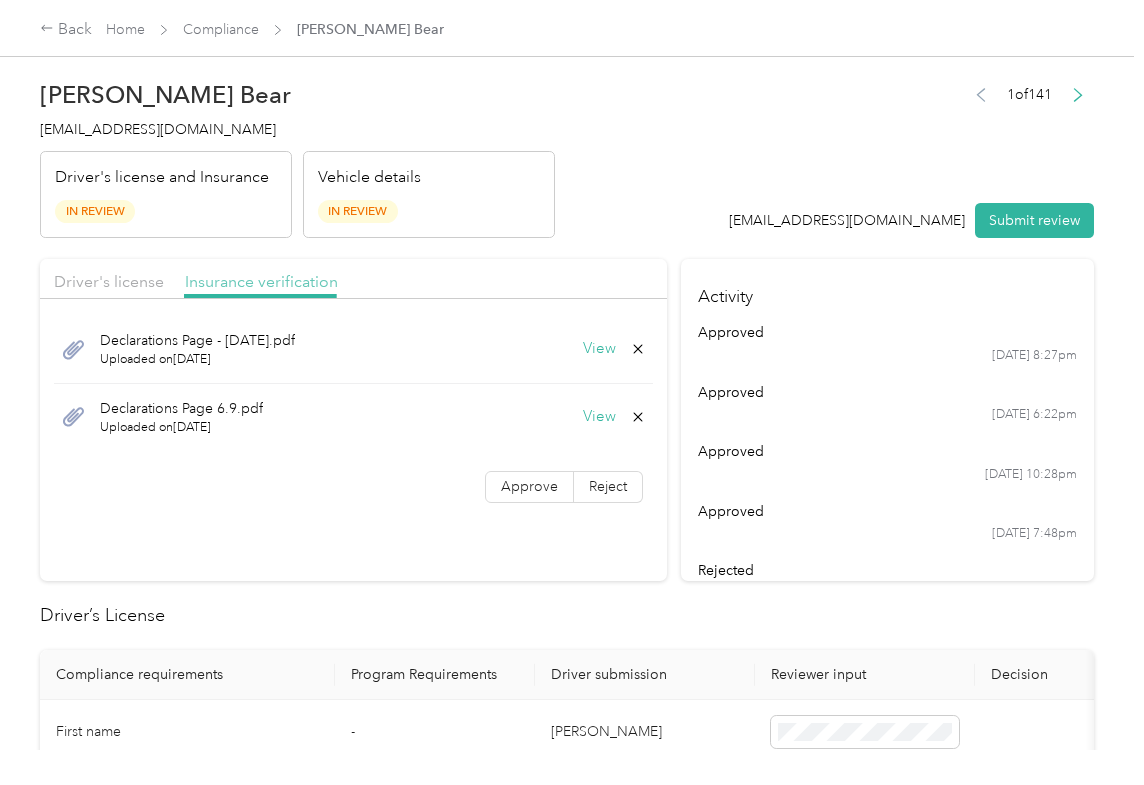 click on "Insurance verification" at bounding box center (261, 281) 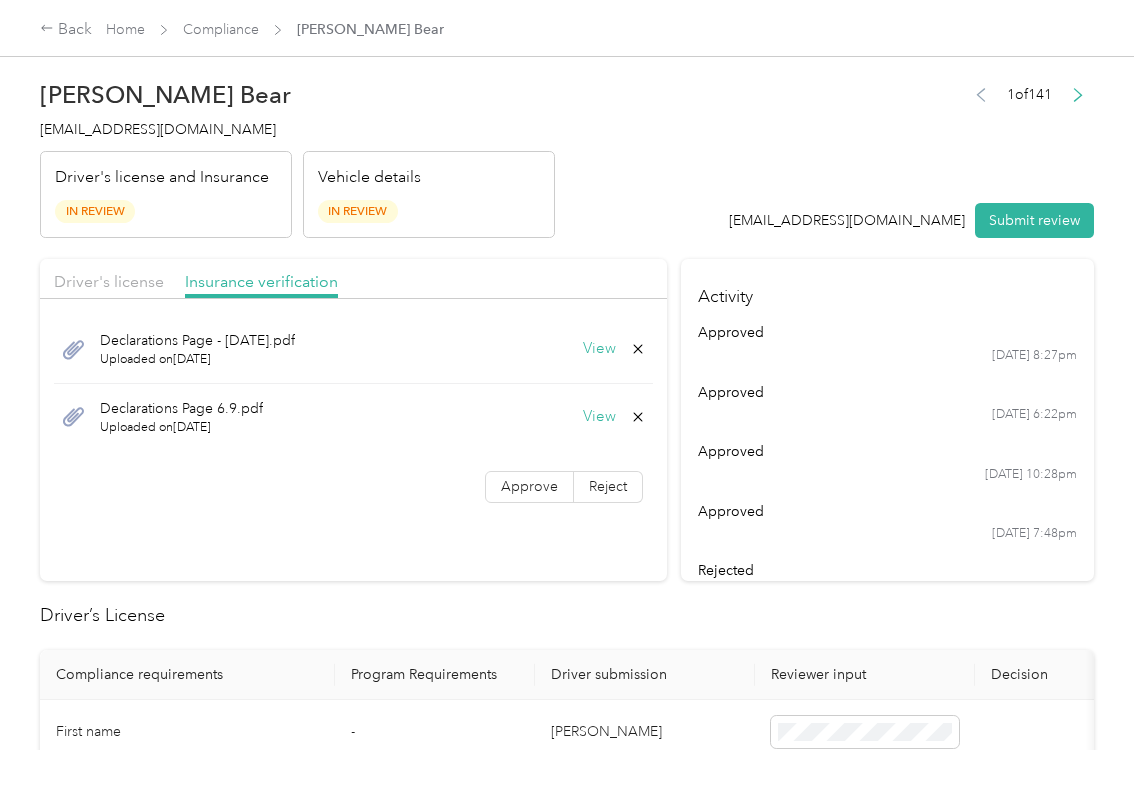 click on "Declarations Page - [DATE].pdf Uploaded on  [DATE] View Declarations Page 6.9.pdf Uploaded on  [DATE] View Approve Reject" at bounding box center [353, 413] 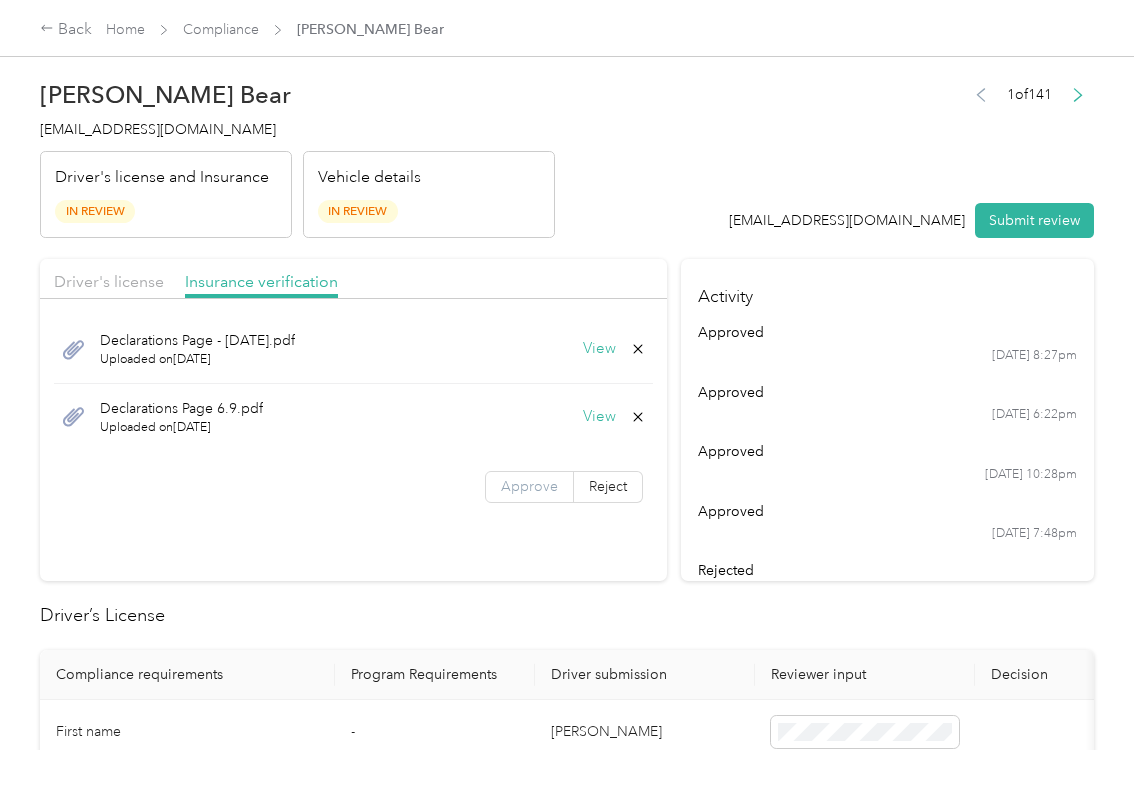 click on "Approve" at bounding box center (529, 486) 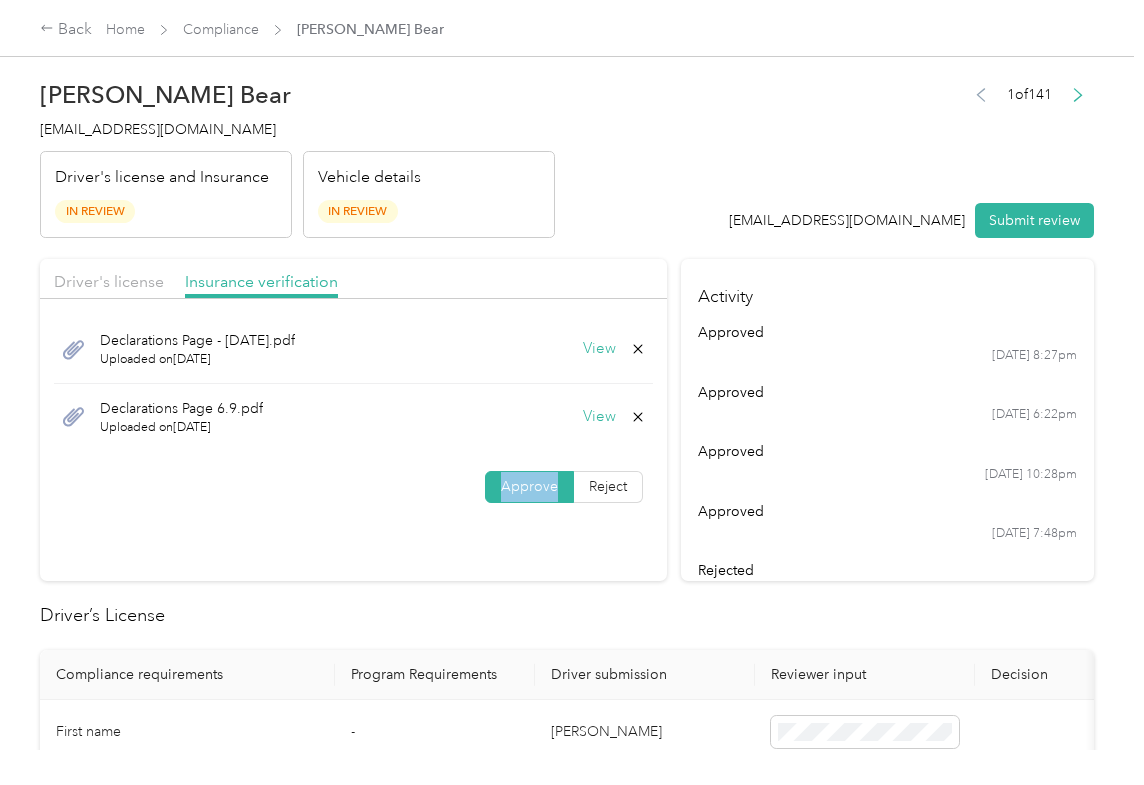 click on "Approve" at bounding box center [529, 486] 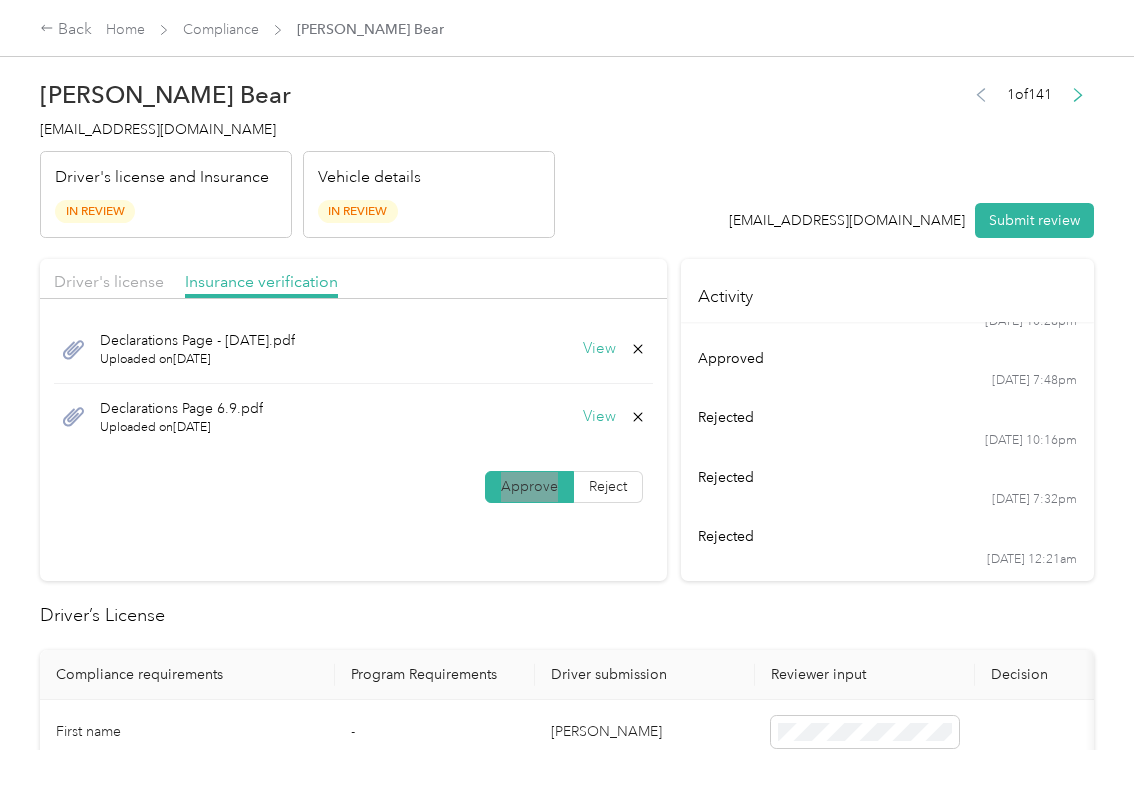 scroll, scrollTop: 164, scrollLeft: 0, axis: vertical 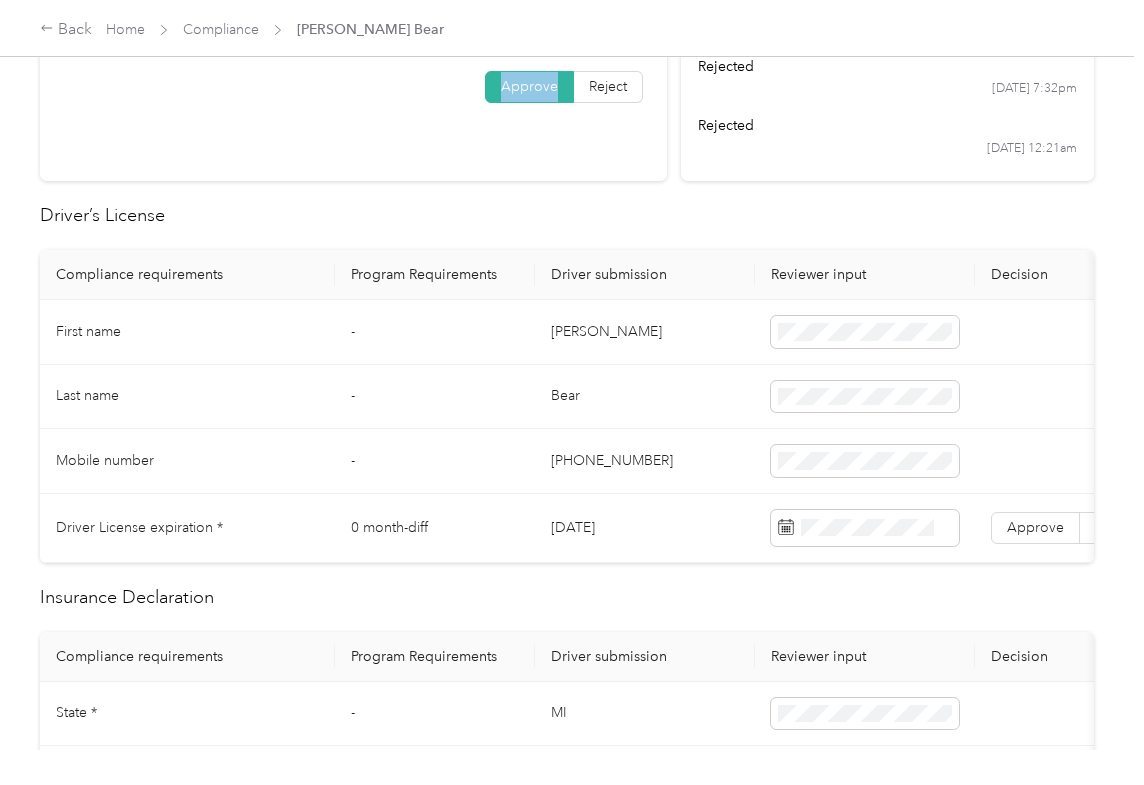 click on "[DATE]" at bounding box center [645, 528] 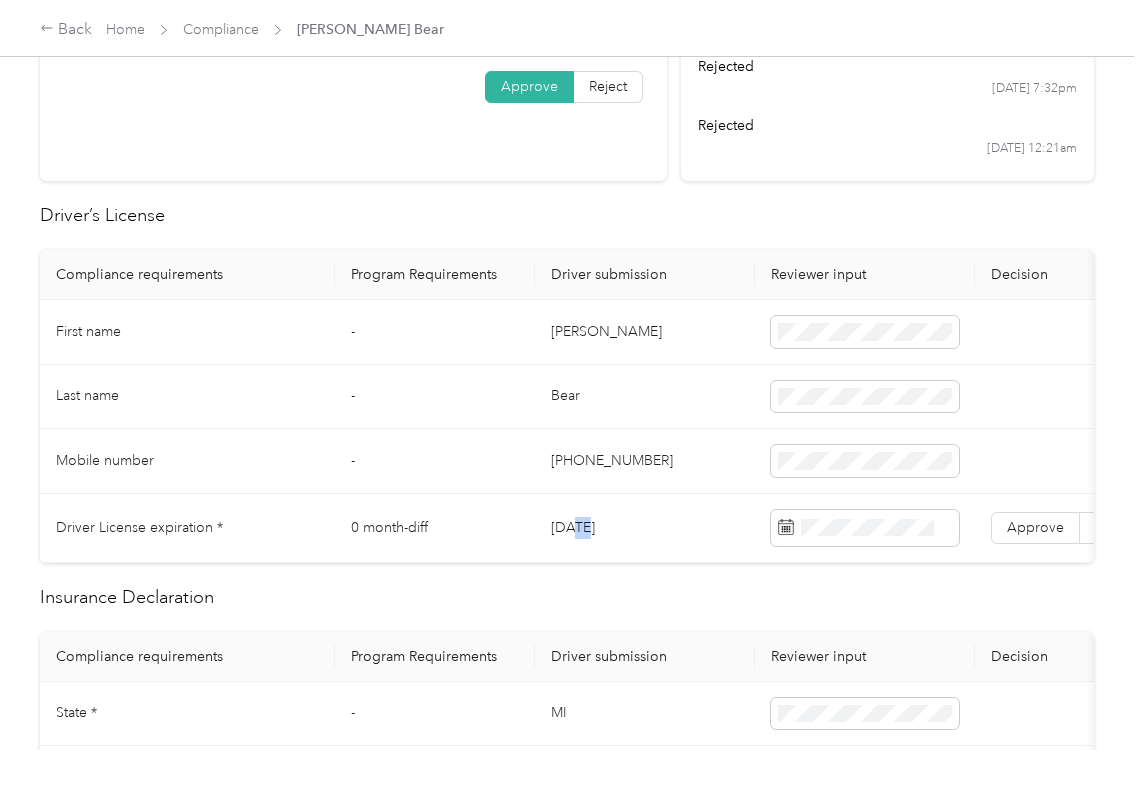 click on "[DATE]" at bounding box center (645, 528) 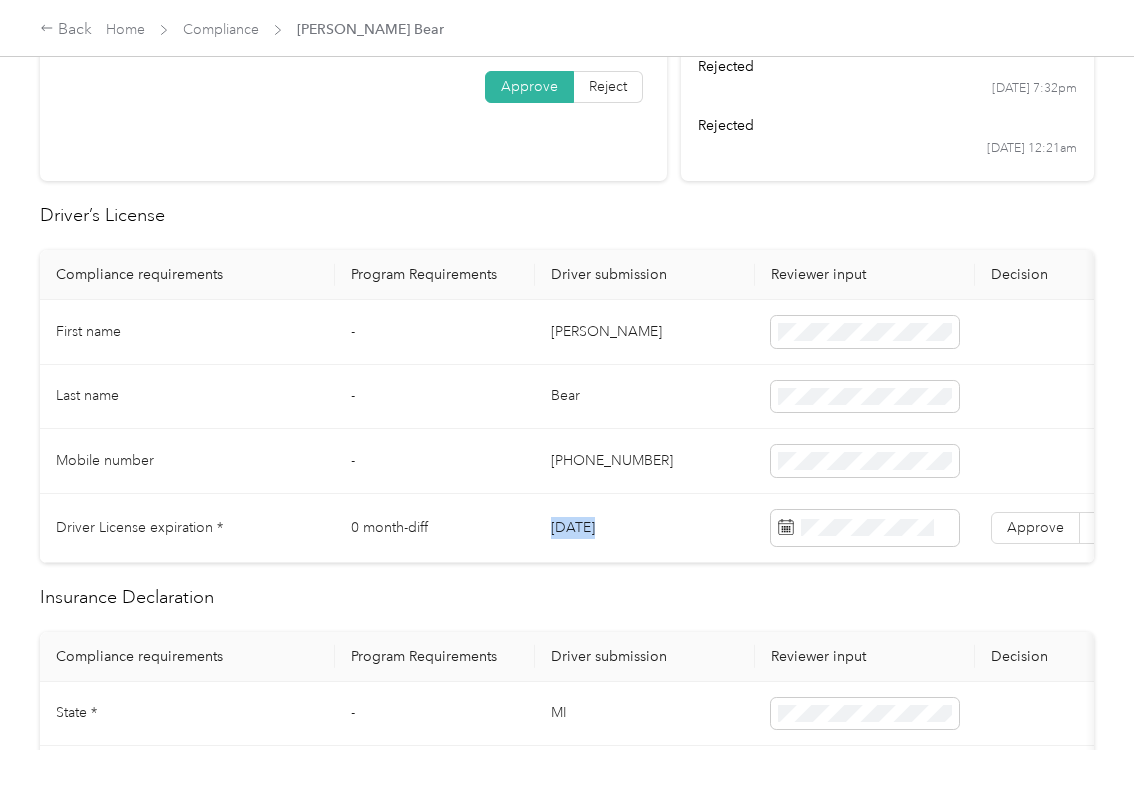 copy on "[DATE]" 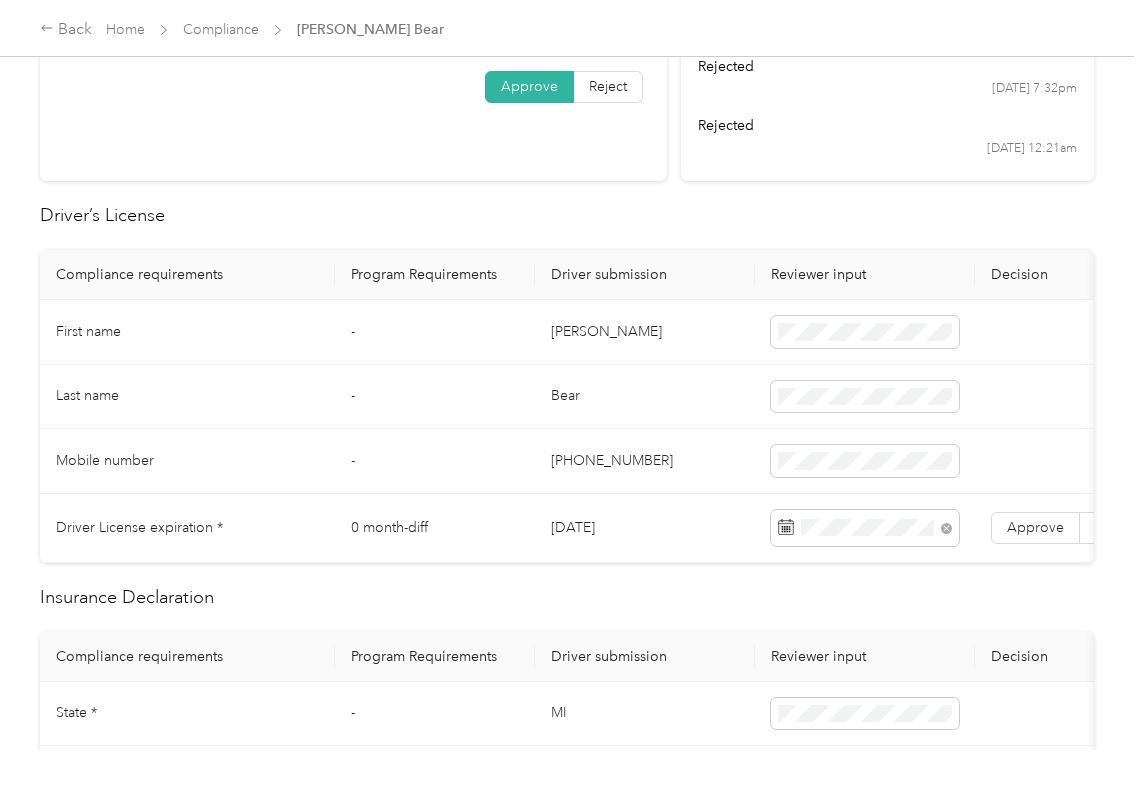 drag, startPoint x: 646, startPoint y: 206, endPoint x: 661, endPoint y: 228, distance: 26.627054 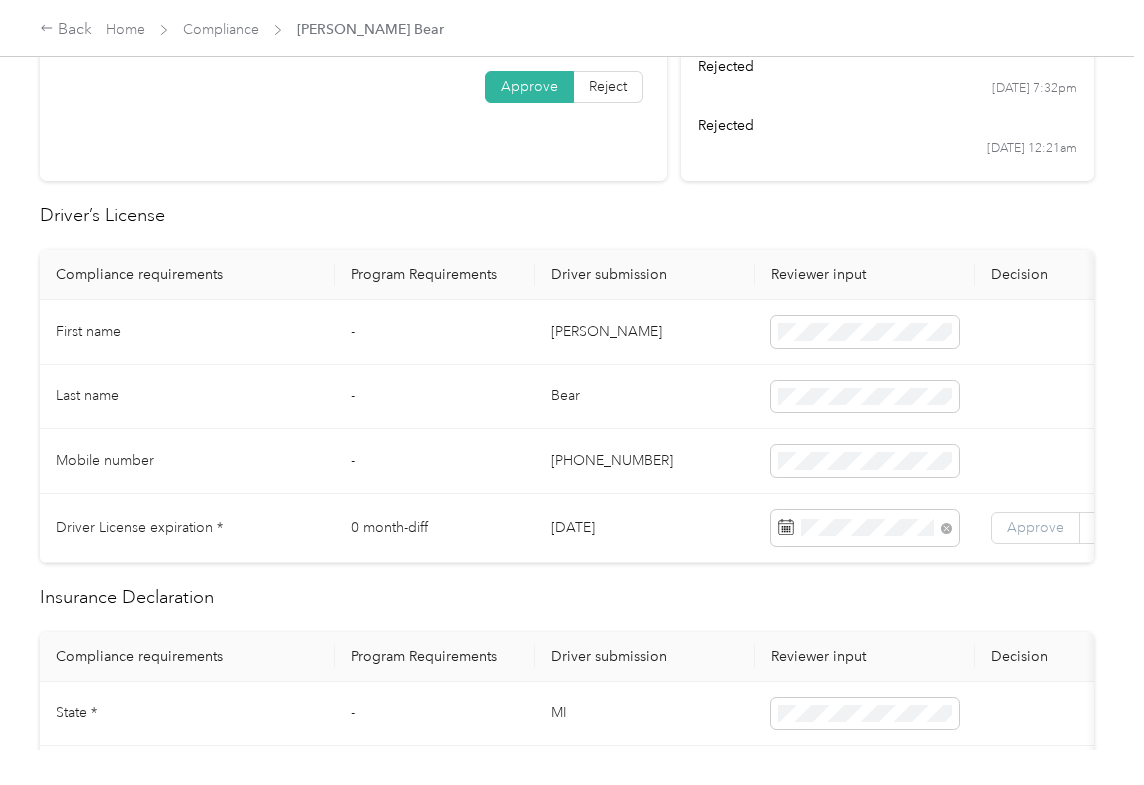 click on "Approve" at bounding box center [1035, 527] 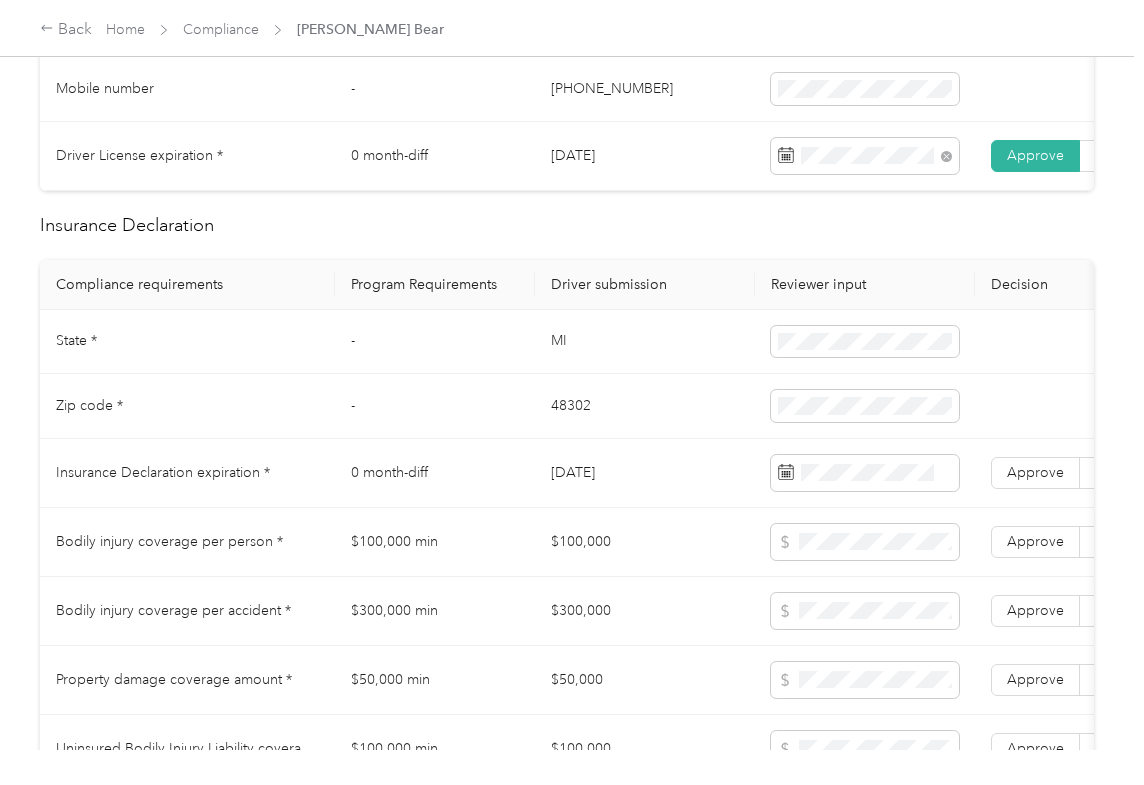 scroll, scrollTop: 800, scrollLeft: 0, axis: vertical 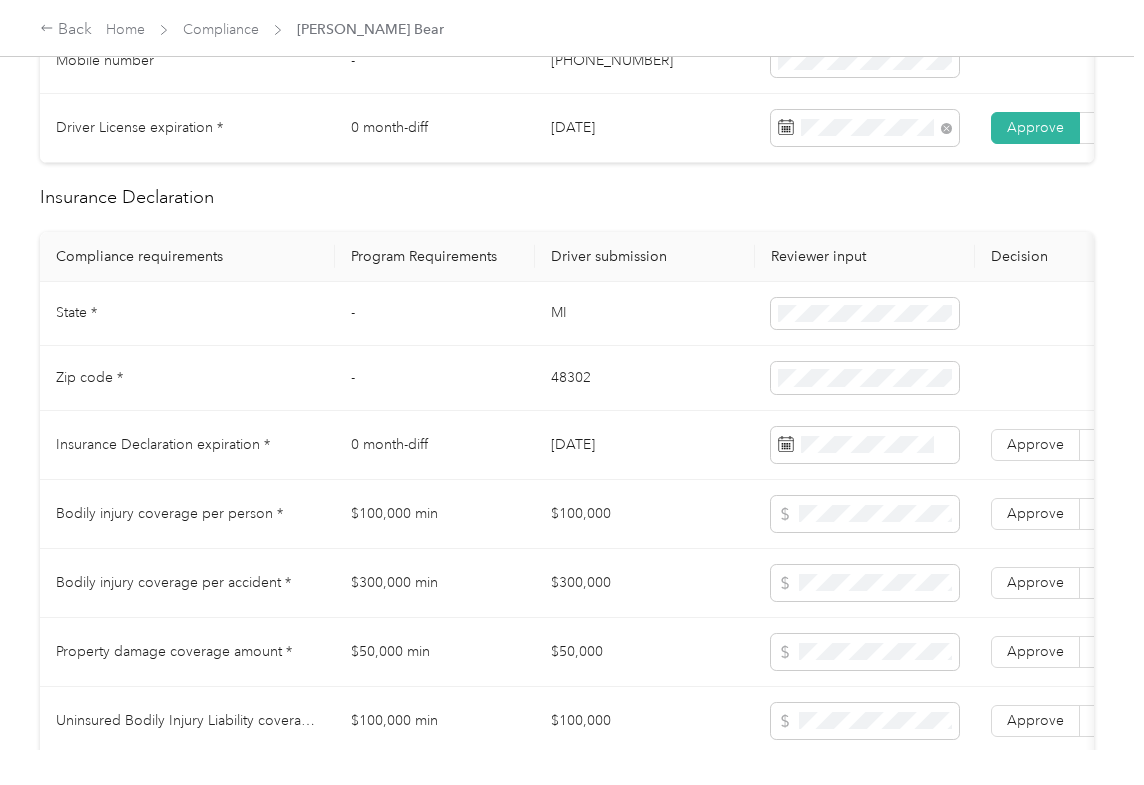 click on "MI" at bounding box center (645, 314) 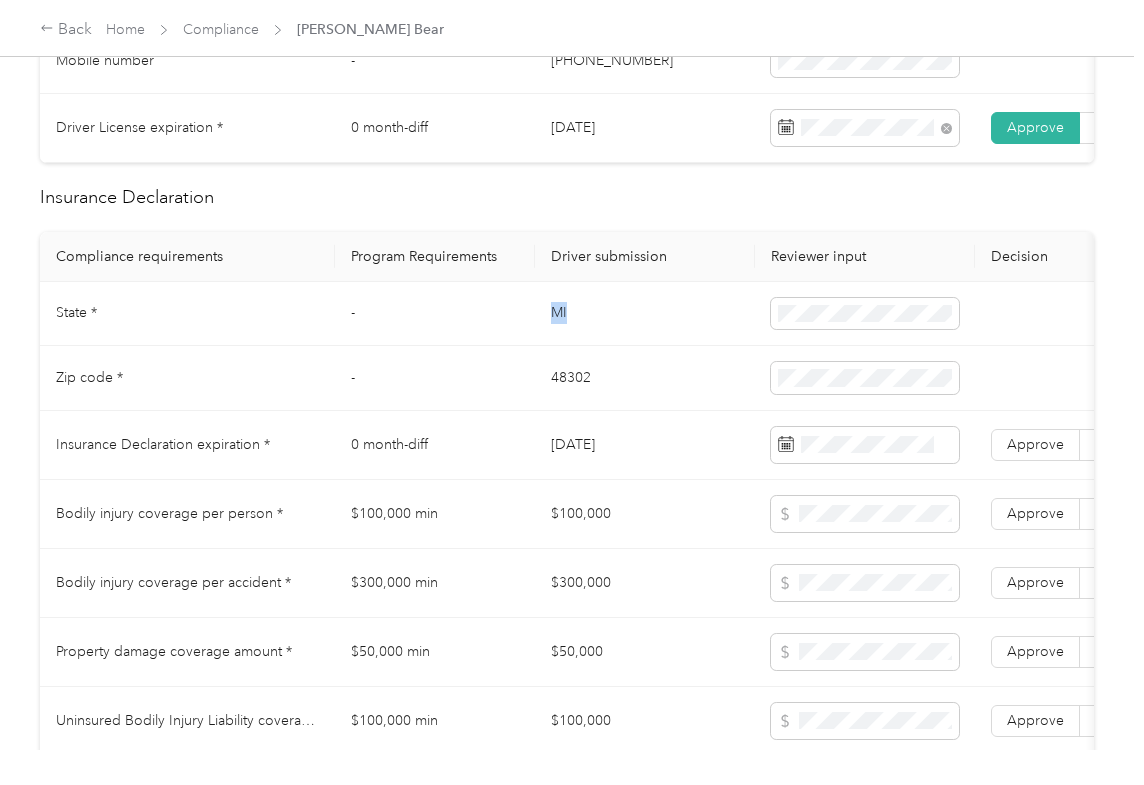 click on "MI" at bounding box center [645, 314] 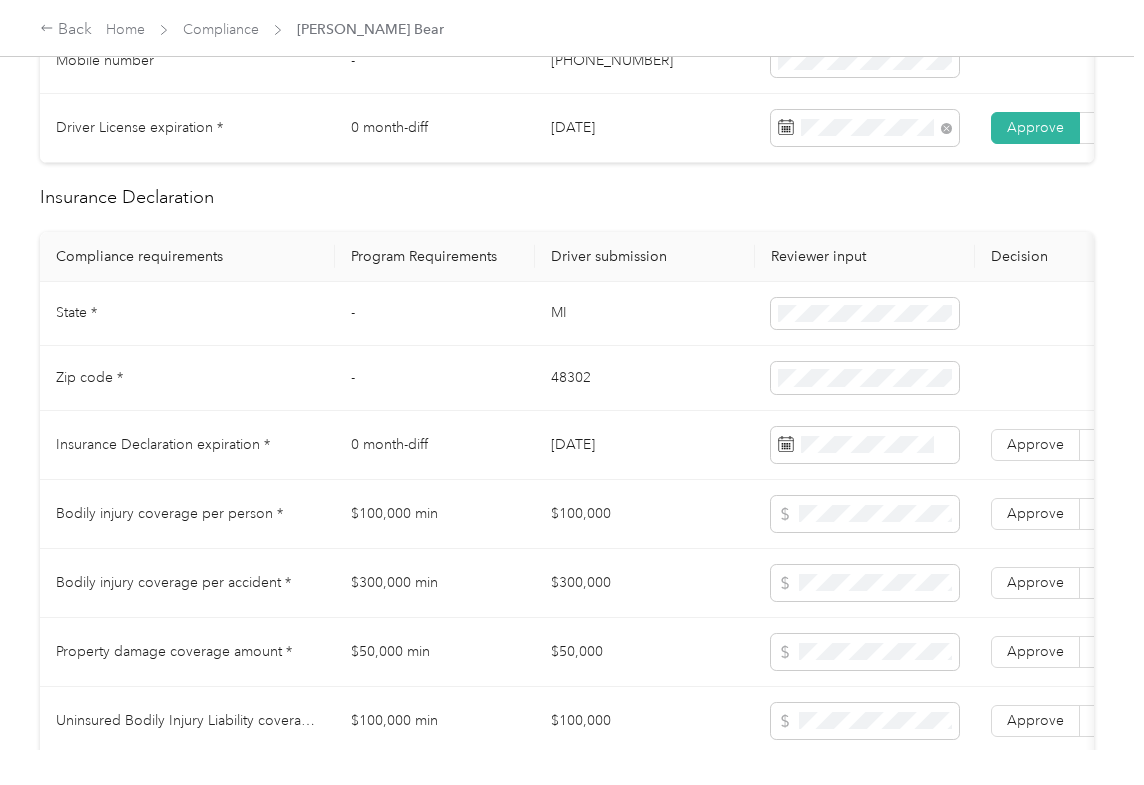 click on "48302" at bounding box center [645, 378] 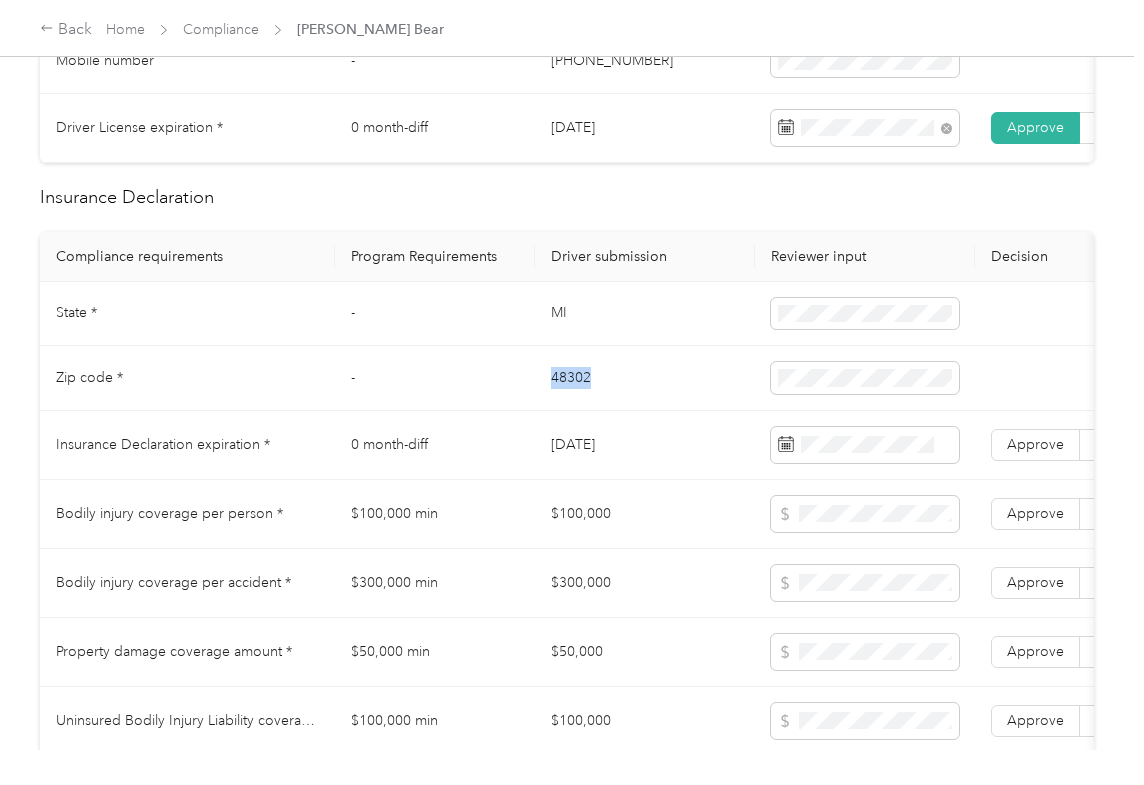 click on "48302" at bounding box center [645, 378] 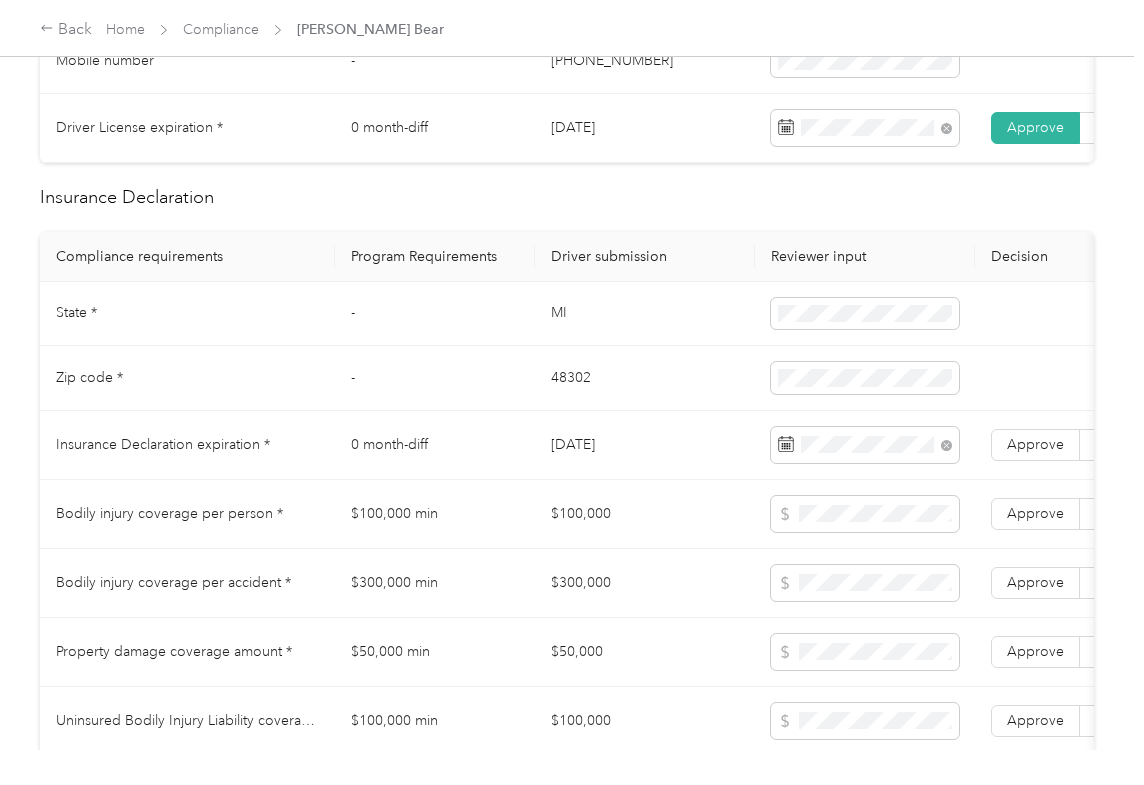 click on "Zip code *" at bounding box center (187, 378) 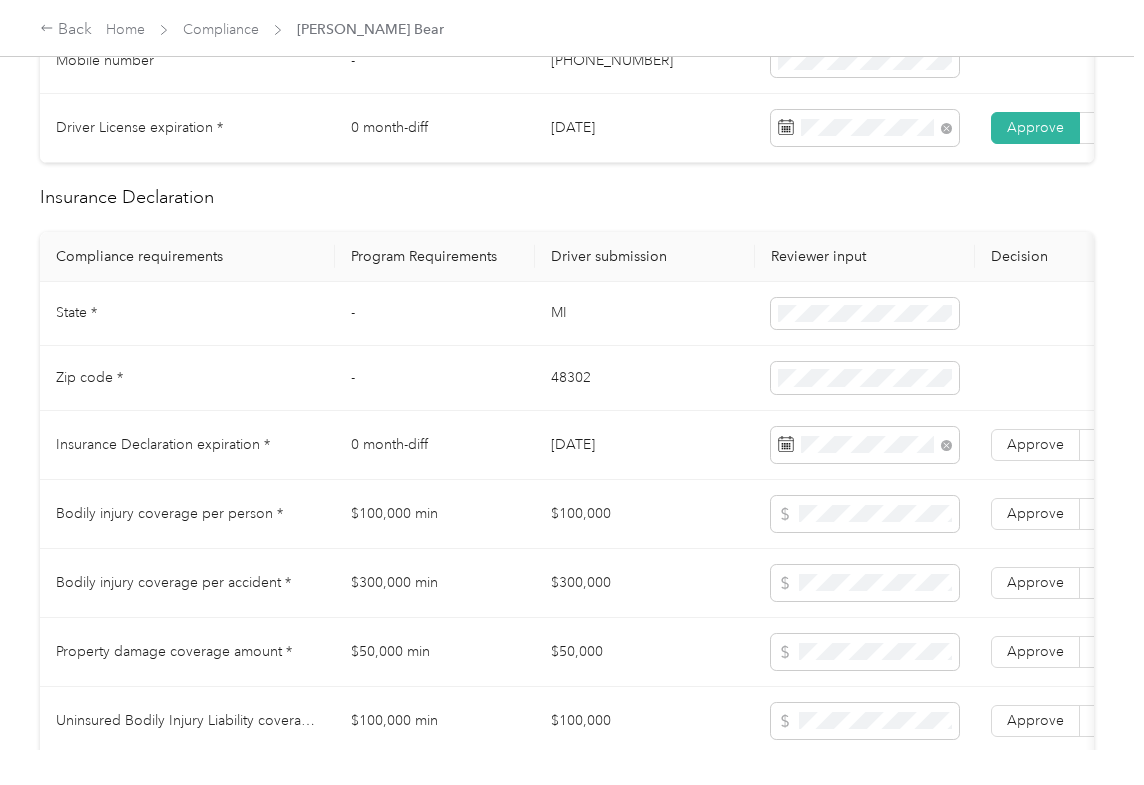 click on "Approve" at bounding box center [1035, 444] 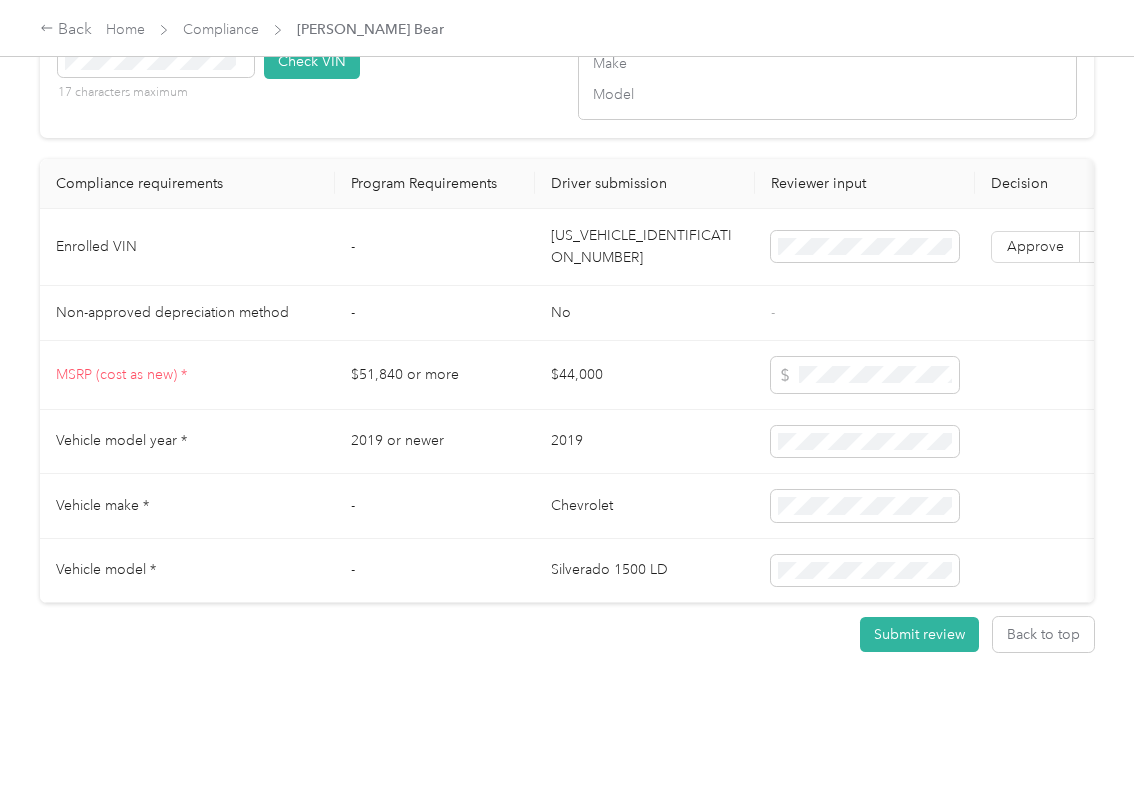 scroll, scrollTop: 2240, scrollLeft: 0, axis: vertical 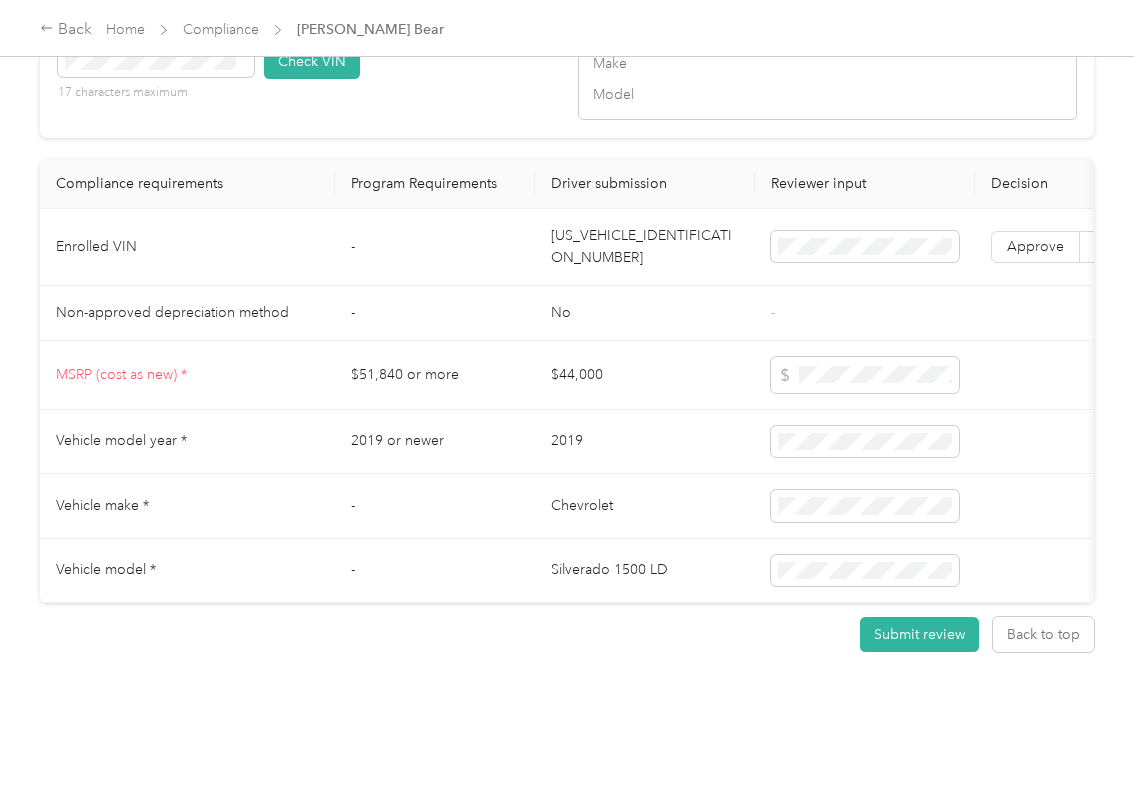 click on "[US_VEHICLE_IDENTIFICATION_NUMBER]" at bounding box center (645, 247) 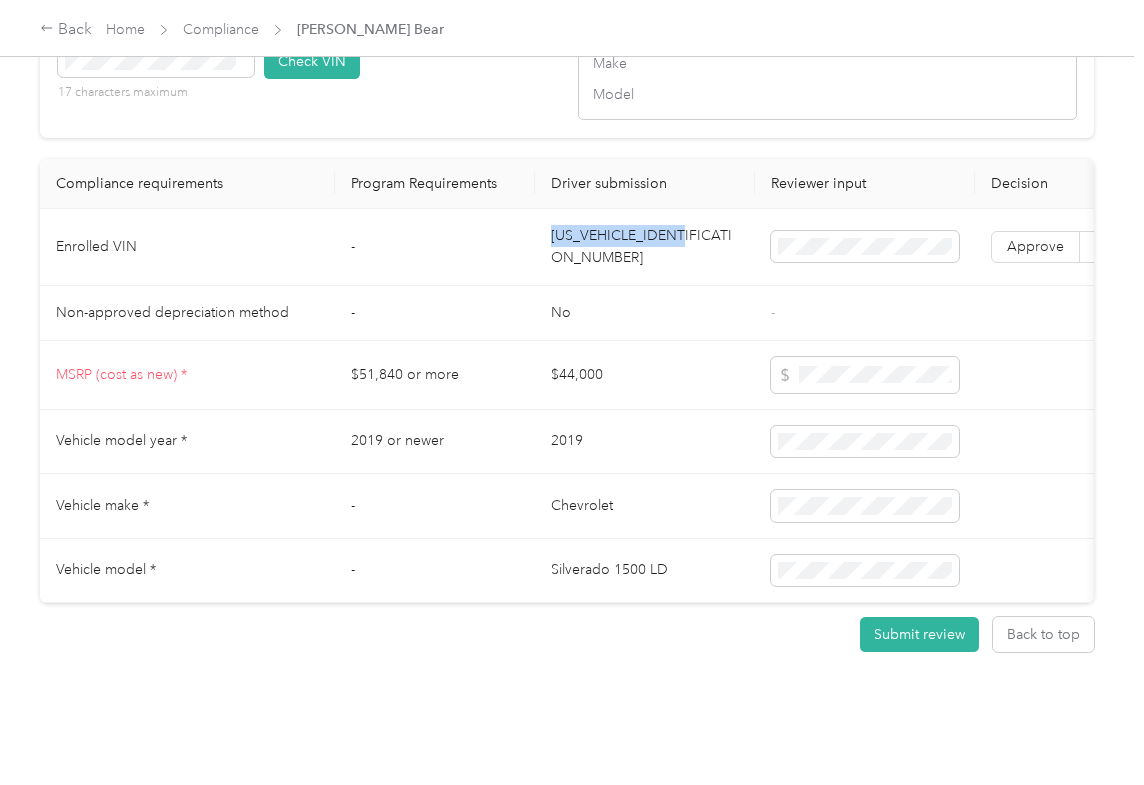drag, startPoint x: 612, startPoint y: 201, endPoint x: 85, endPoint y: 194, distance: 527.0465 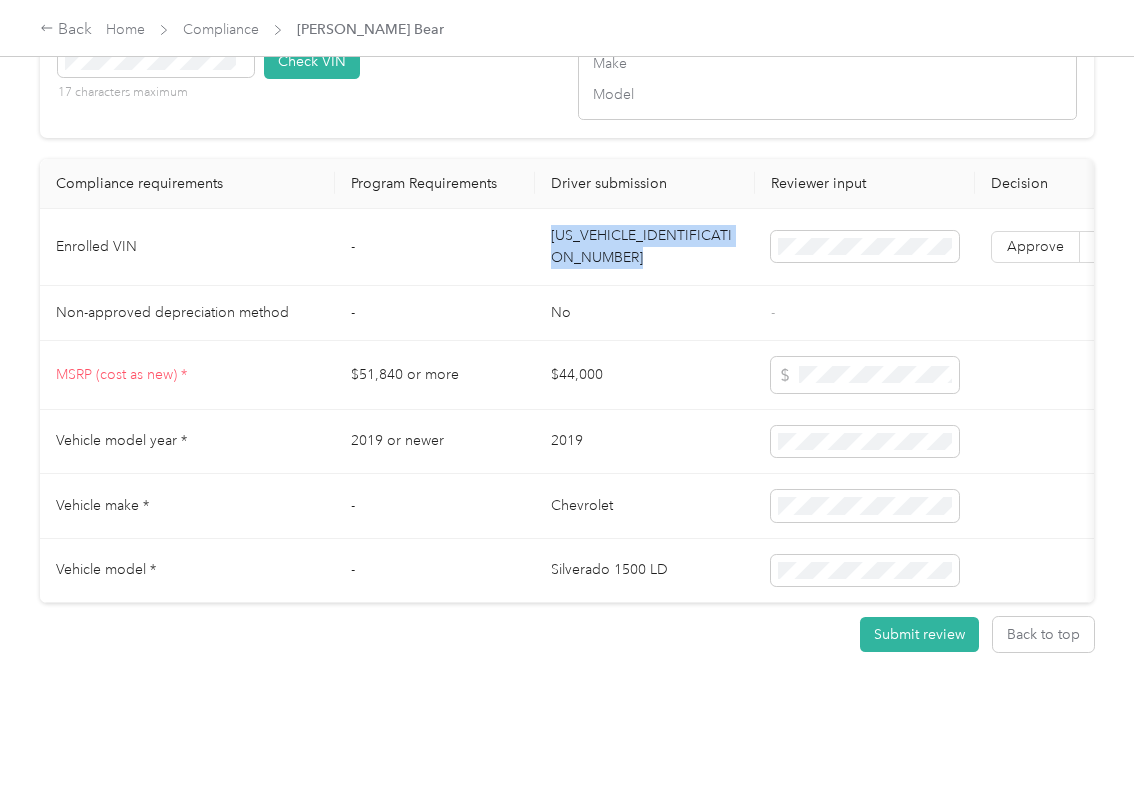 copy on "[US_VEHICLE_IDENTIFICATION_NUMBER]" 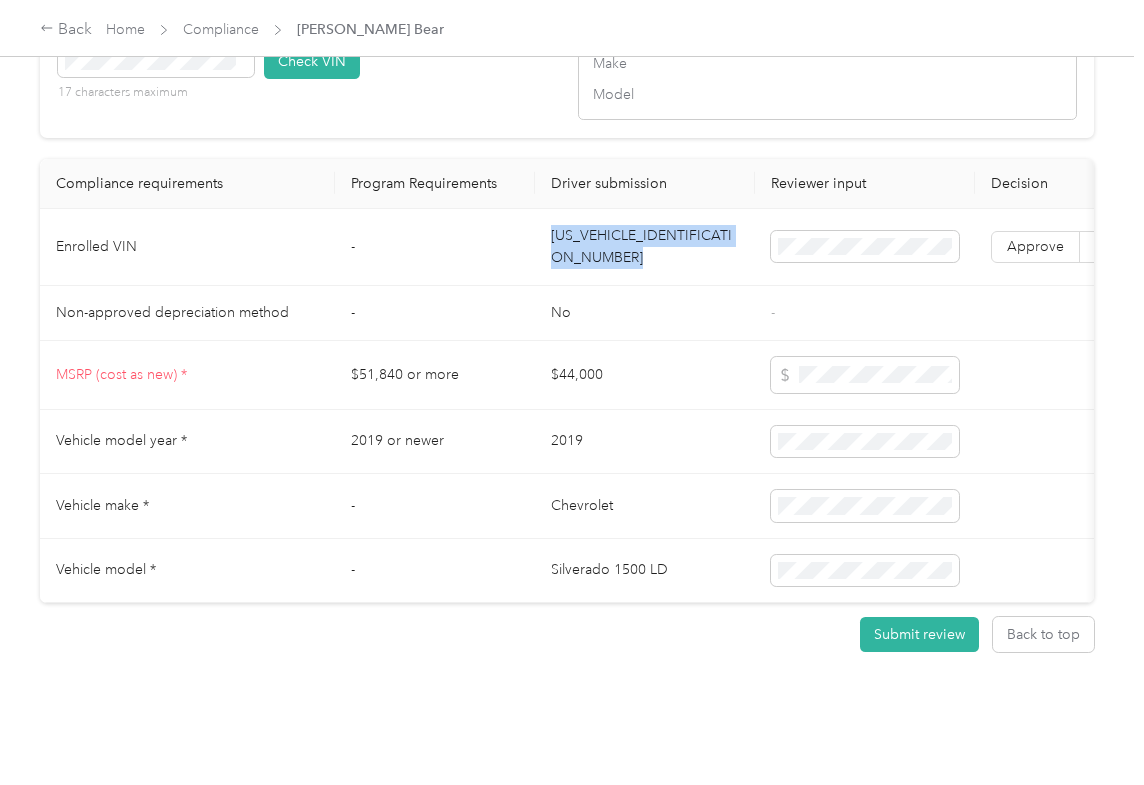 click on "No" at bounding box center [645, 313] 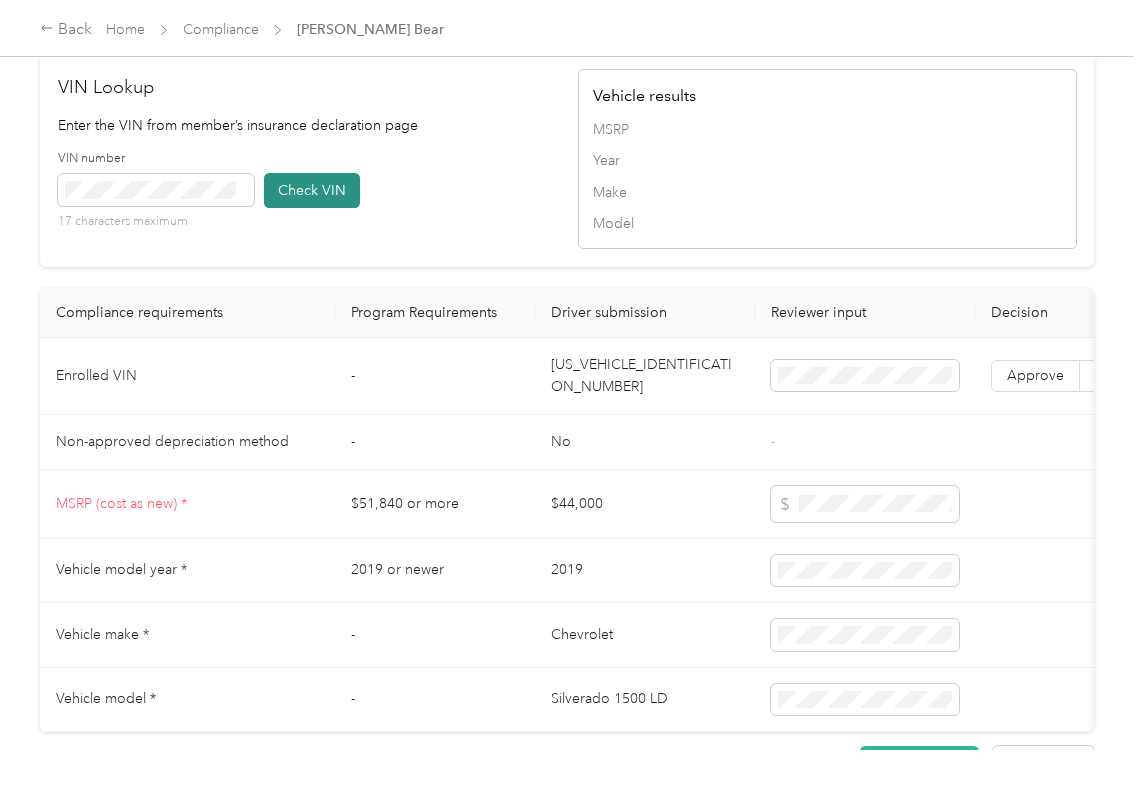 scroll, scrollTop: 1973, scrollLeft: 0, axis: vertical 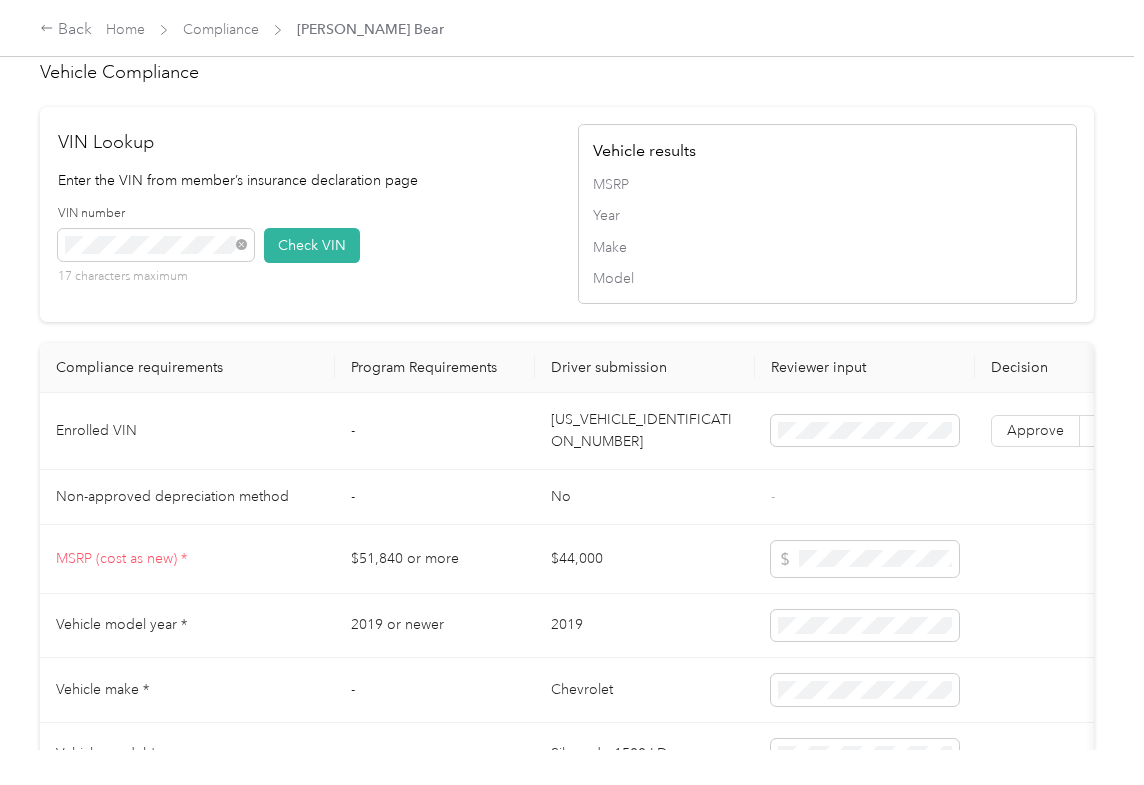 drag, startPoint x: 280, startPoint y: 292, endPoint x: 738, endPoint y: 424, distance: 476.64243 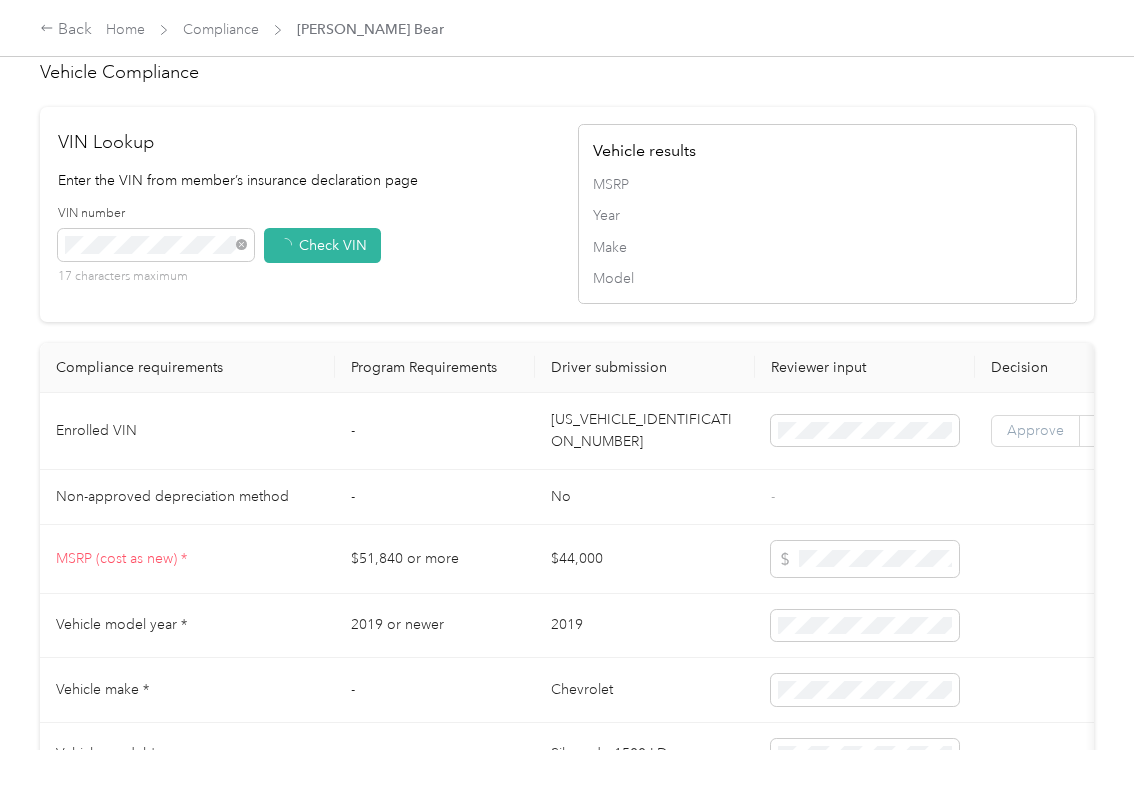 click on "Approve" at bounding box center [1035, 430] 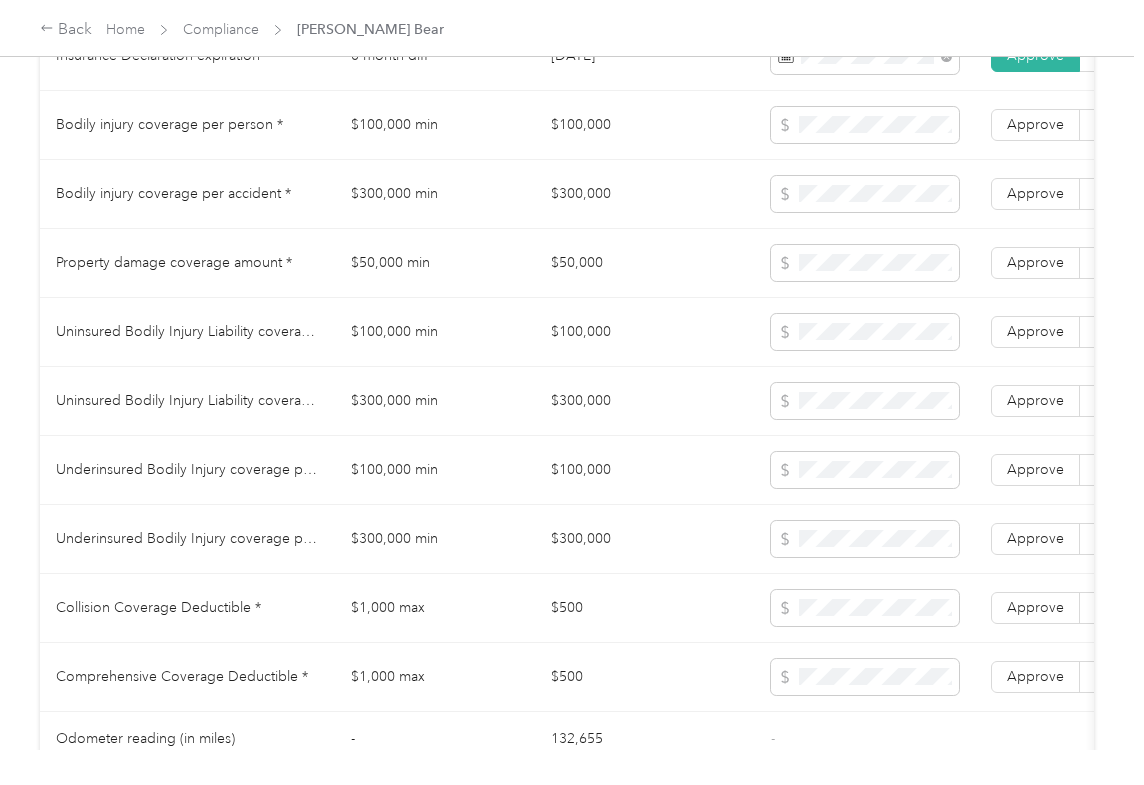 scroll, scrollTop: 1173, scrollLeft: 0, axis: vertical 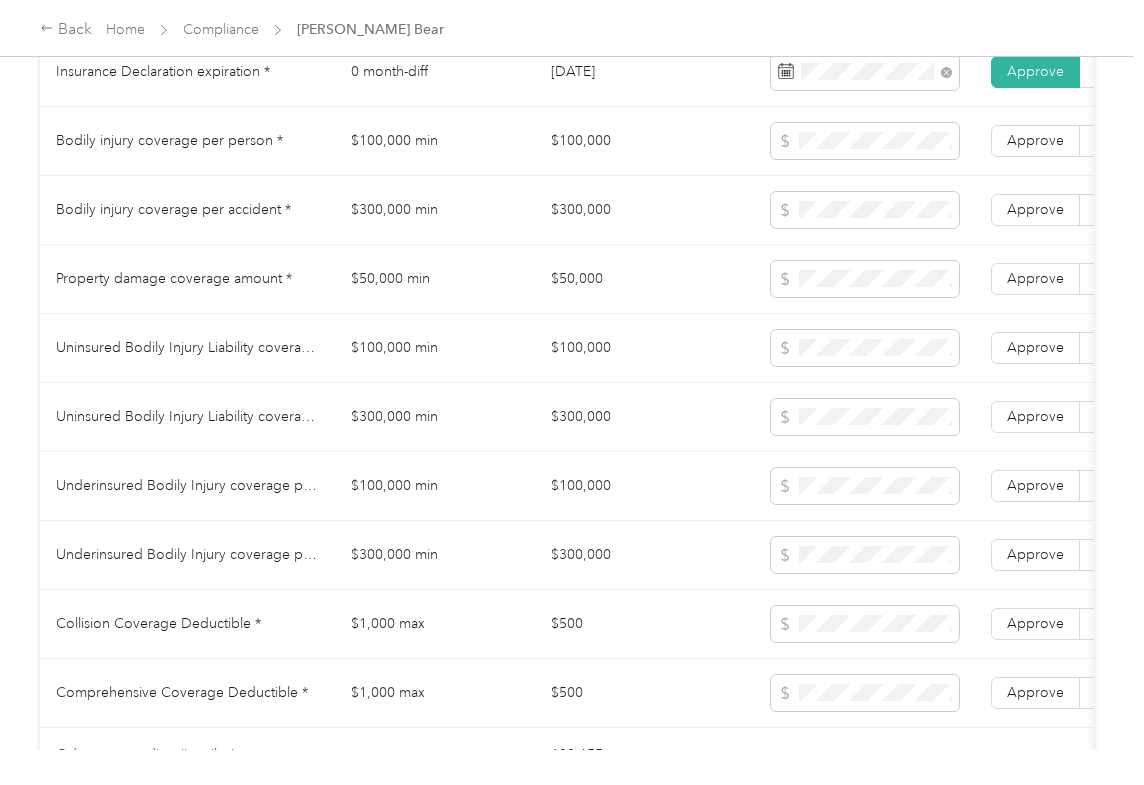 click on "$100,000" at bounding box center [645, 348] 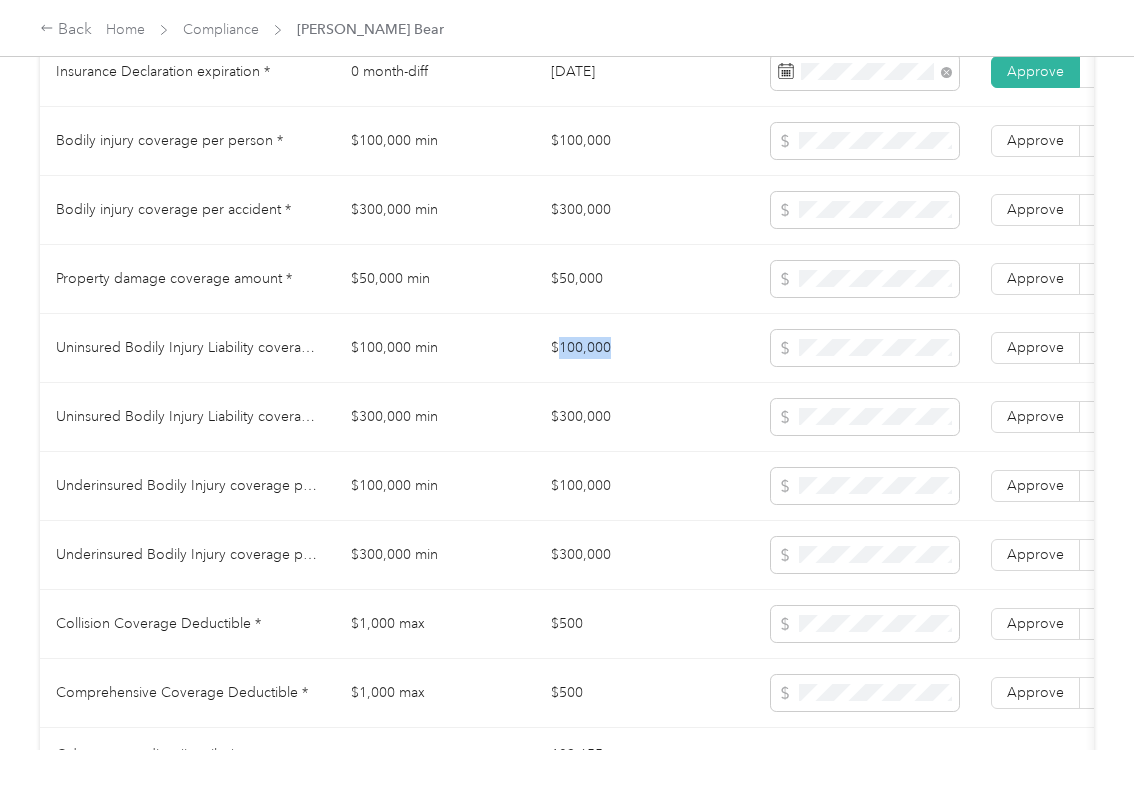 click on "$100,000" at bounding box center (645, 348) 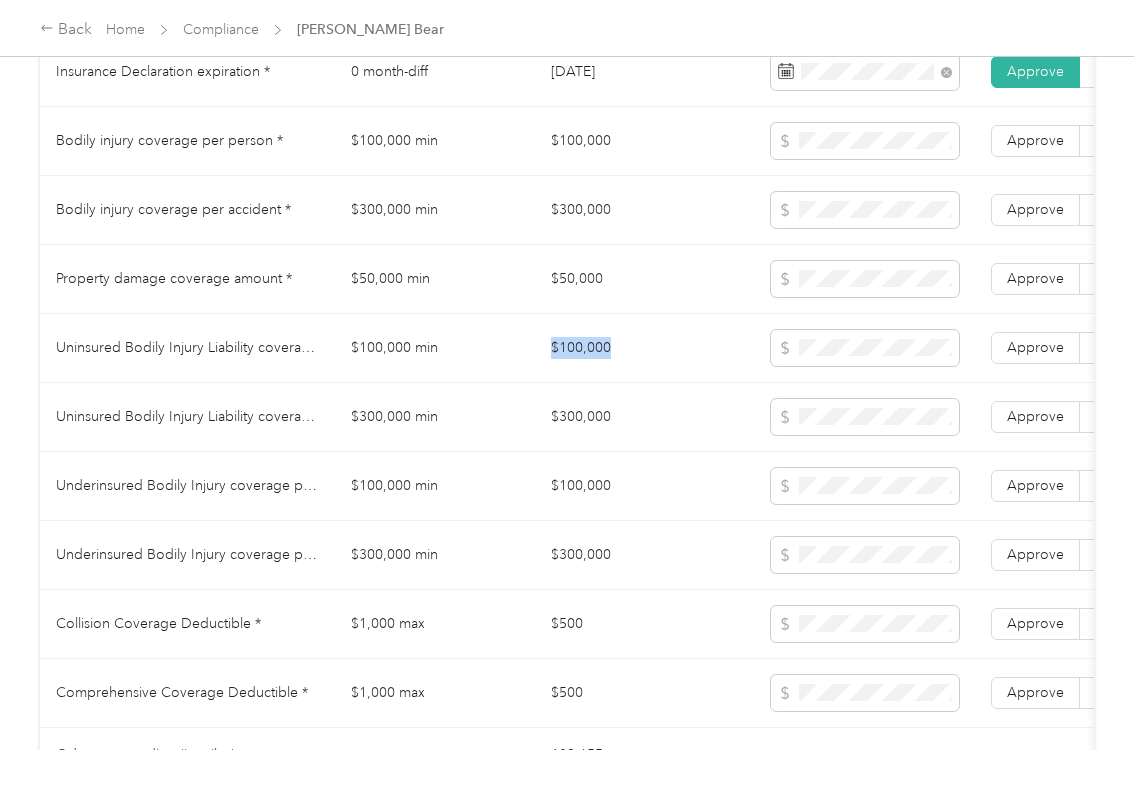 click on "$100,000" at bounding box center [645, 348] 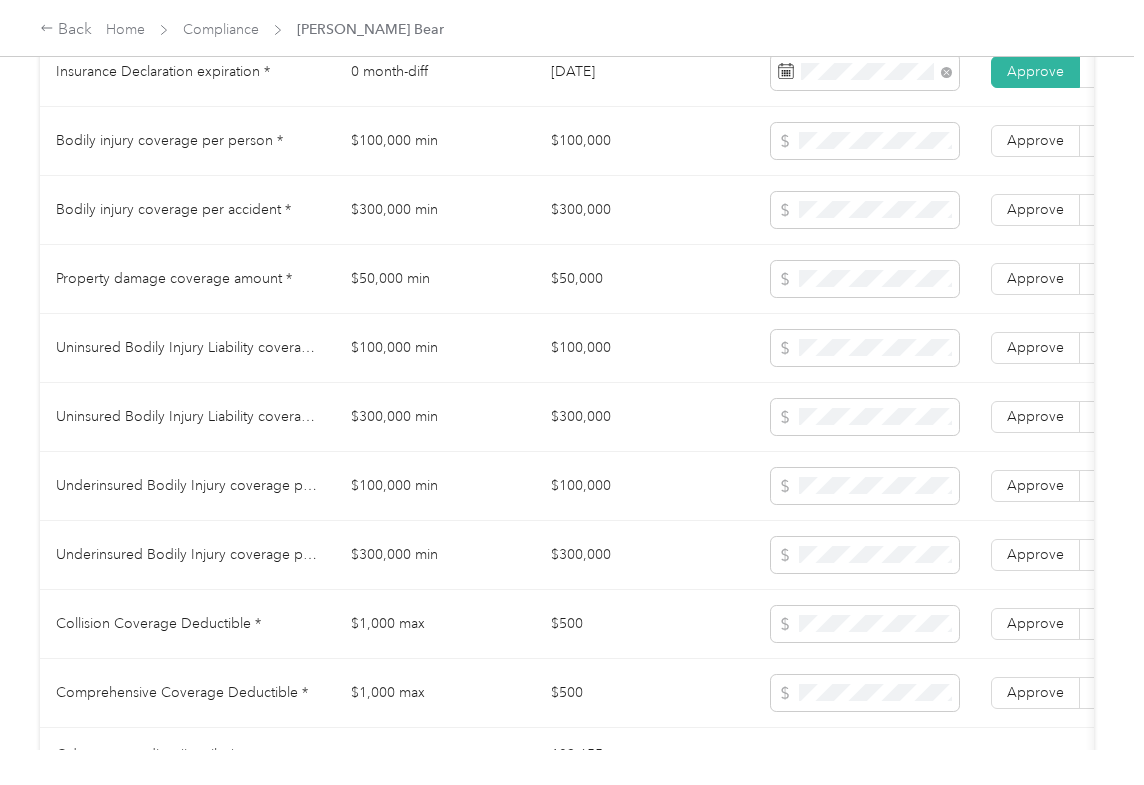 click on "$300,000" at bounding box center (645, 417) 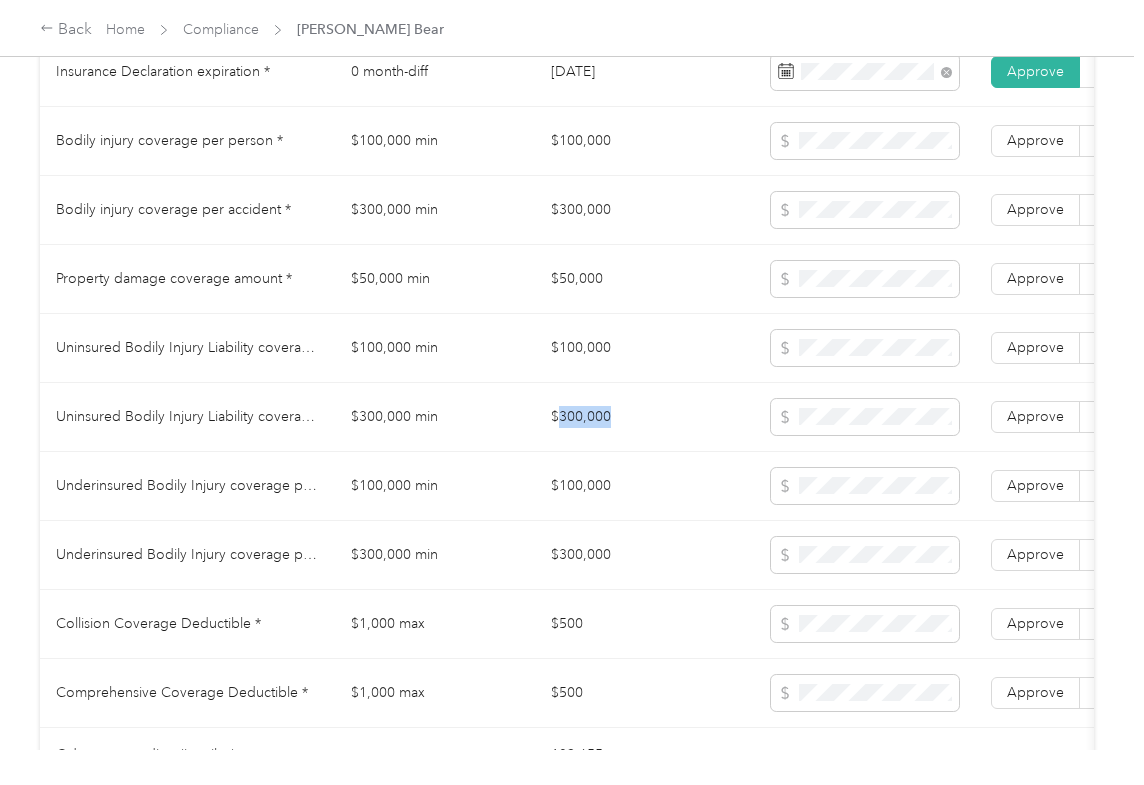 click on "$300,000" at bounding box center (645, 417) 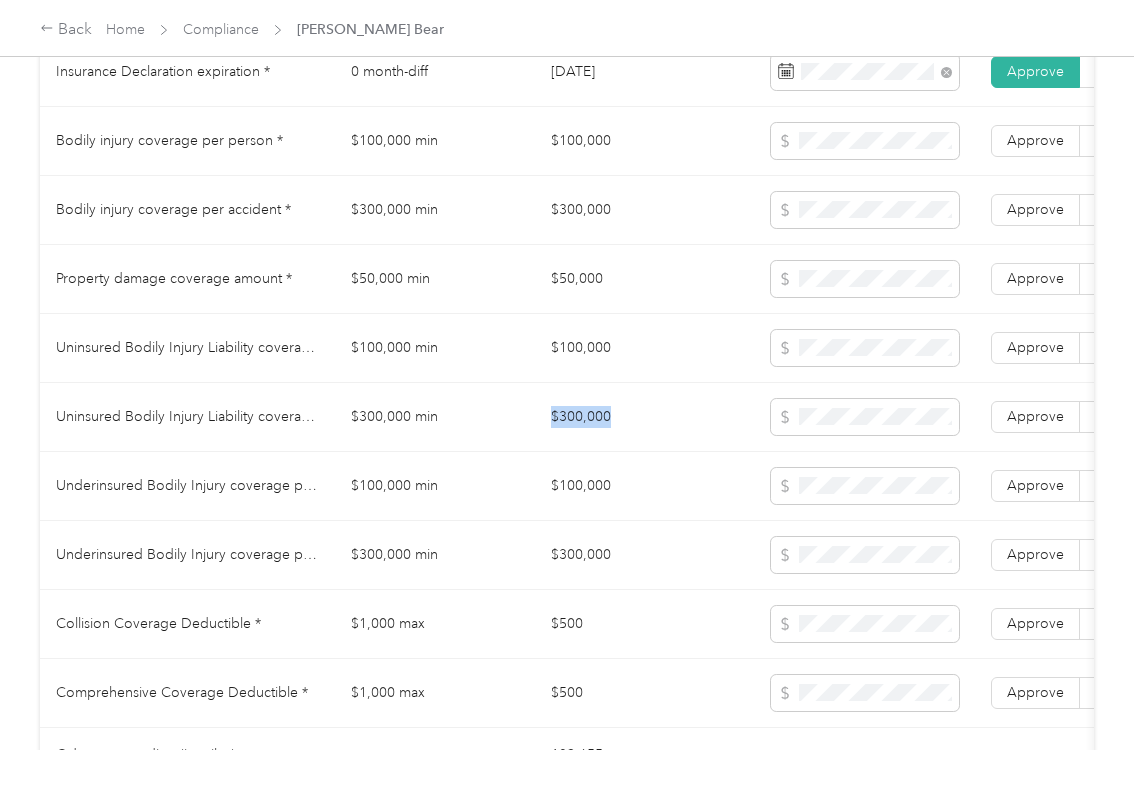 click on "$300,000" at bounding box center [645, 417] 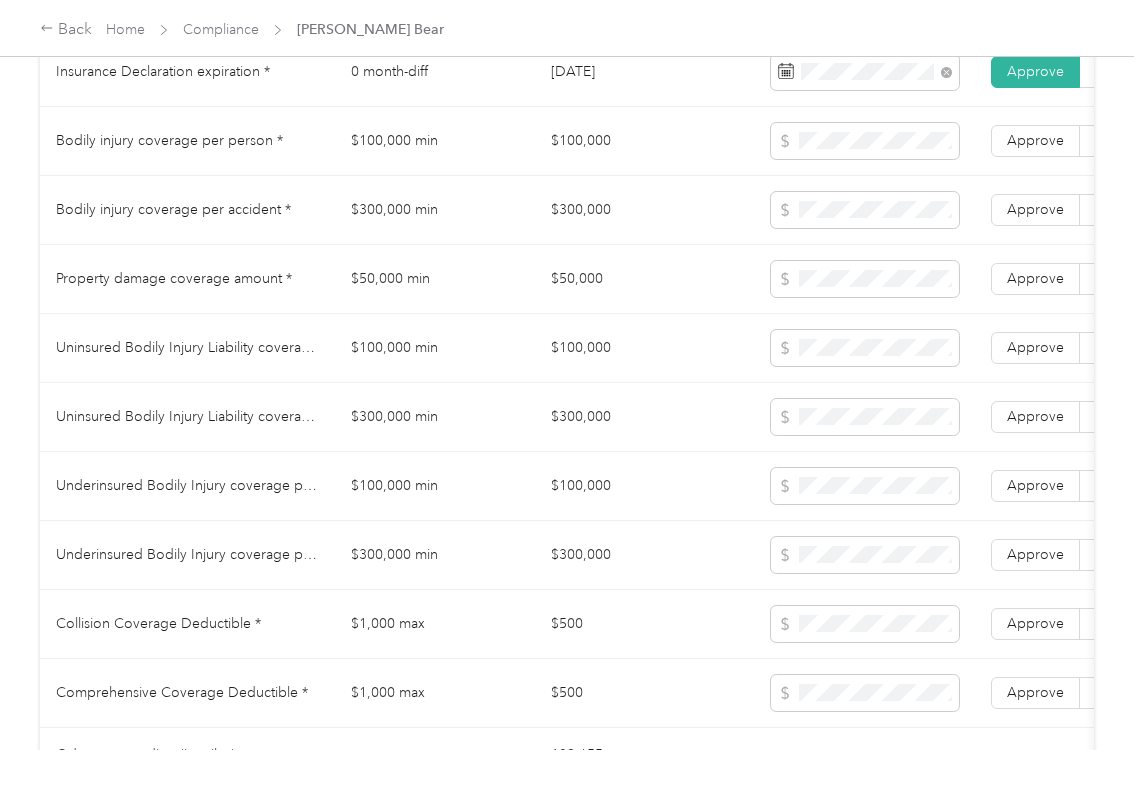 click on "$500" at bounding box center [645, 624] 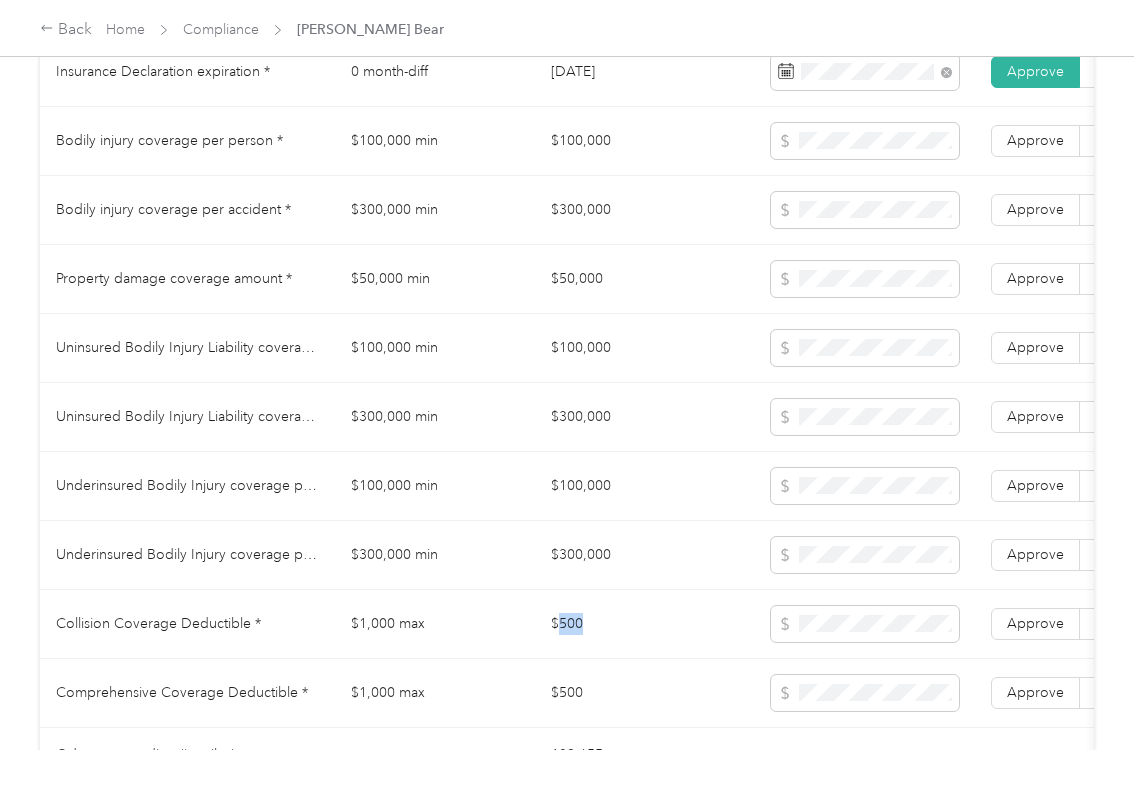 click on "$500" at bounding box center [645, 624] 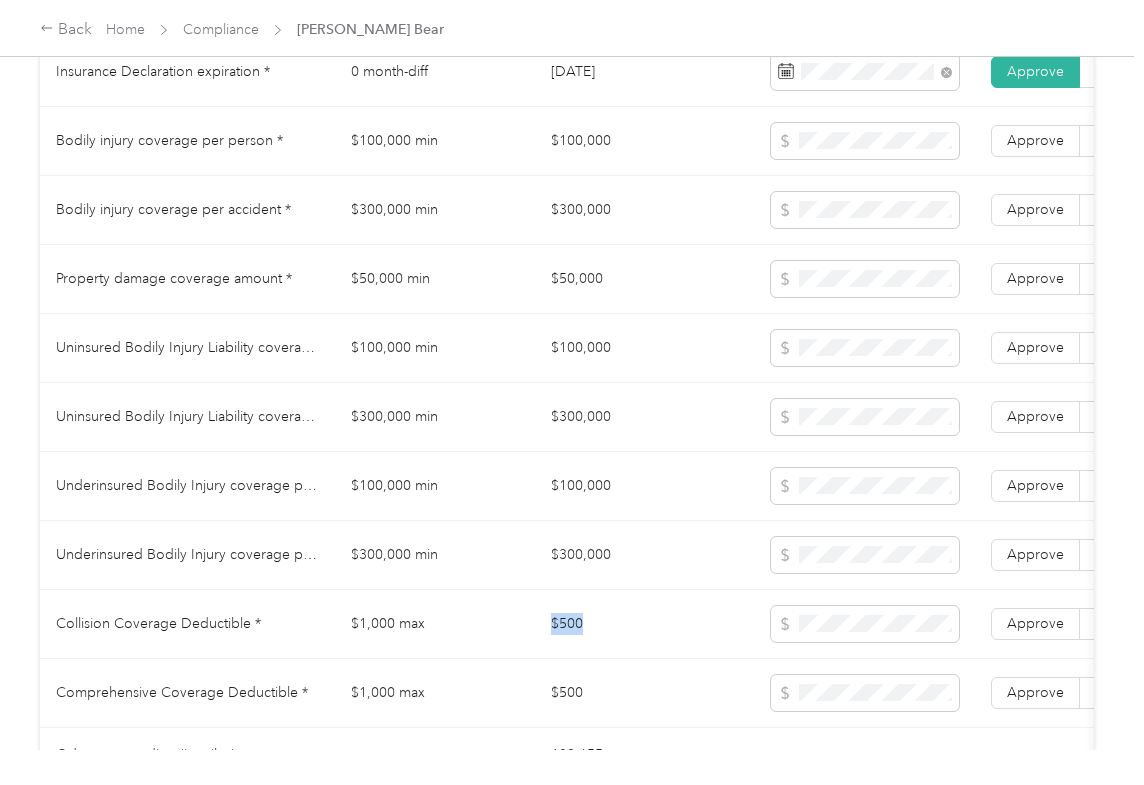 click on "$500" at bounding box center (645, 624) 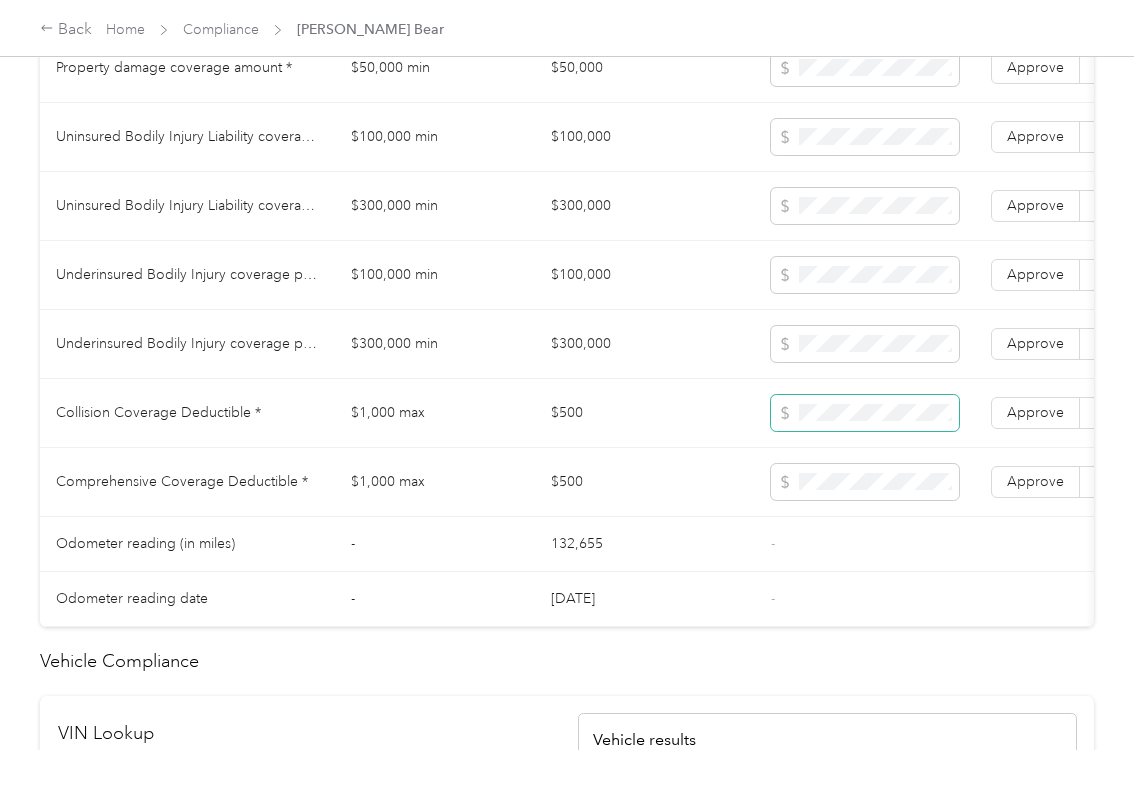 scroll, scrollTop: 1440, scrollLeft: 0, axis: vertical 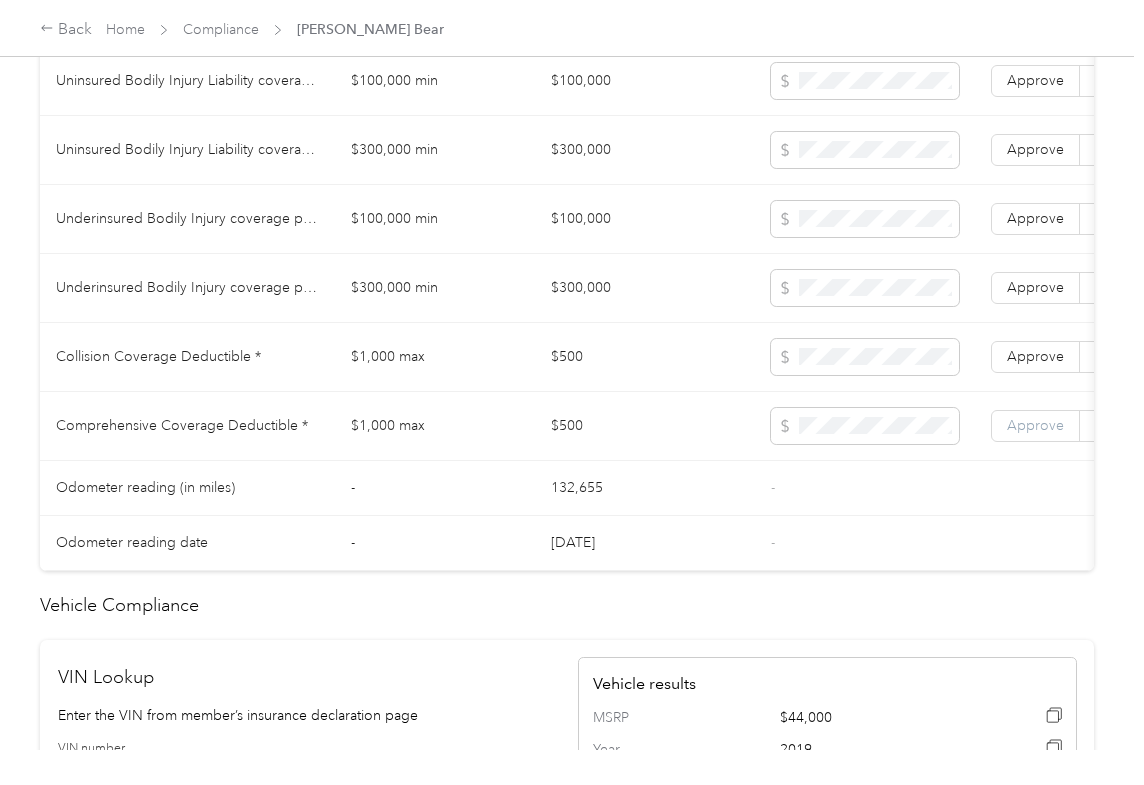 click on "Approve" at bounding box center [1035, 426] 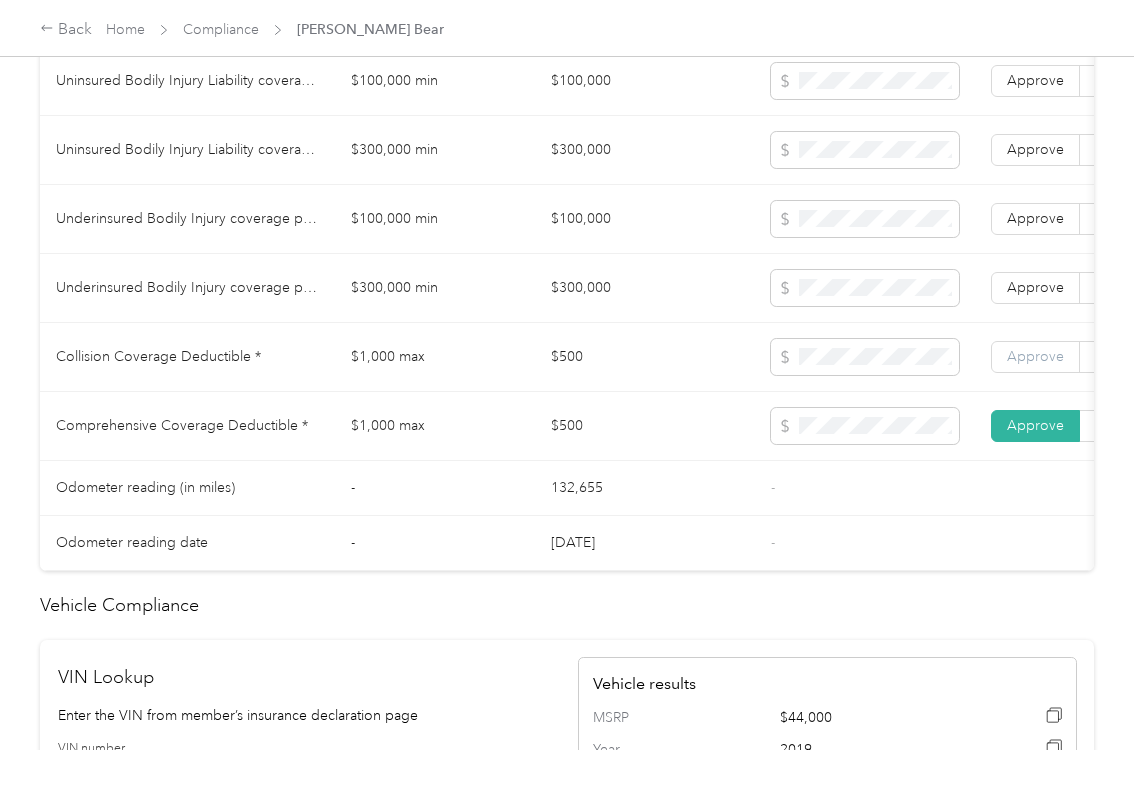 click on "Approve" at bounding box center (1035, 356) 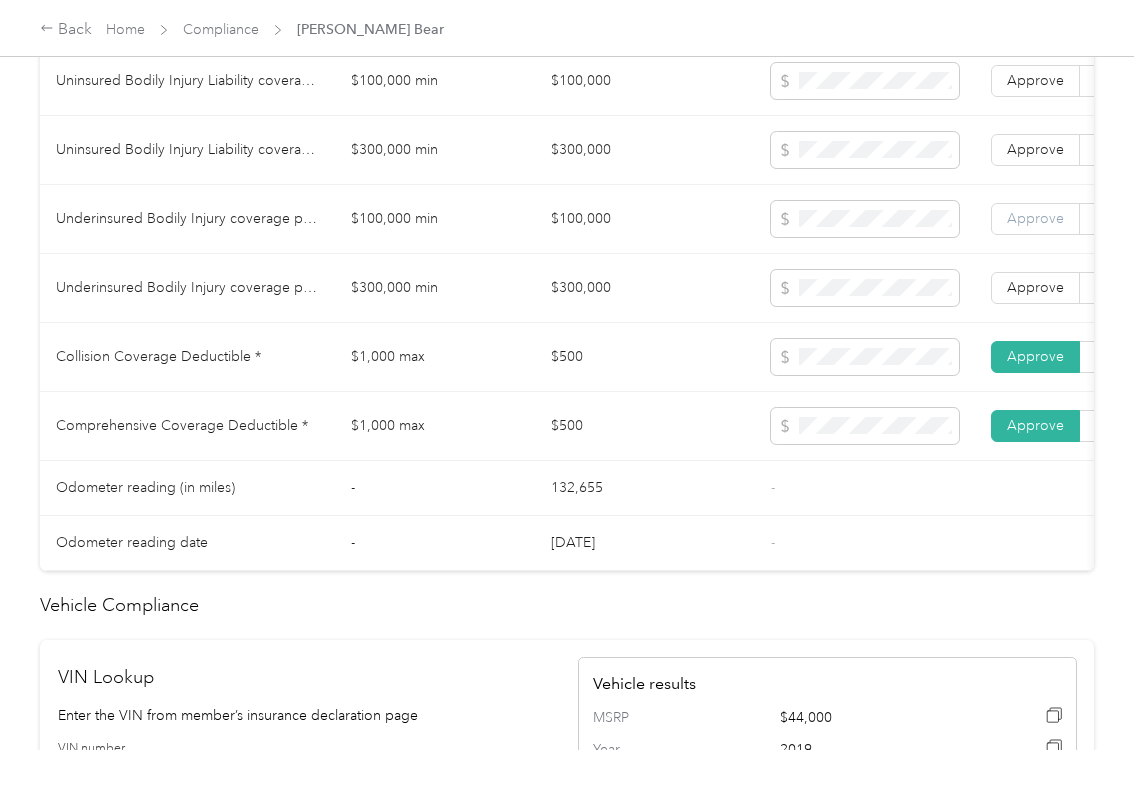 drag, startPoint x: 1029, startPoint y: 320, endPoint x: 1041, endPoint y: 254, distance: 67.08204 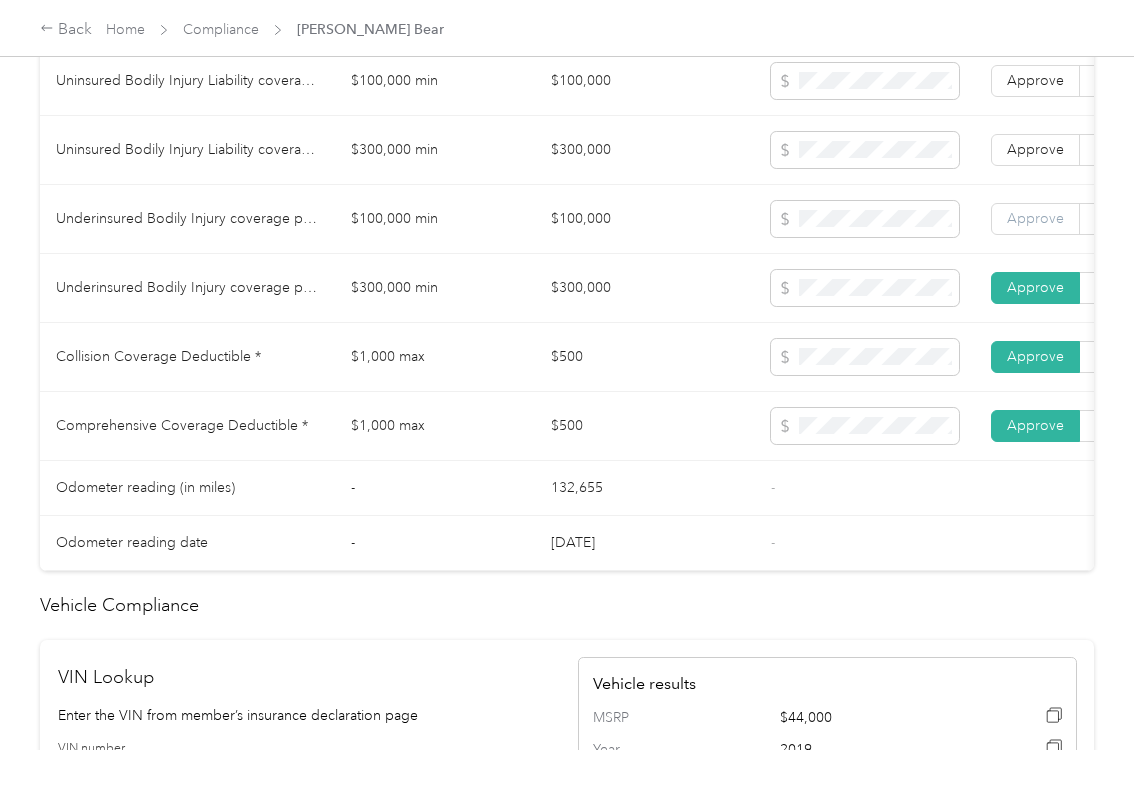 click on "Approve" at bounding box center (1035, 219) 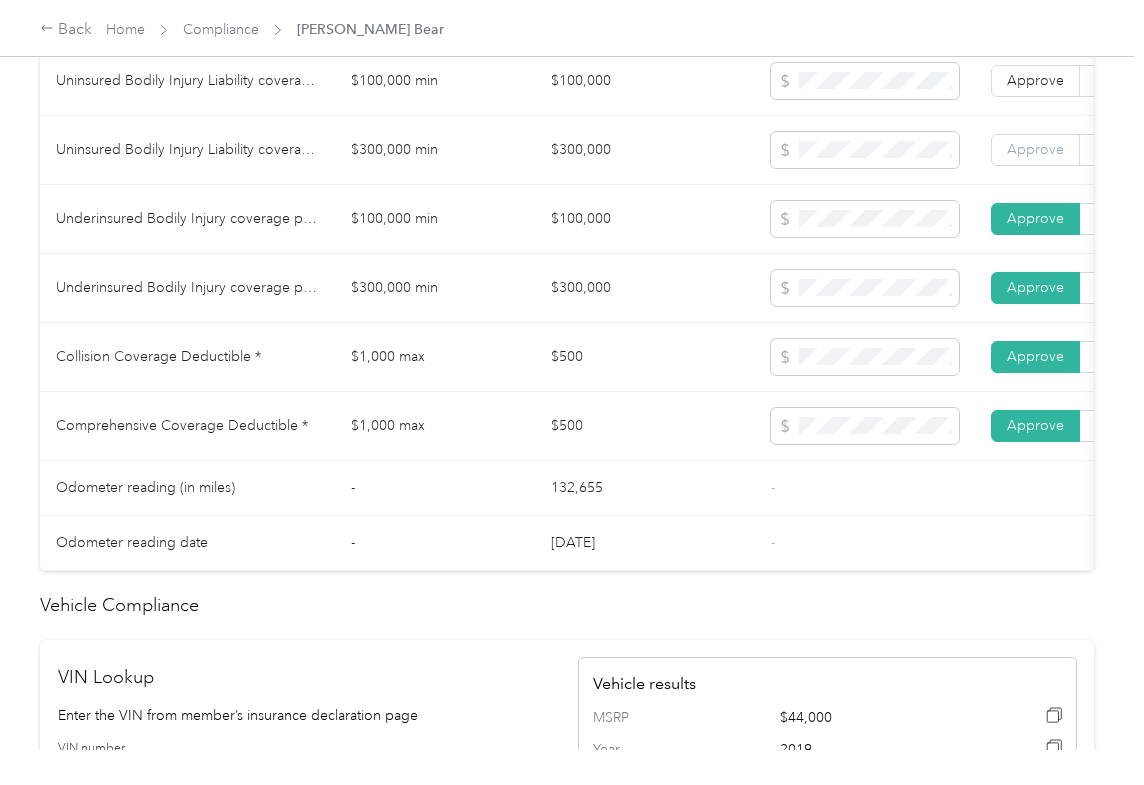 click on "Approve" at bounding box center (1035, 150) 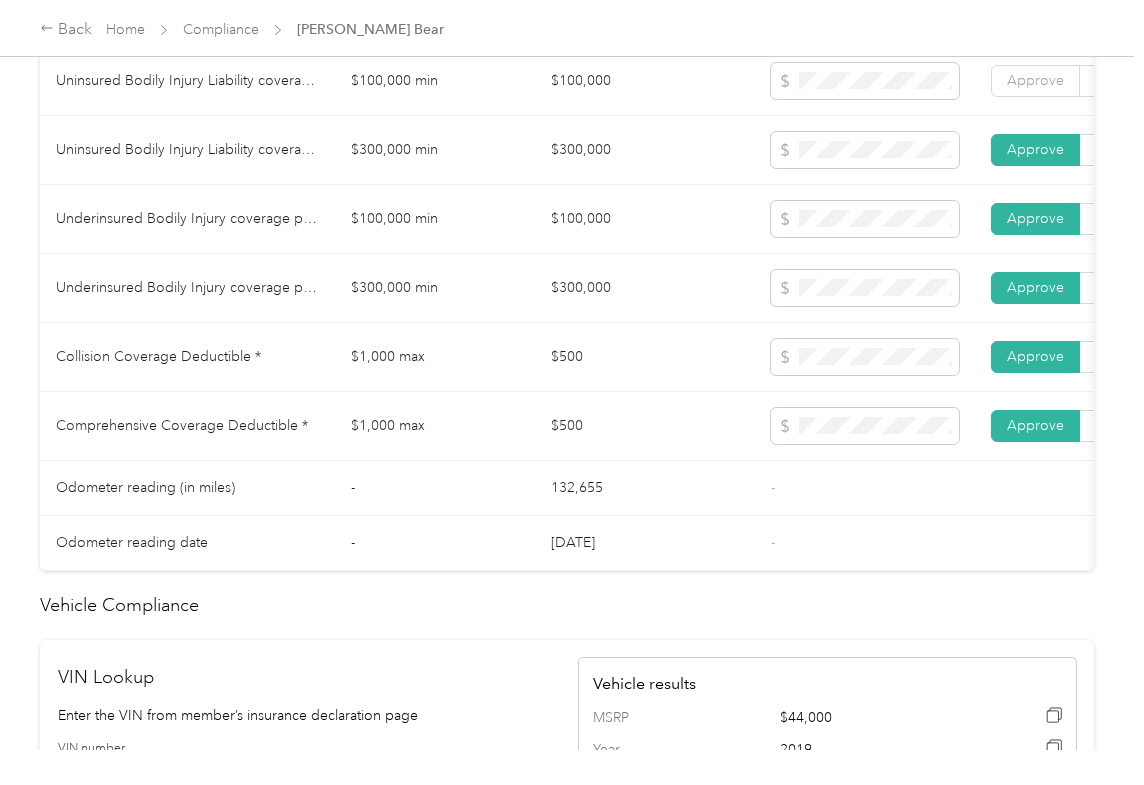 click on "Approve" at bounding box center (1035, 80) 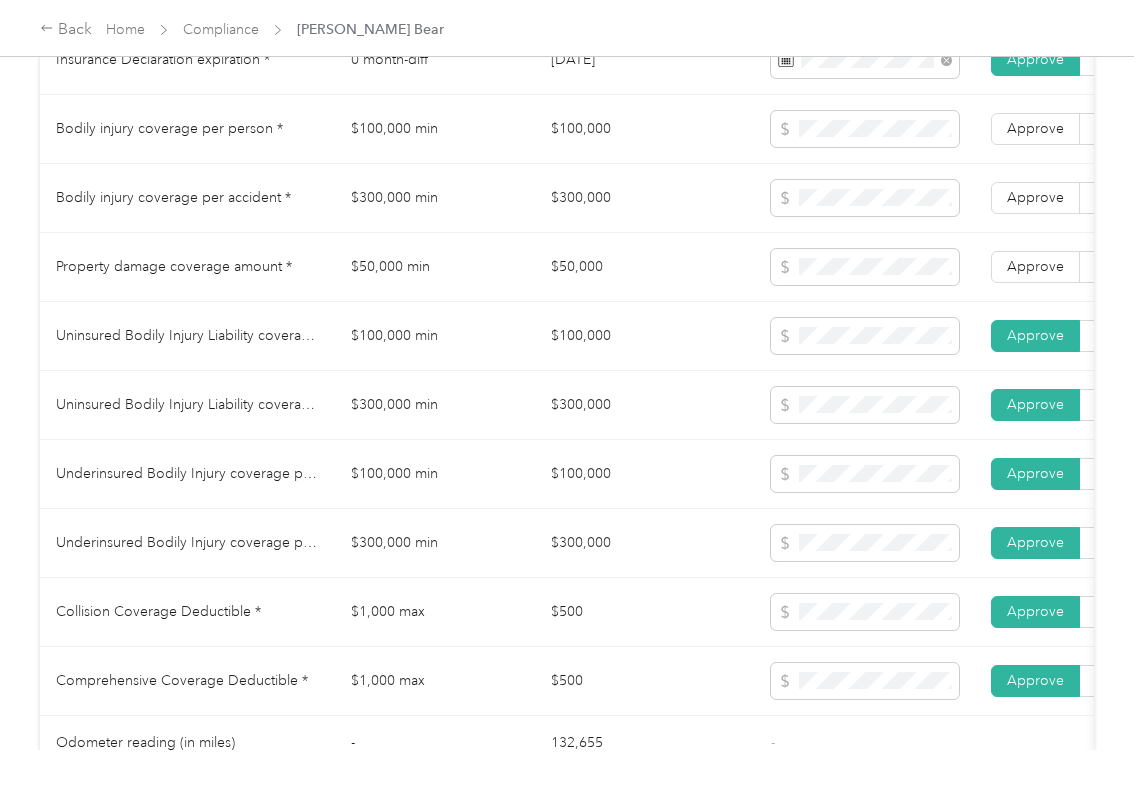 scroll, scrollTop: 1173, scrollLeft: 0, axis: vertical 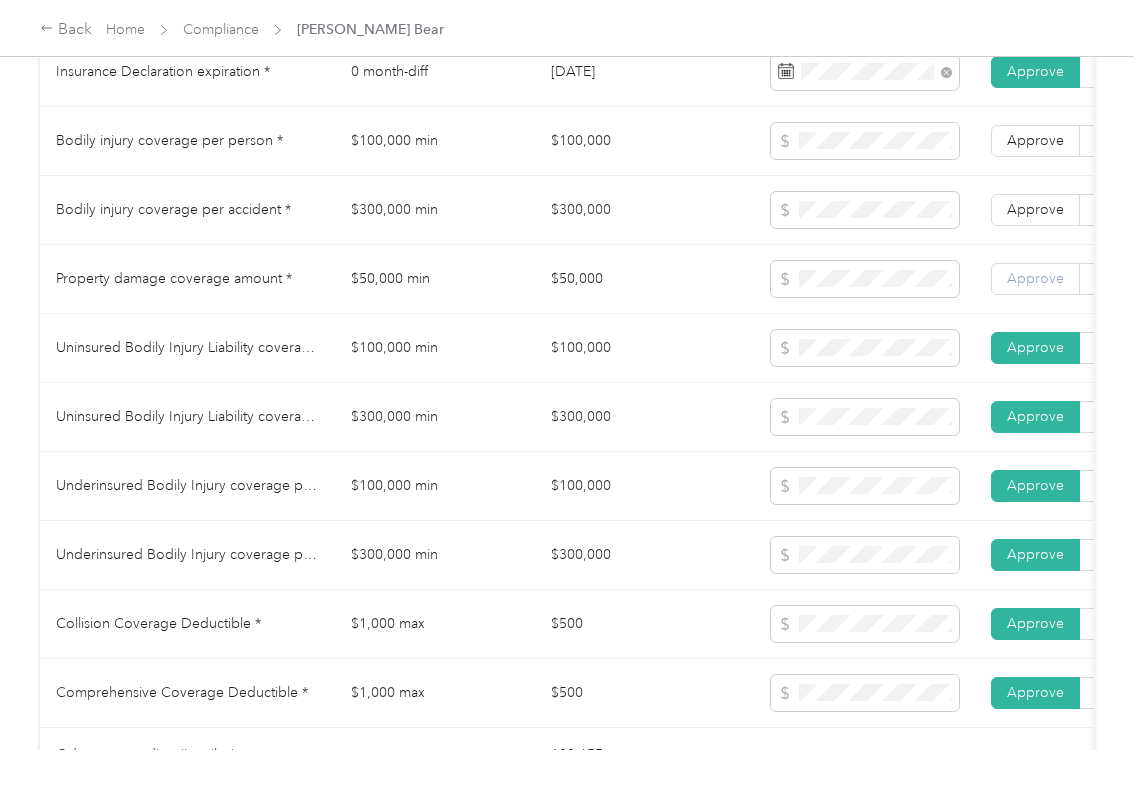 click on "Approve" at bounding box center (1035, 278) 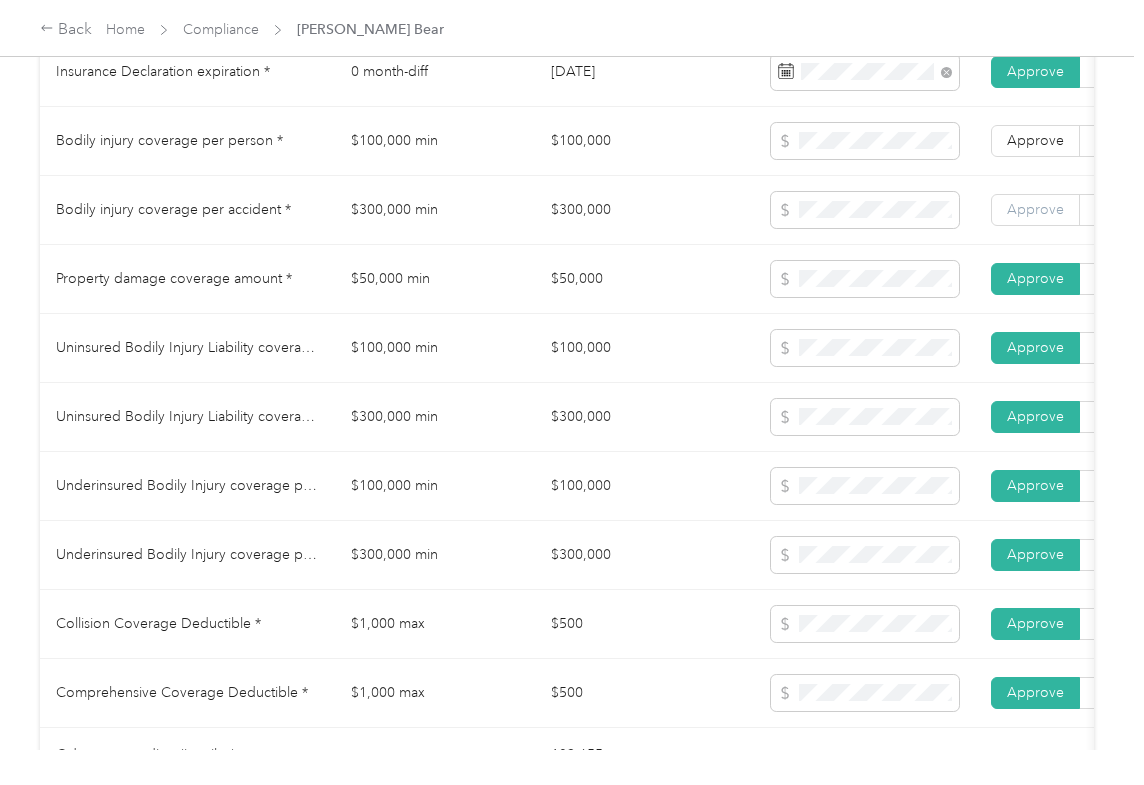 click on "Approve" at bounding box center [1035, 209] 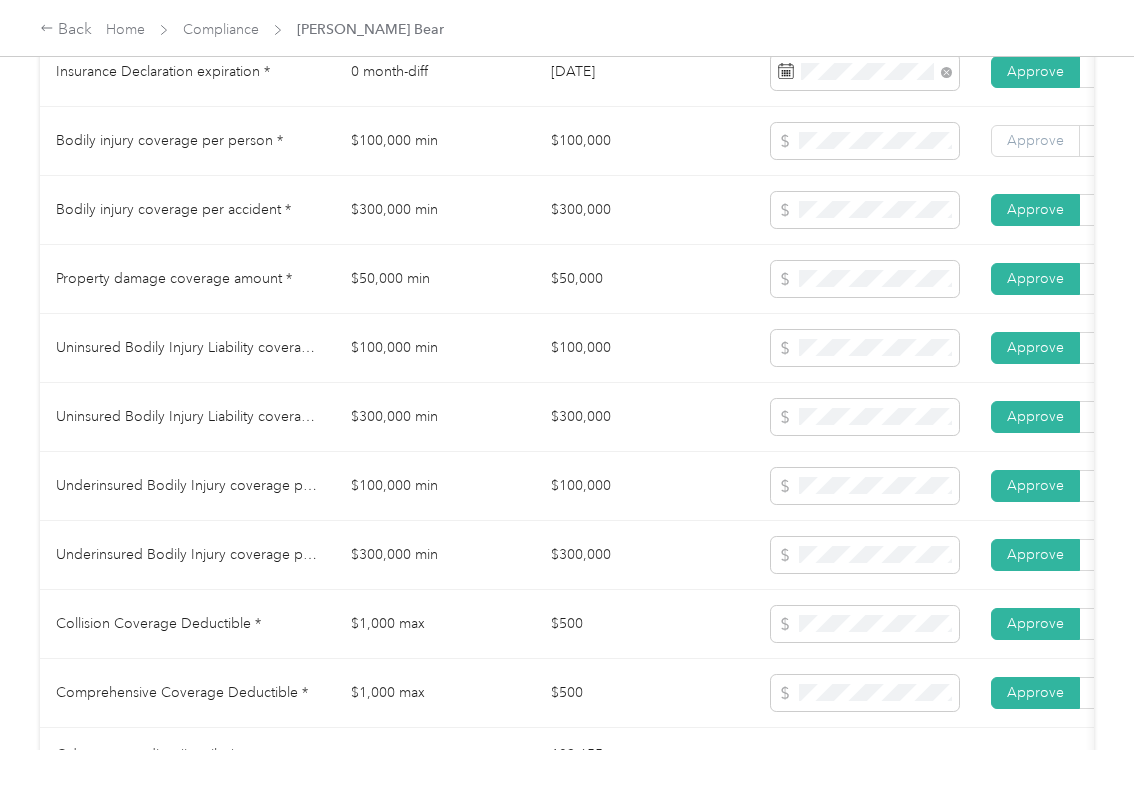 drag, startPoint x: 1041, startPoint y: 148, endPoint x: 989, endPoint y: 180, distance: 61.05735 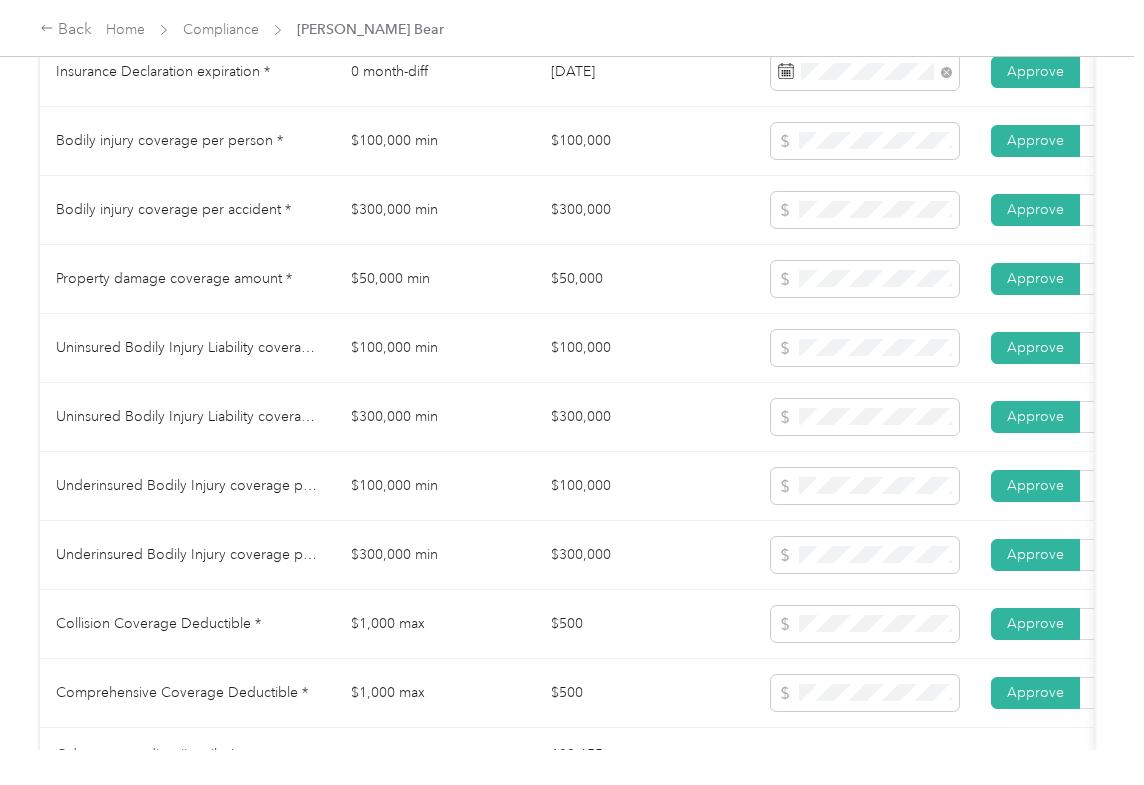 click on "$300,000" at bounding box center (645, 210) 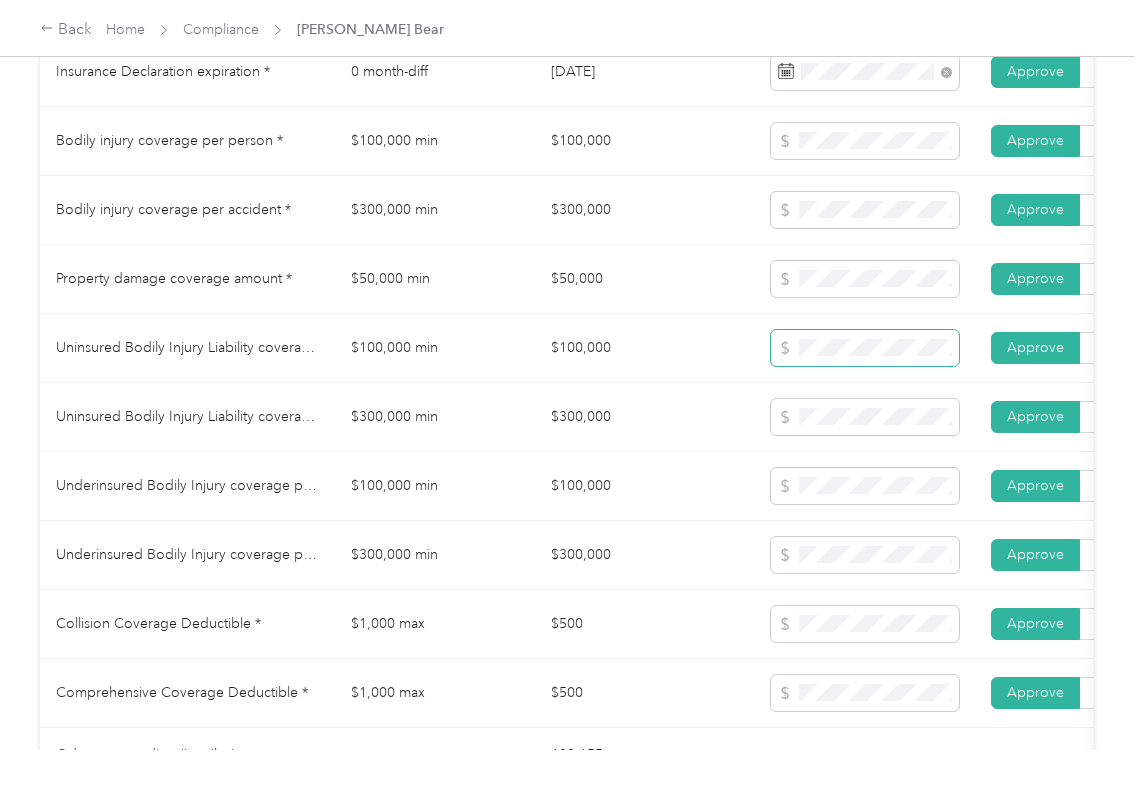 click at bounding box center [865, 348] 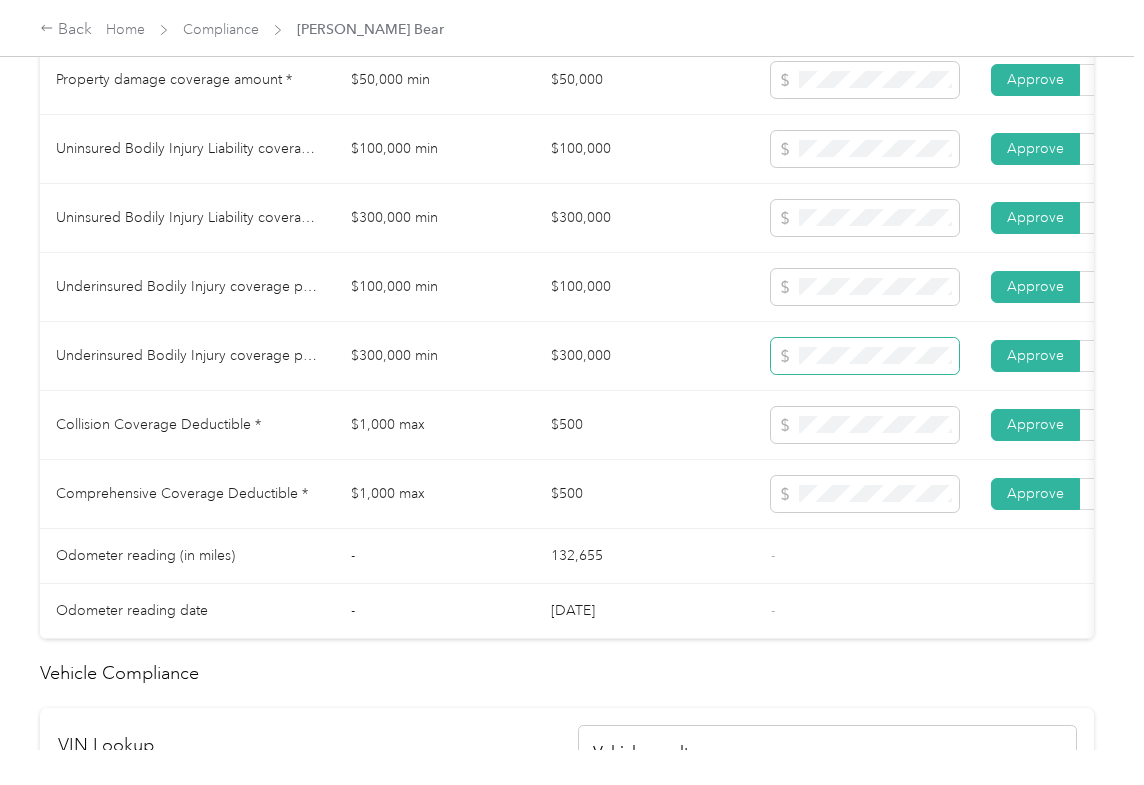 scroll, scrollTop: 1440, scrollLeft: 0, axis: vertical 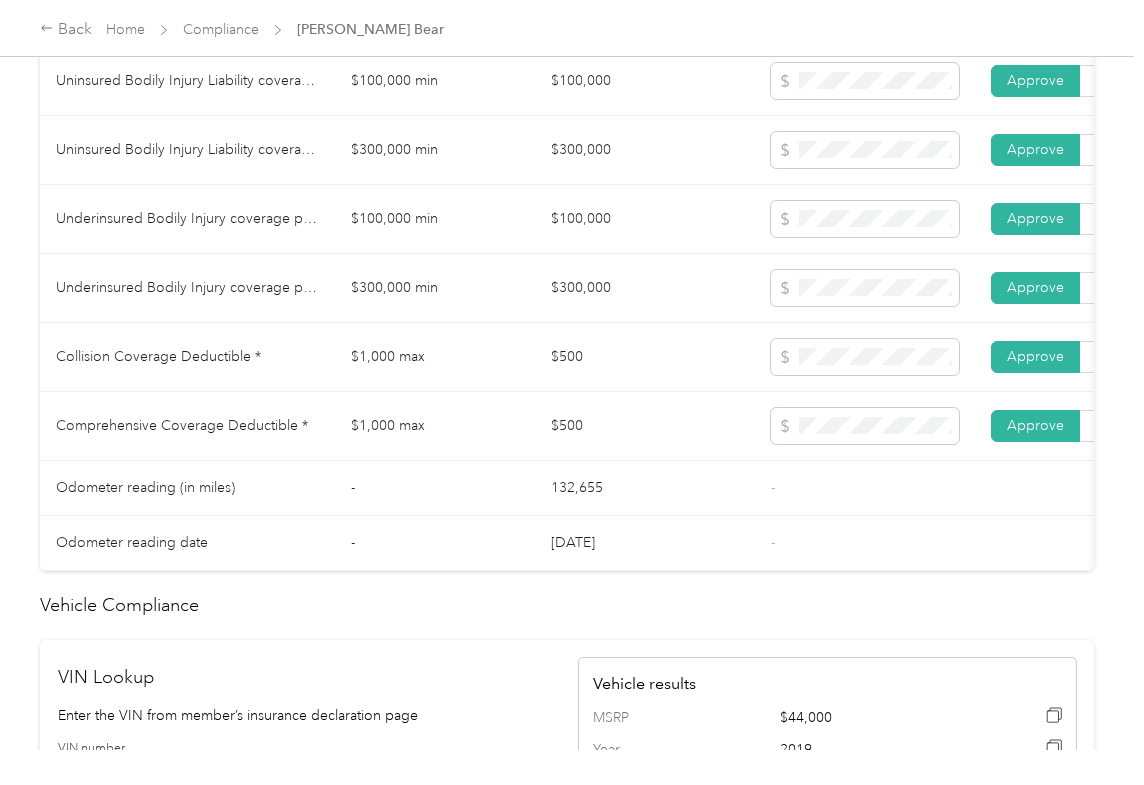 drag, startPoint x: 597, startPoint y: 377, endPoint x: 602, endPoint y: 392, distance: 15.811388 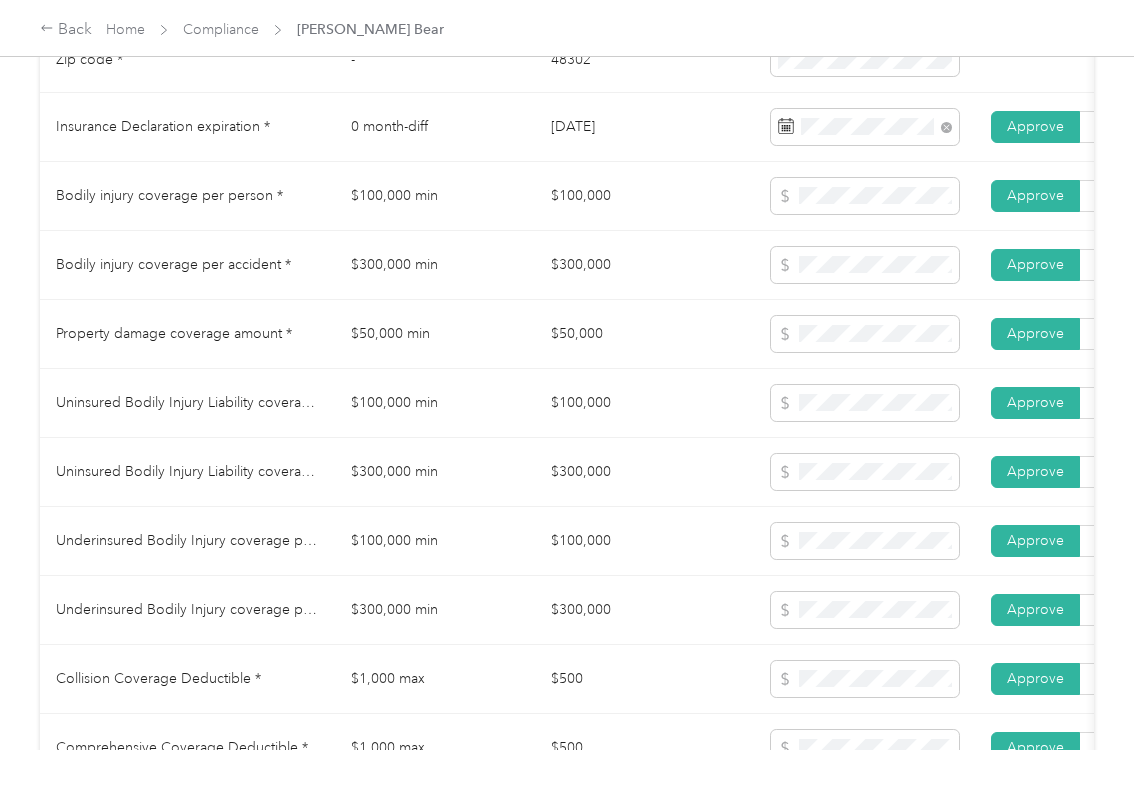 scroll, scrollTop: 1040, scrollLeft: 0, axis: vertical 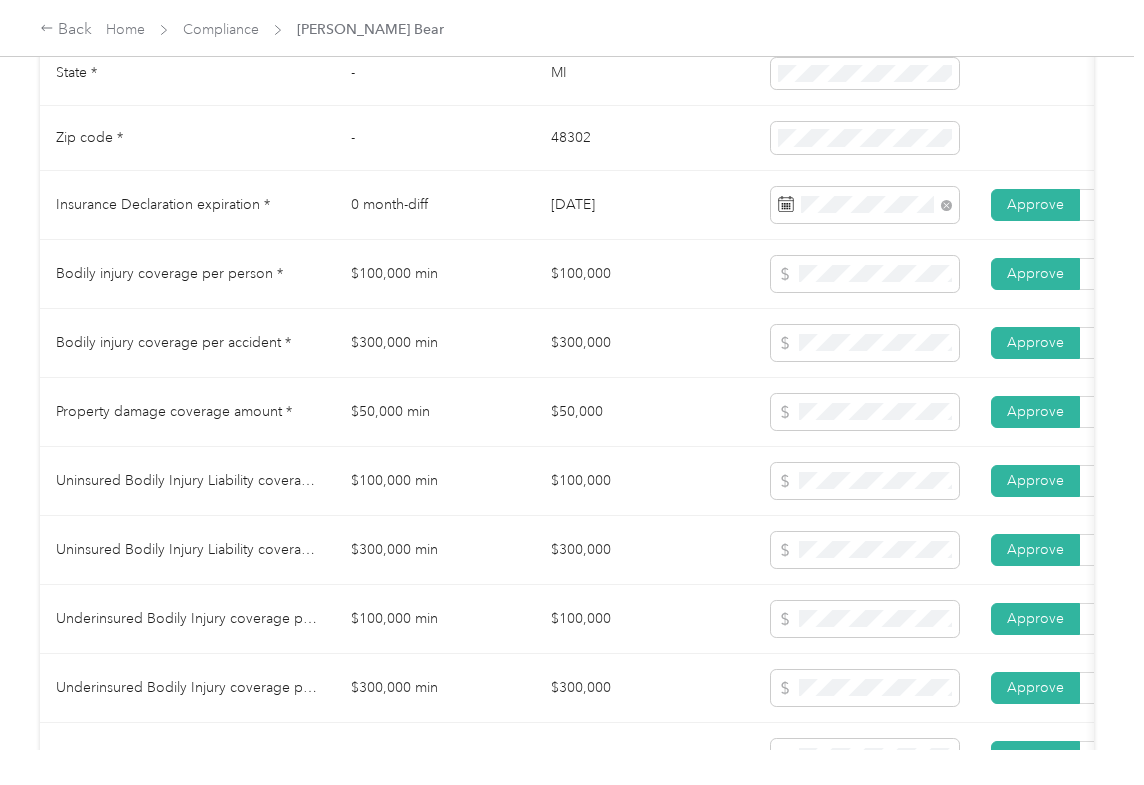 click on "$300,000" at bounding box center (645, 343) 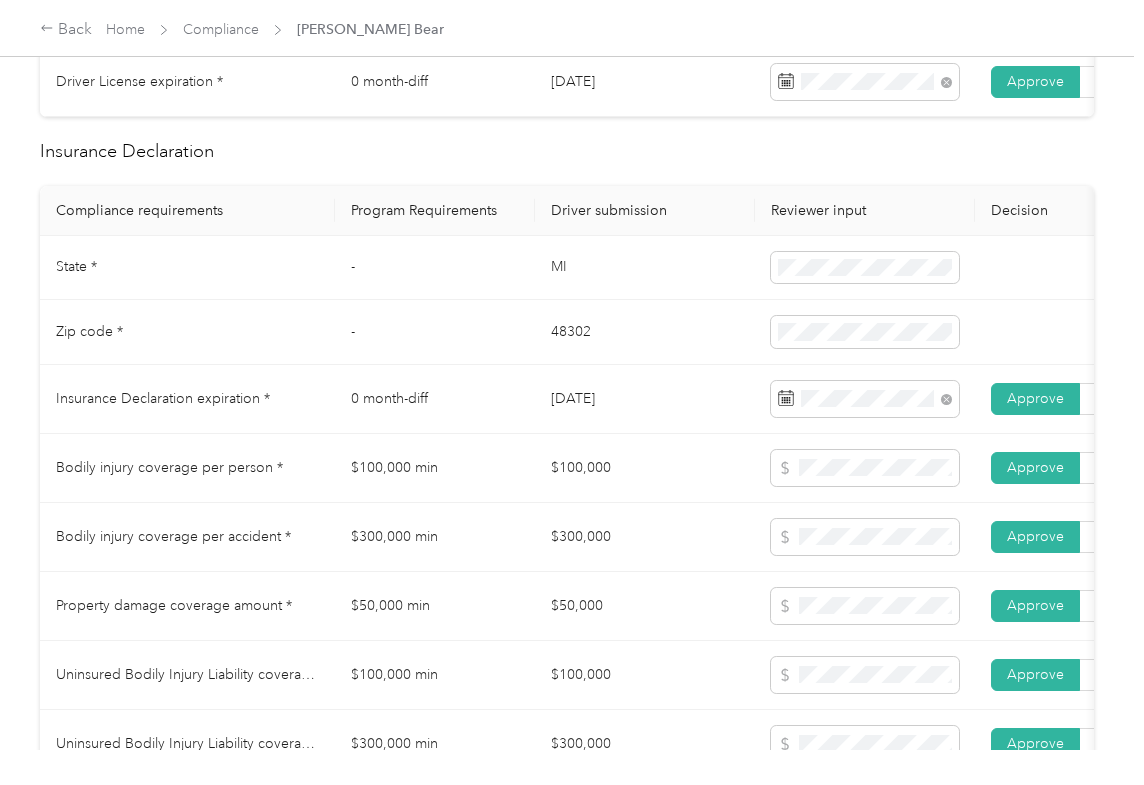 scroll, scrollTop: 773, scrollLeft: 0, axis: vertical 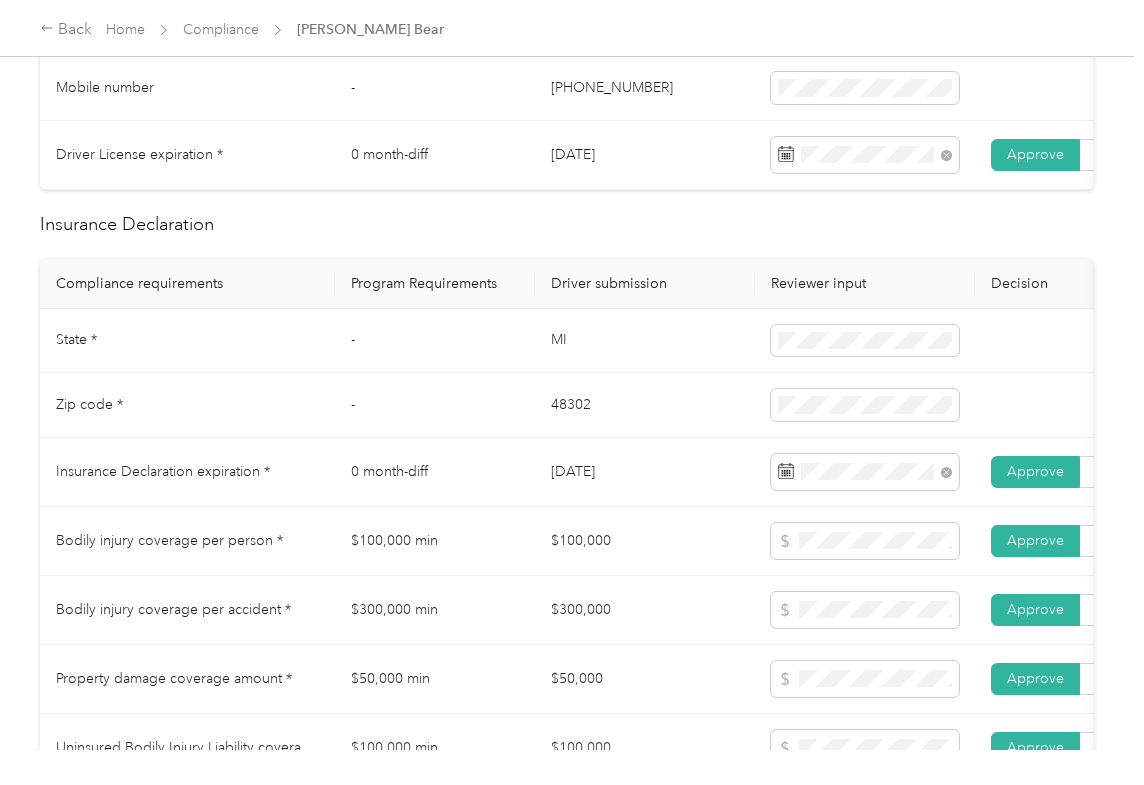 click on "-" at bounding box center [435, 341] 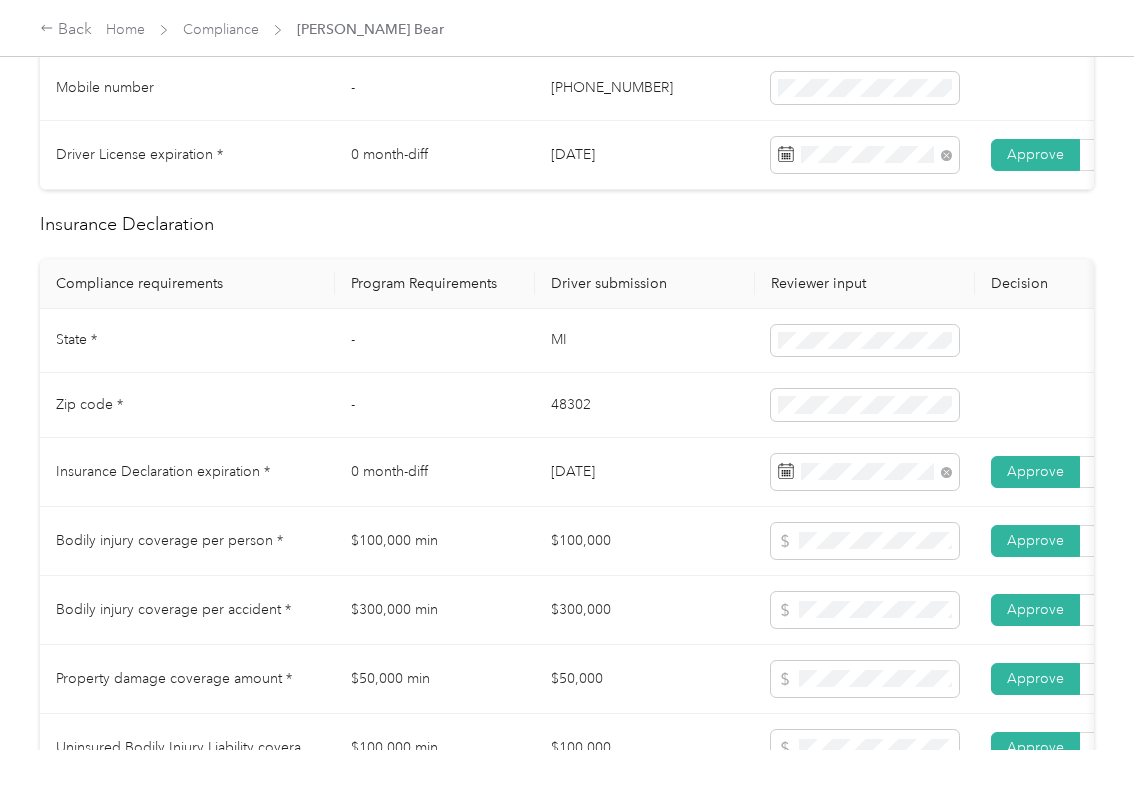 scroll, scrollTop: 0, scrollLeft: 0, axis: both 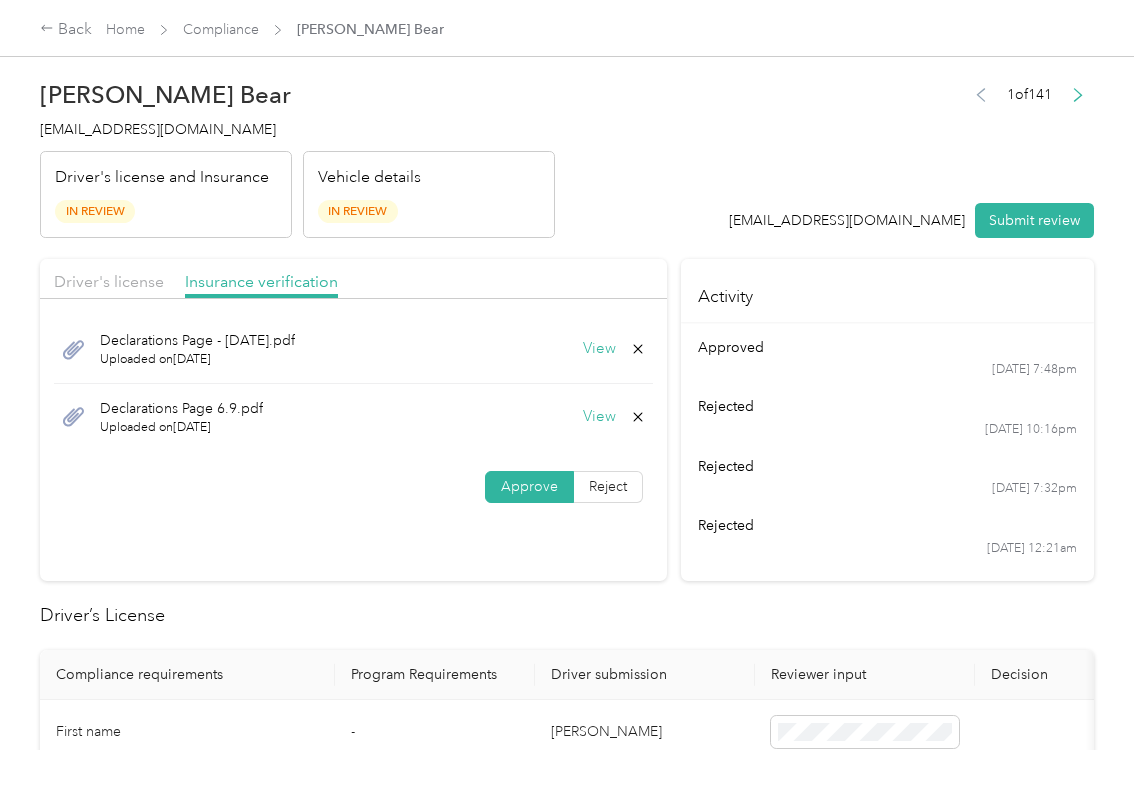 click 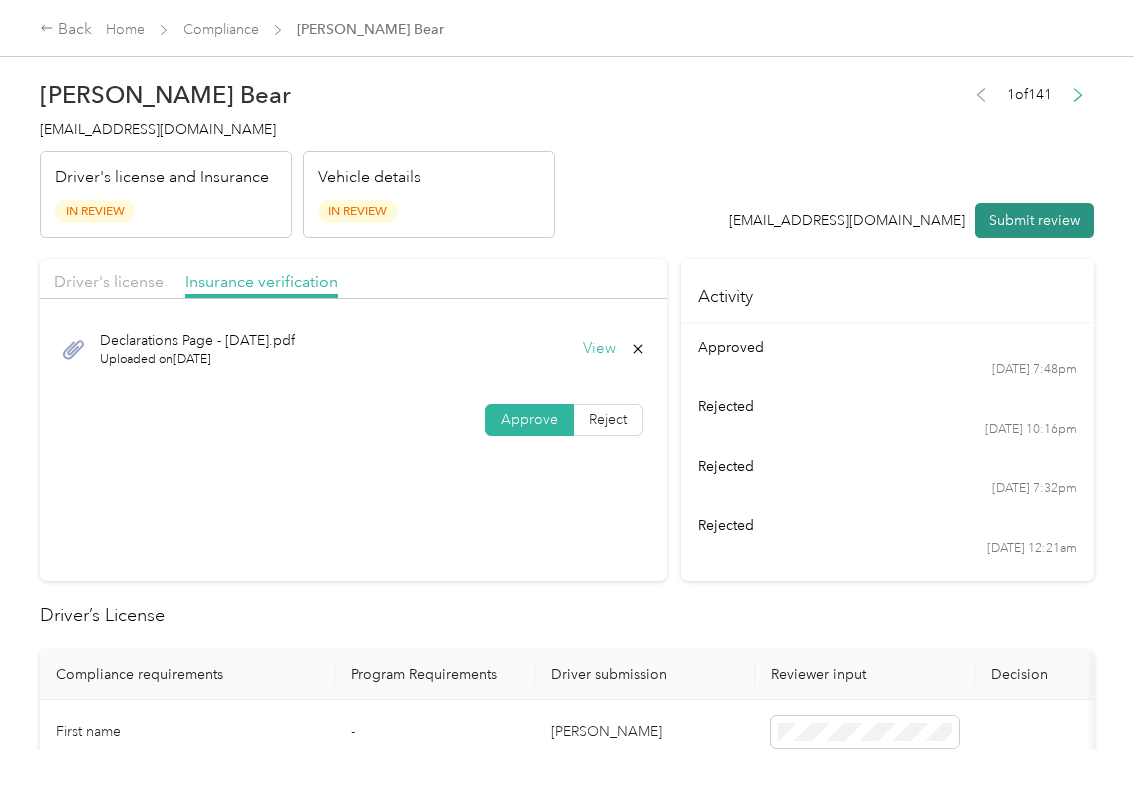 click on "Submit review" at bounding box center (1034, 220) 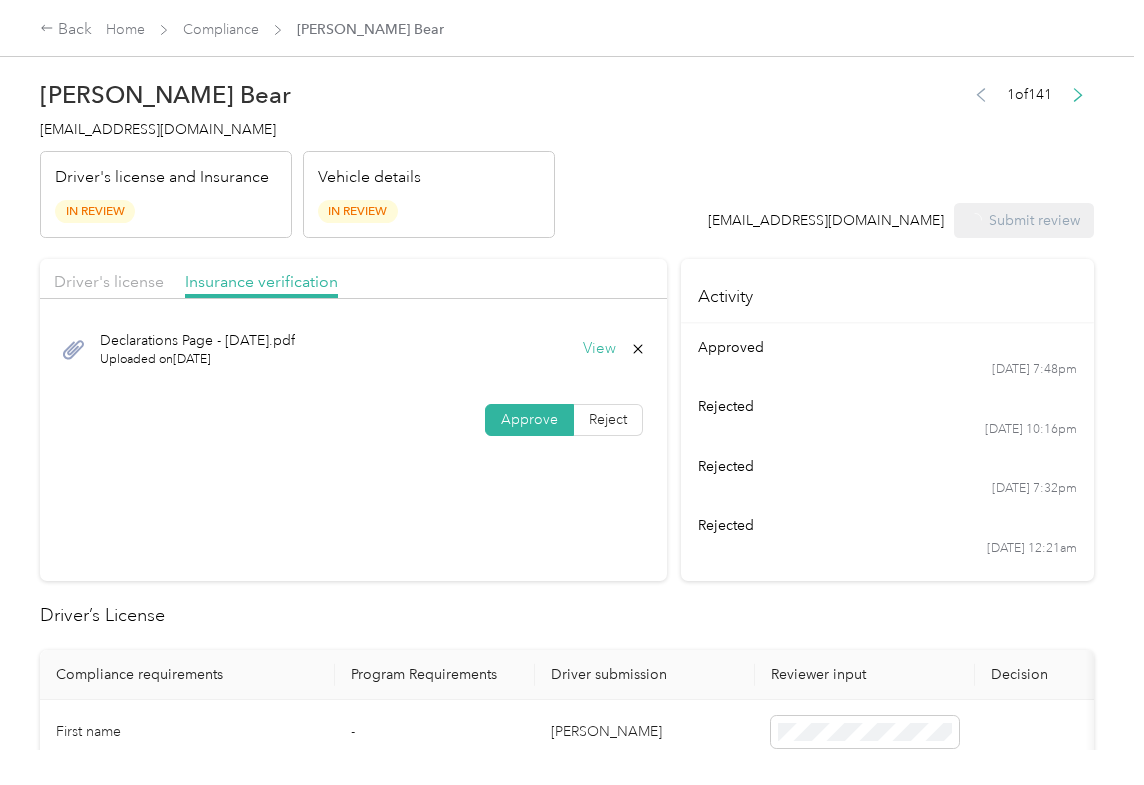 click on "[EMAIL_ADDRESS][DOMAIN_NAME]" at bounding box center [158, 129] 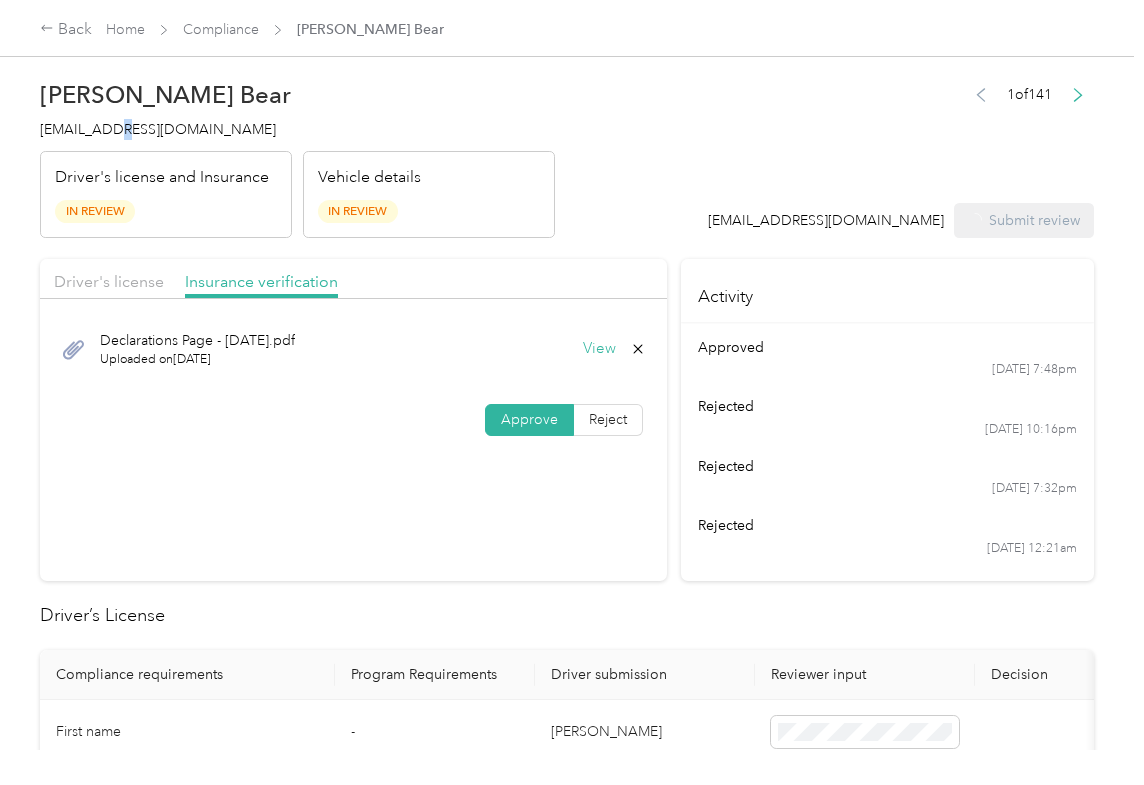 click on "[EMAIL_ADDRESS][DOMAIN_NAME]" at bounding box center [158, 129] 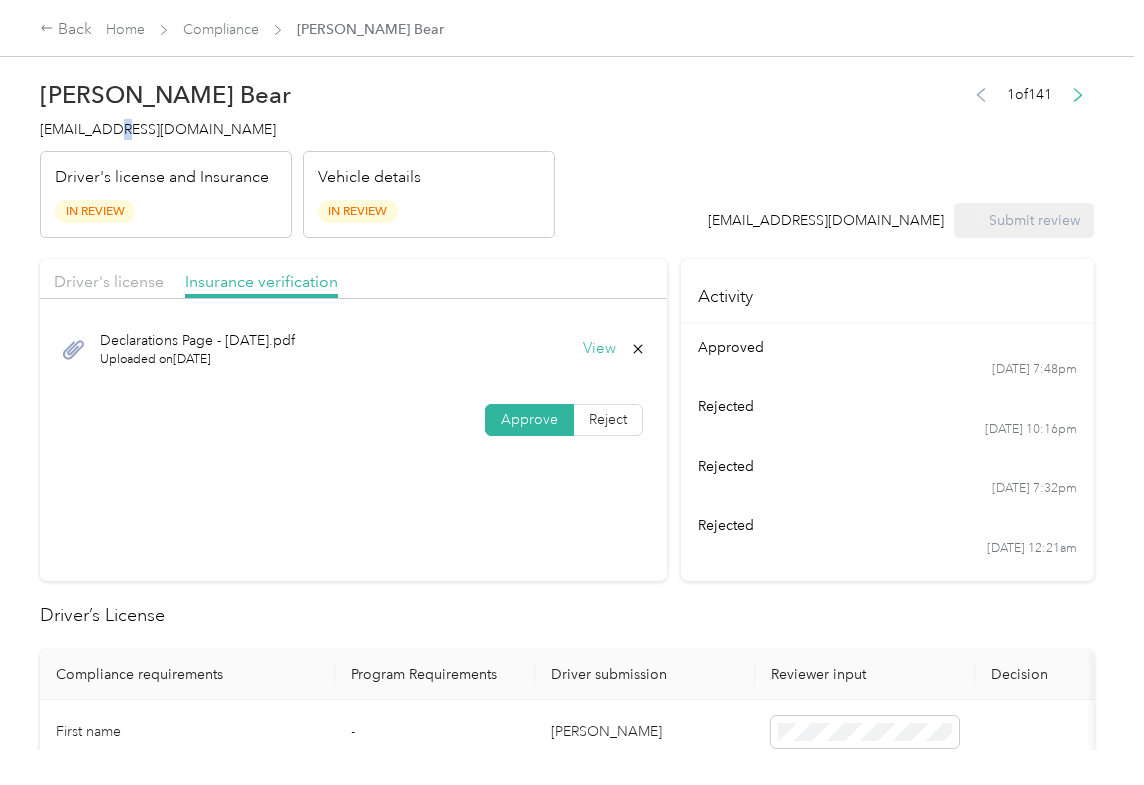click on "[EMAIL_ADDRESS][DOMAIN_NAME]" at bounding box center (158, 129) 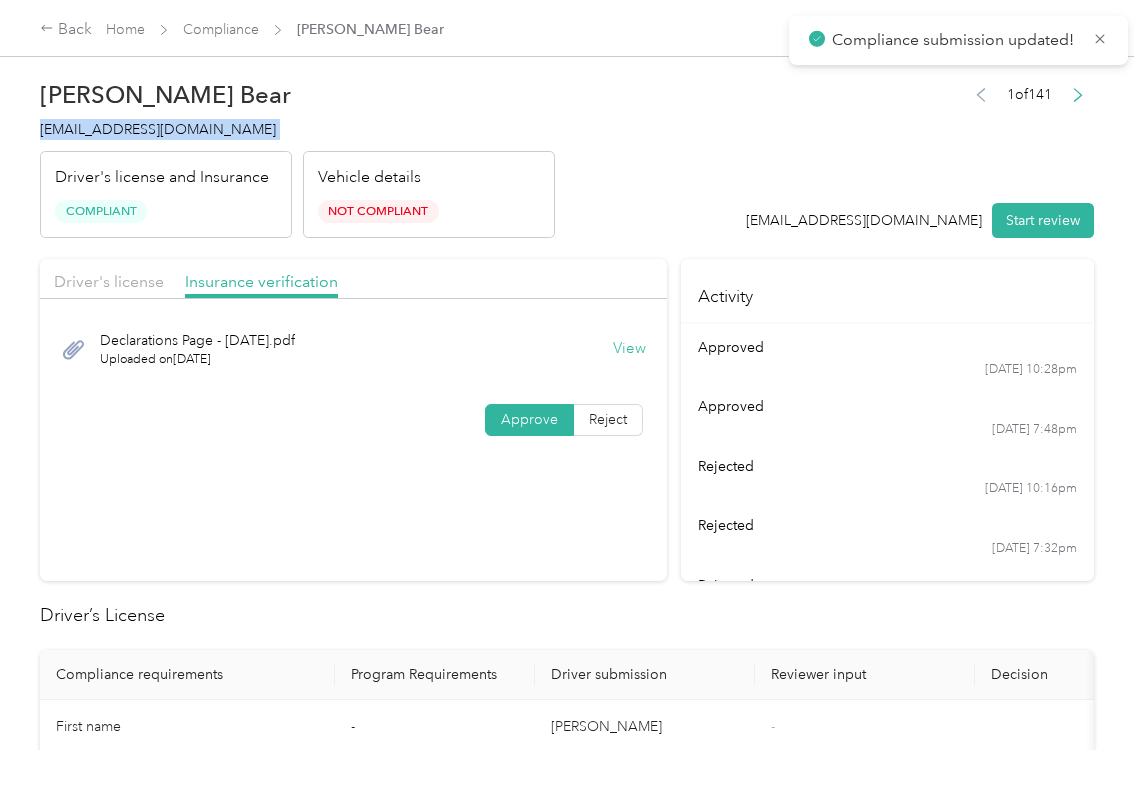 click on "[EMAIL_ADDRESS][DOMAIN_NAME]" at bounding box center (158, 129) 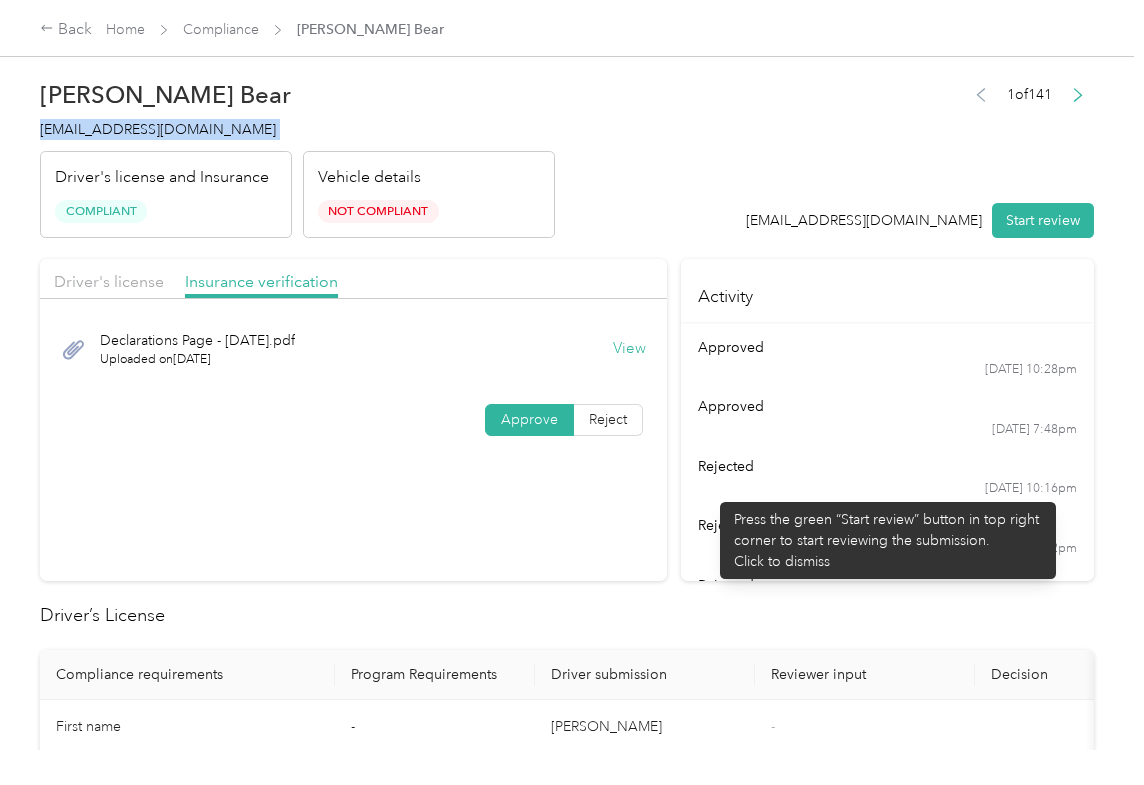 click on "[DATE] 10:16pm" at bounding box center (887, 489) 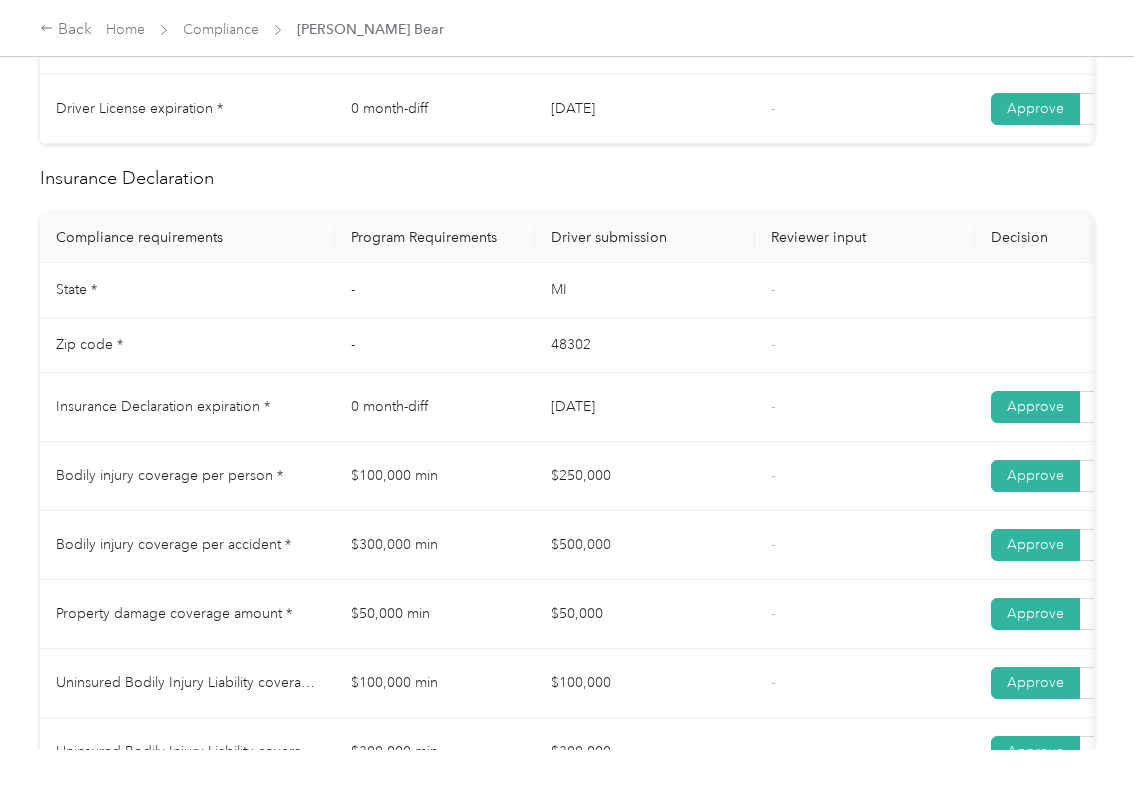 scroll, scrollTop: 800, scrollLeft: 0, axis: vertical 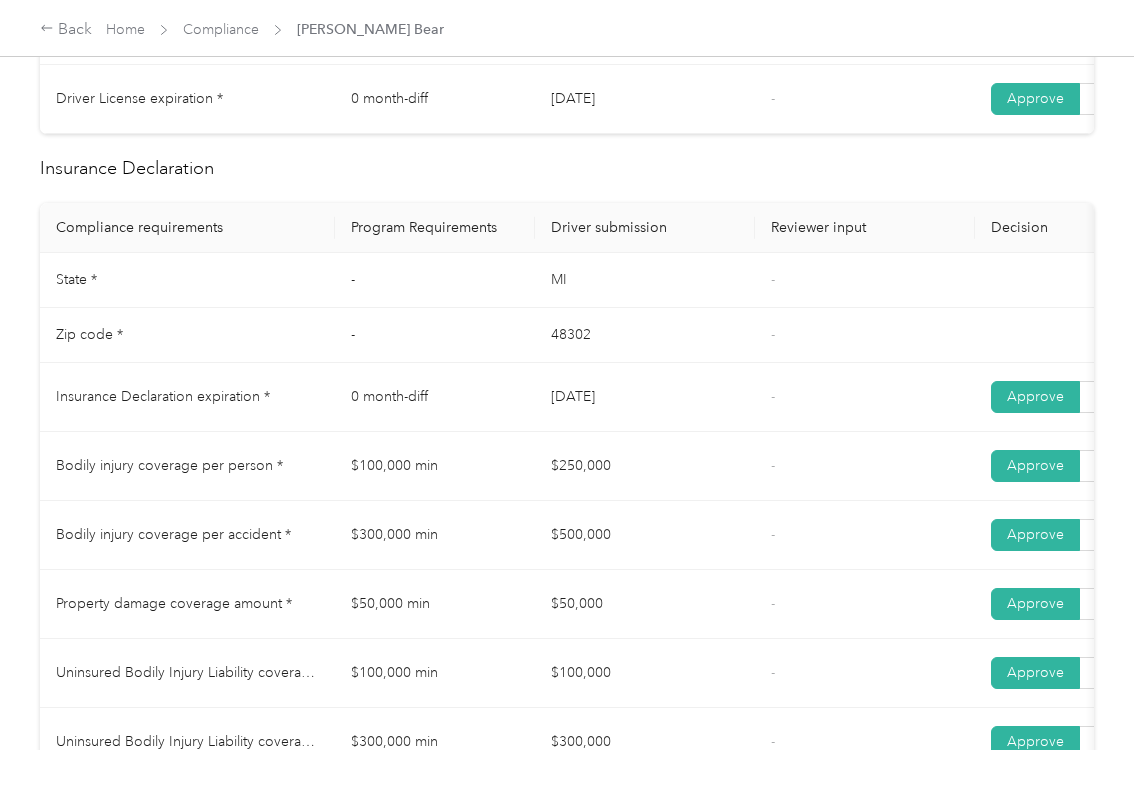 drag, startPoint x: 604, startPoint y: 409, endPoint x: 677, endPoint y: 418, distance: 73.552704 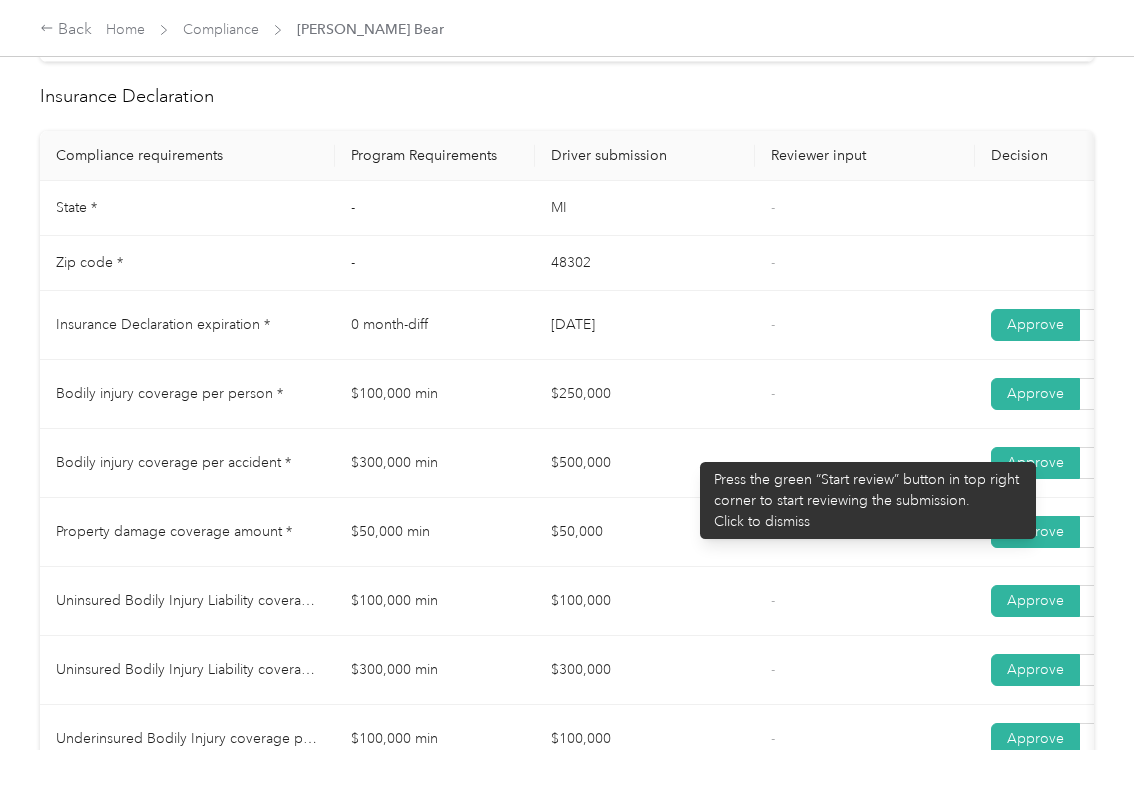 scroll, scrollTop: 933, scrollLeft: 0, axis: vertical 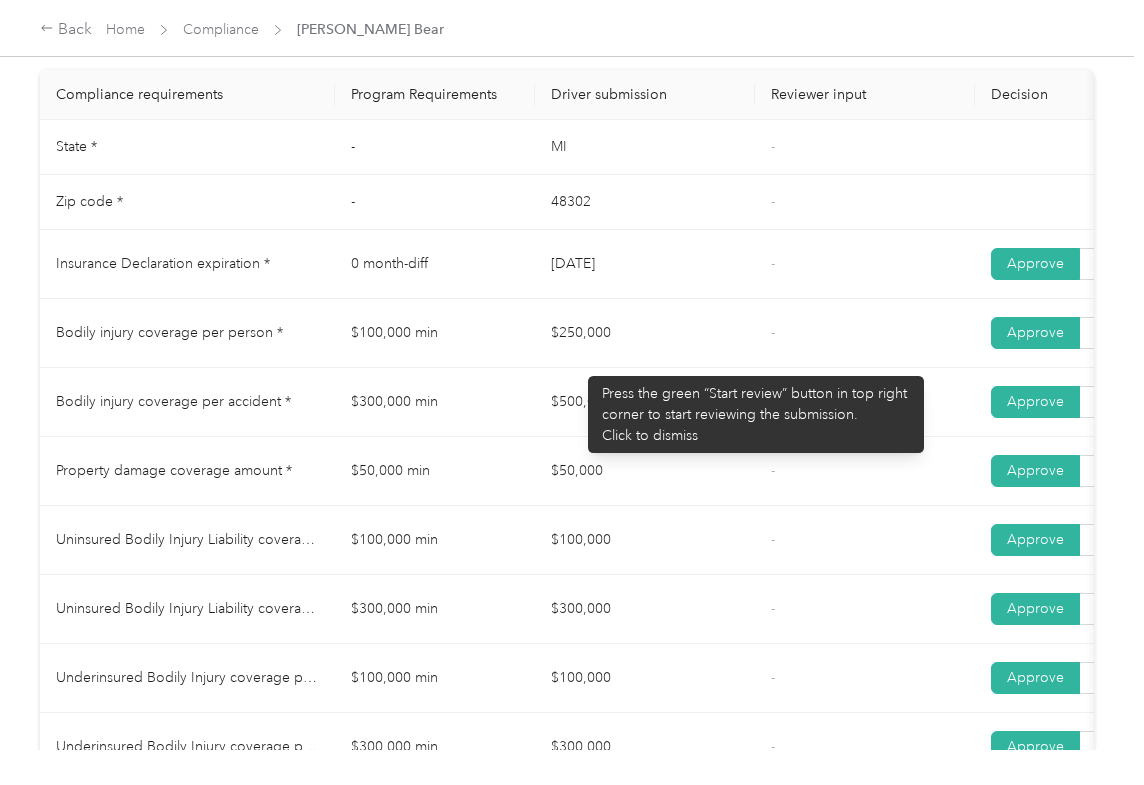 click on "$250,000" at bounding box center (645, 333) 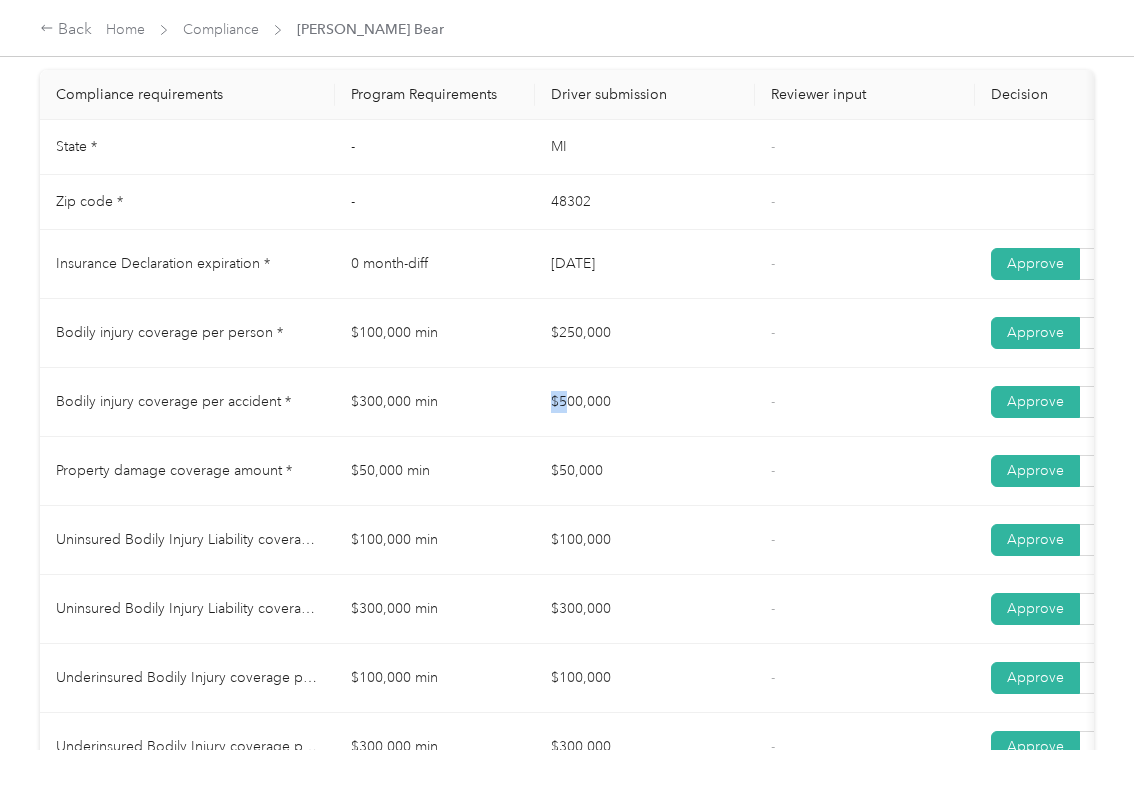drag, startPoint x: 526, startPoint y: 418, endPoint x: 570, endPoint y: 472, distance: 69.656296 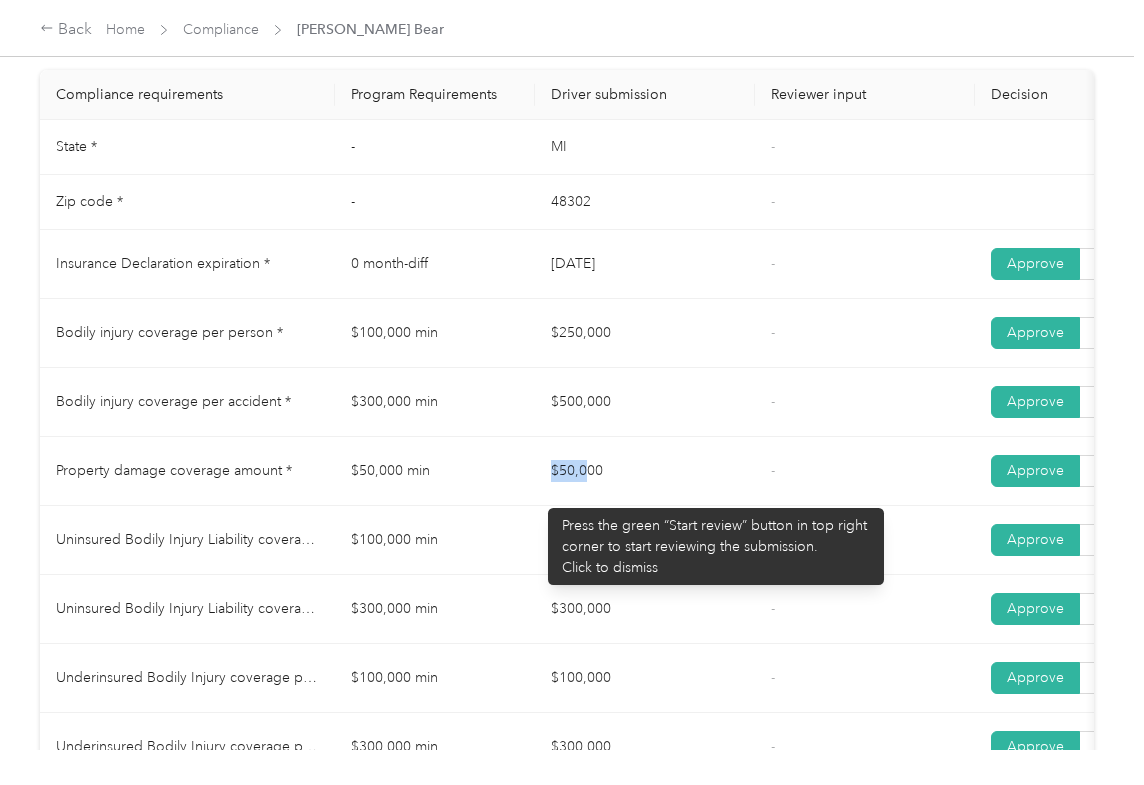 drag, startPoint x: 538, startPoint y: 498, endPoint x: 713, endPoint y: 416, distance: 193.2589 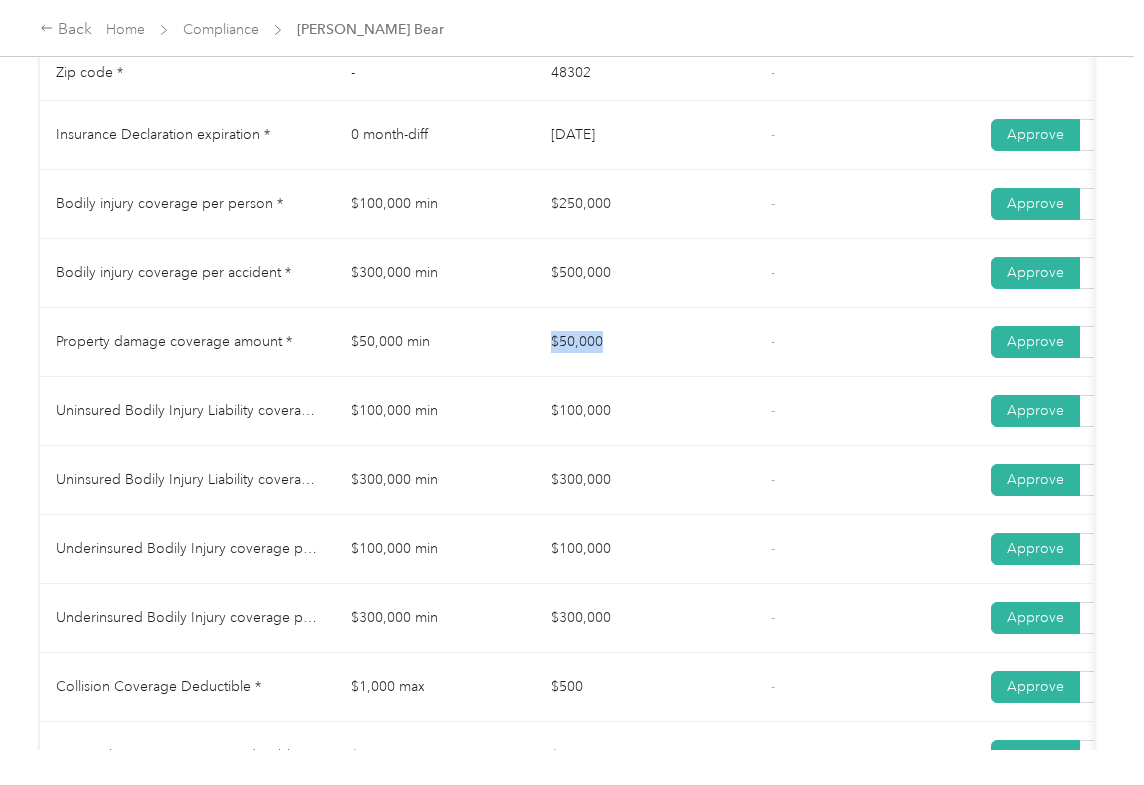 scroll, scrollTop: 1066, scrollLeft: 0, axis: vertical 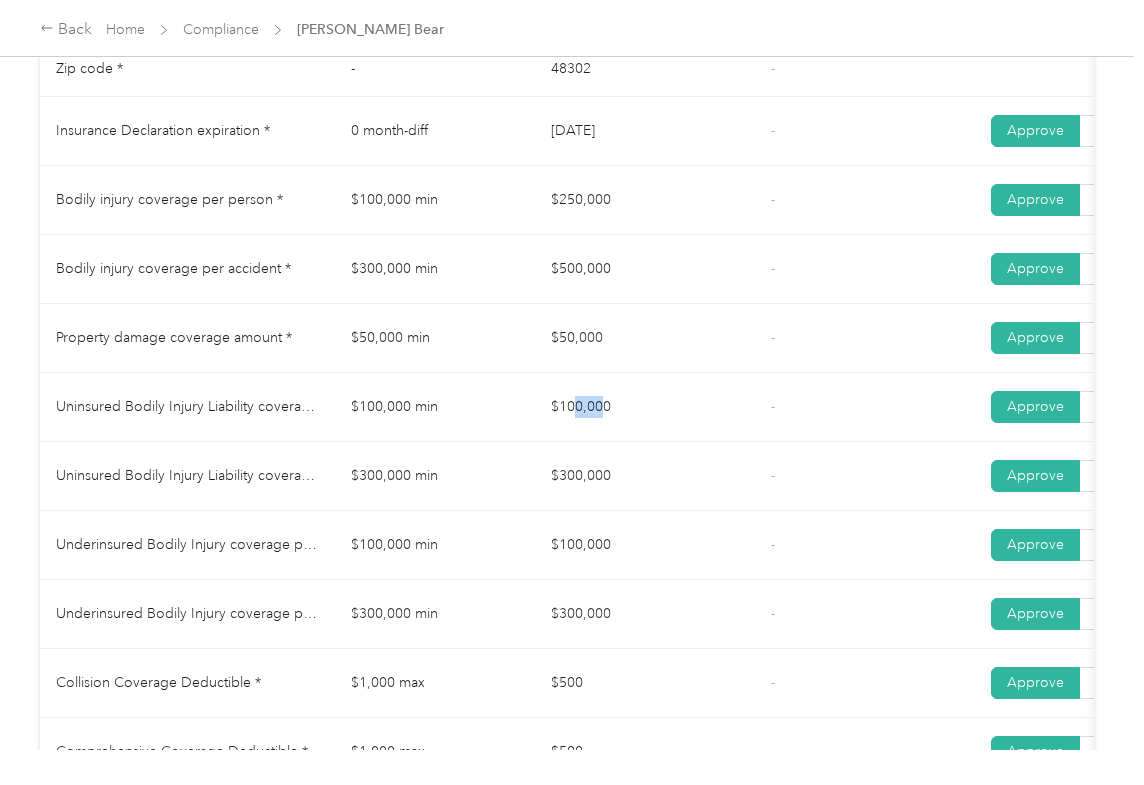 drag, startPoint x: 602, startPoint y: 428, endPoint x: 546, endPoint y: 494, distance: 86.55634 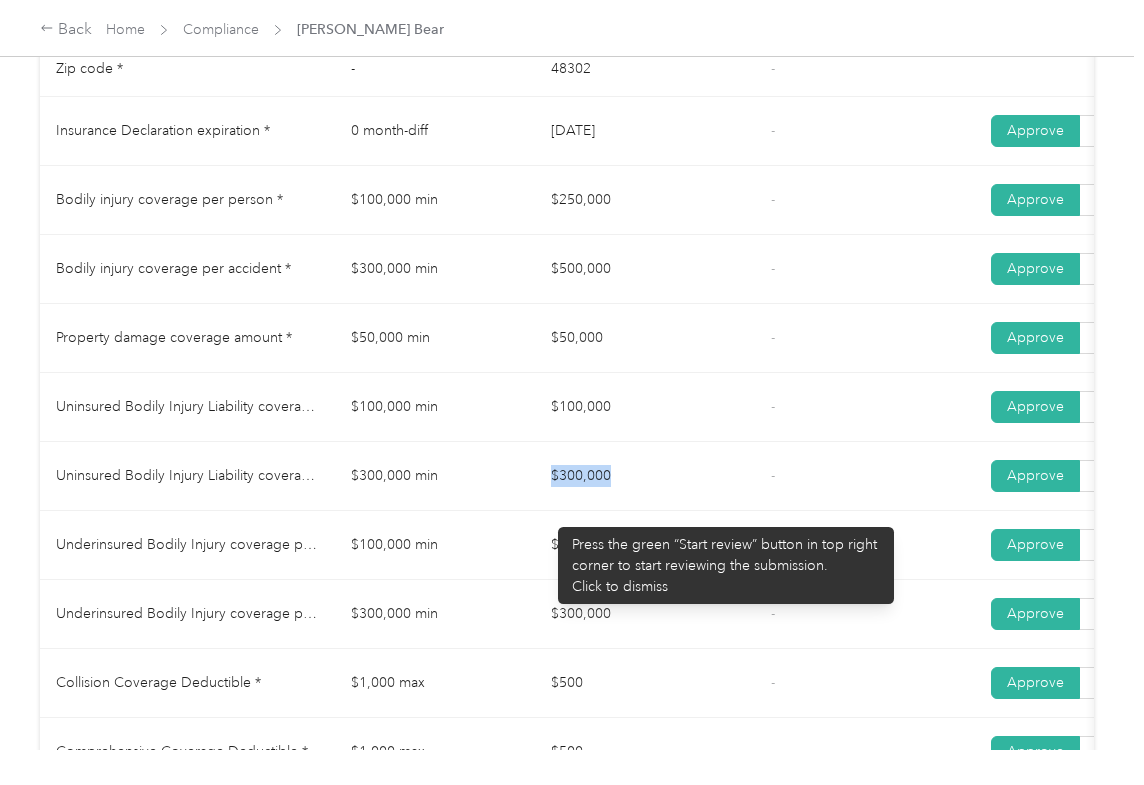 drag, startPoint x: 548, startPoint y: 517, endPoint x: 669, endPoint y: 512, distance: 121.103264 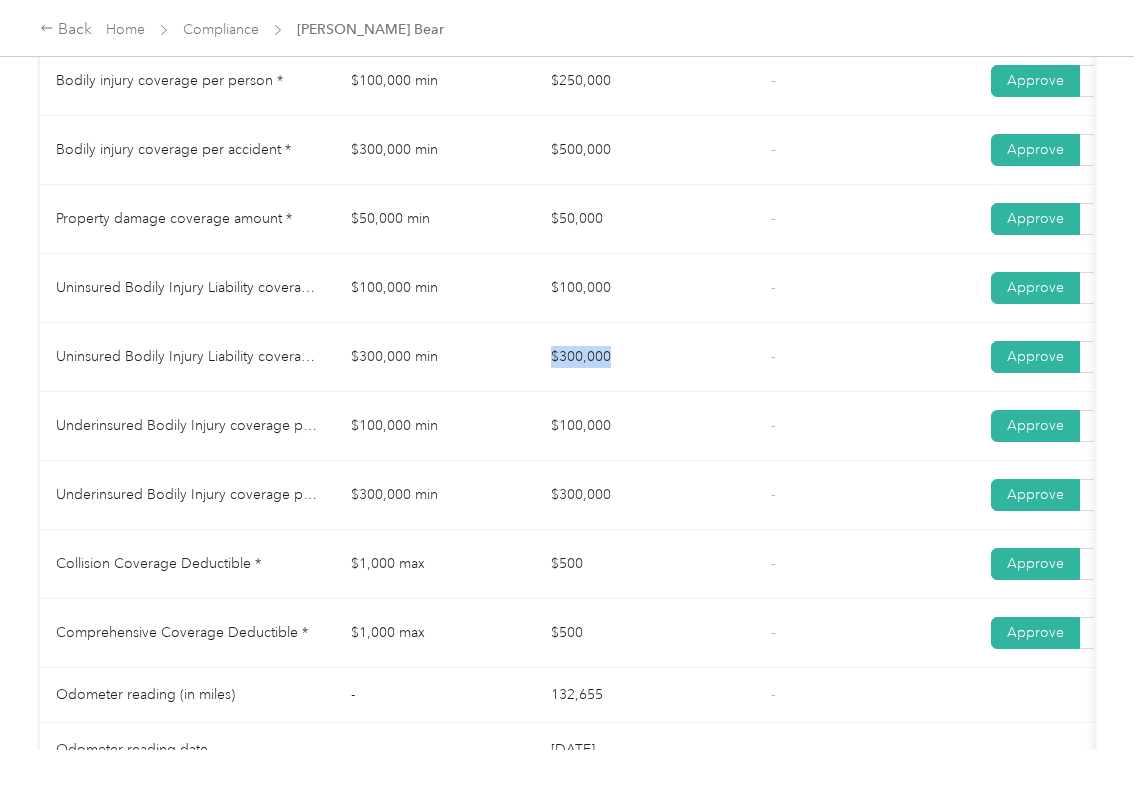 scroll, scrollTop: 1200, scrollLeft: 0, axis: vertical 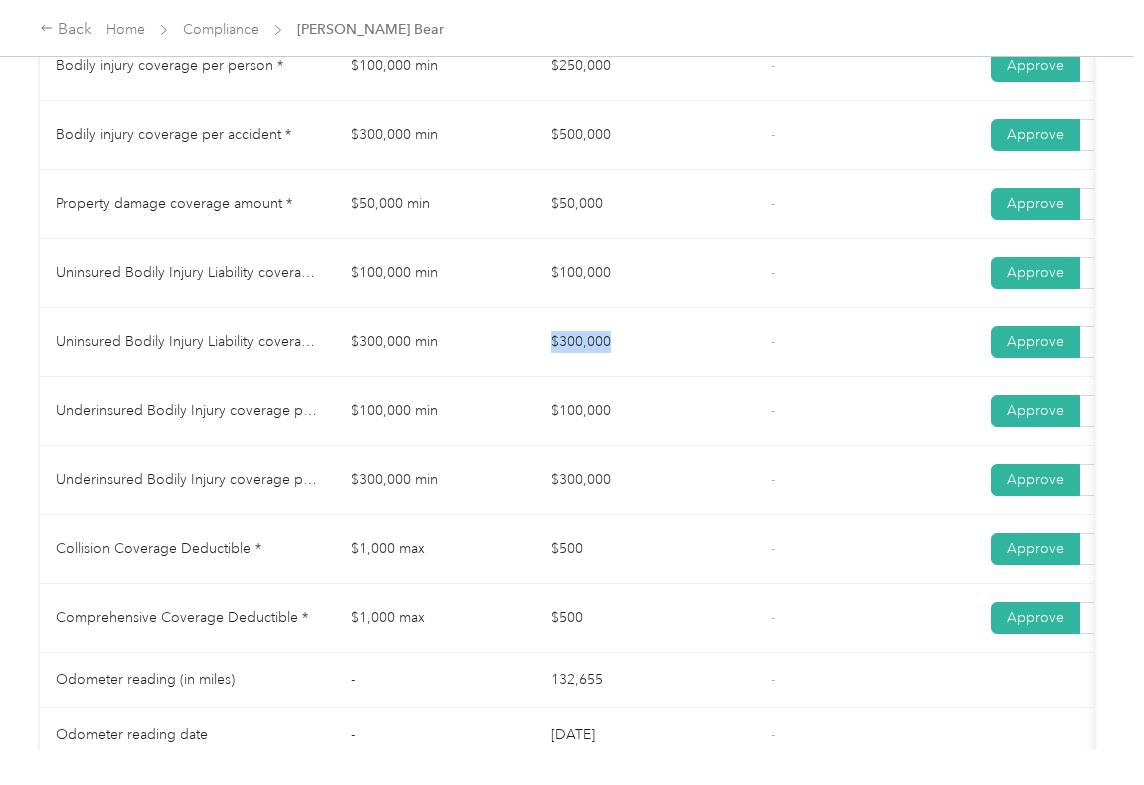 drag, startPoint x: 578, startPoint y: 430, endPoint x: 573, endPoint y: 496, distance: 66.189125 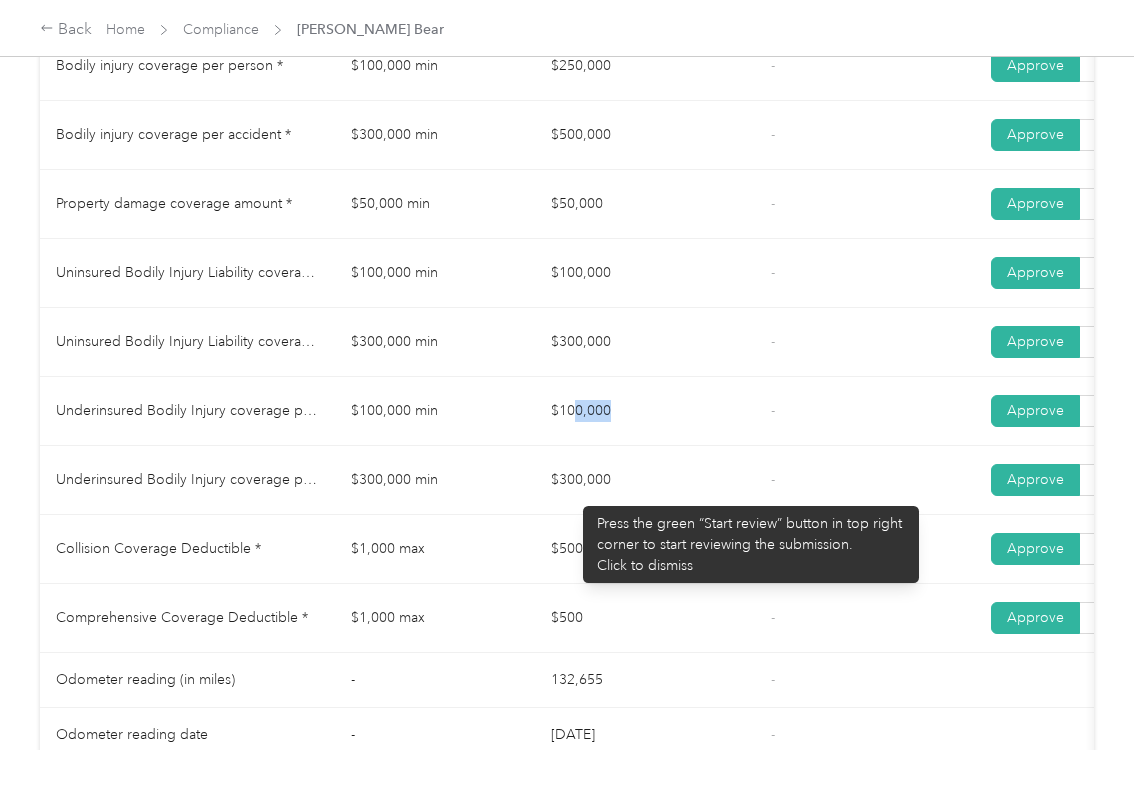 drag, startPoint x: 573, startPoint y: 496, endPoint x: 732, endPoint y: 501, distance: 159.0786 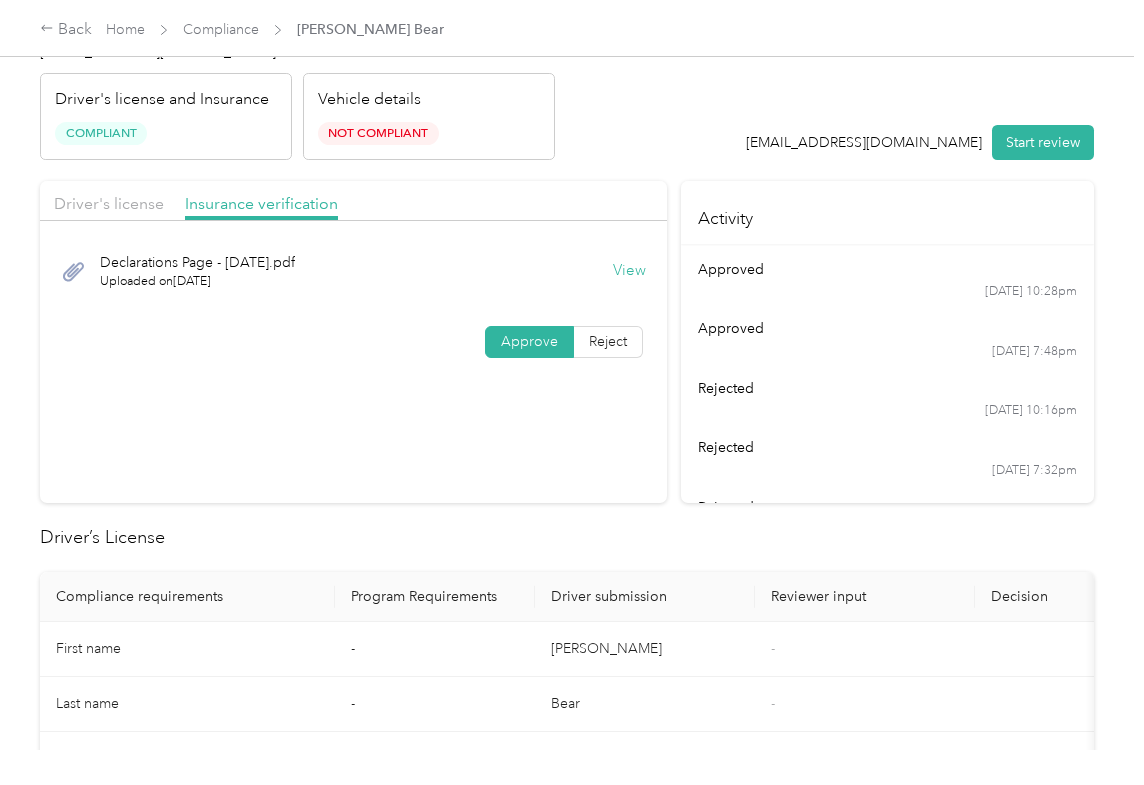 scroll, scrollTop: 0, scrollLeft: 0, axis: both 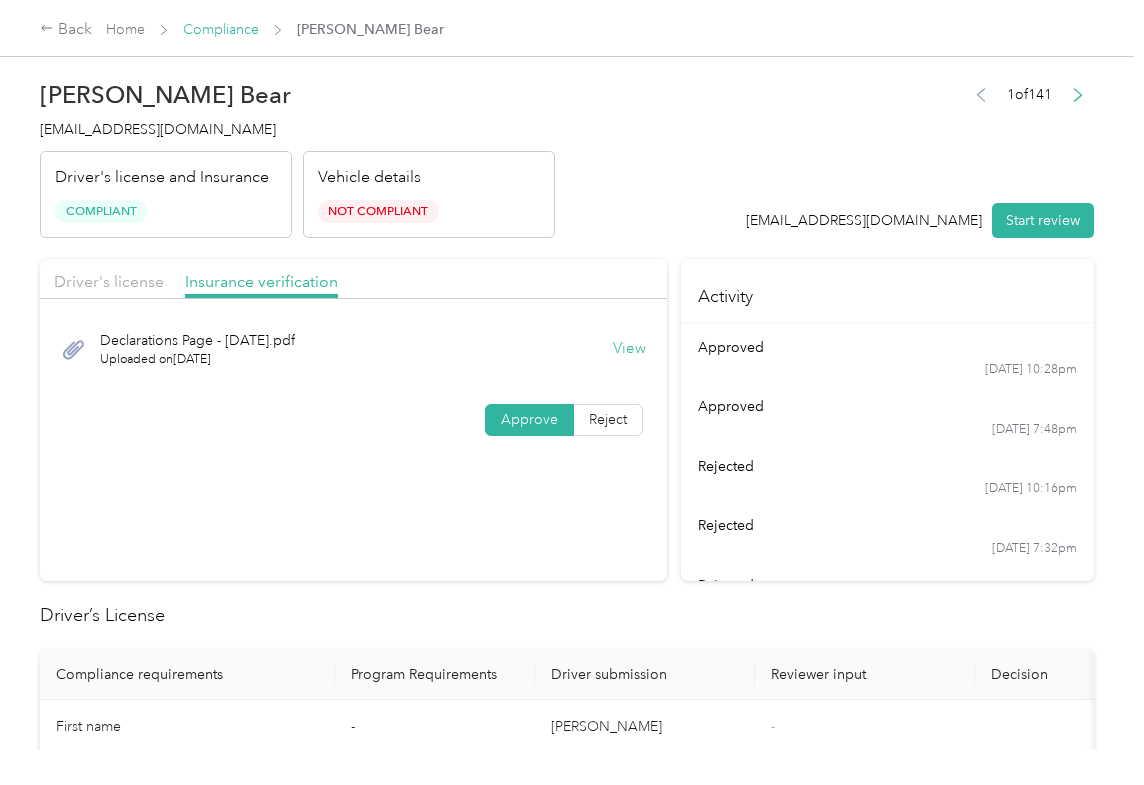 click on "Compliance" at bounding box center [221, 29] 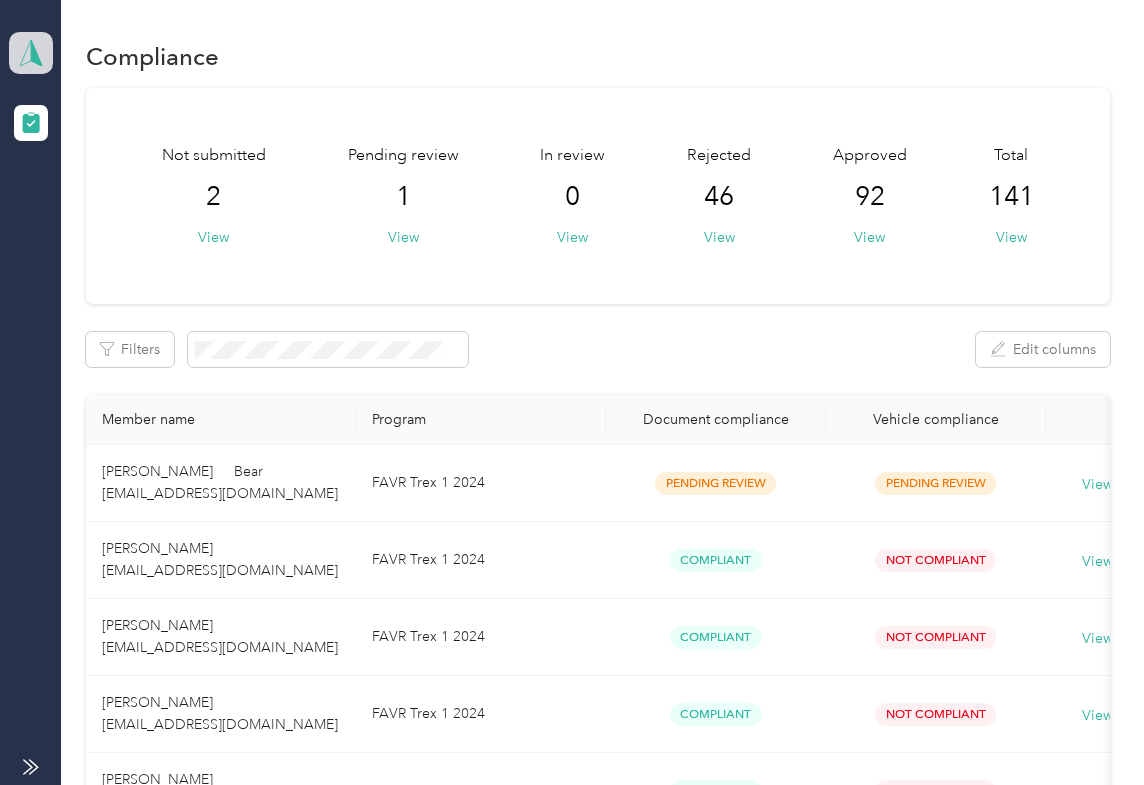 click 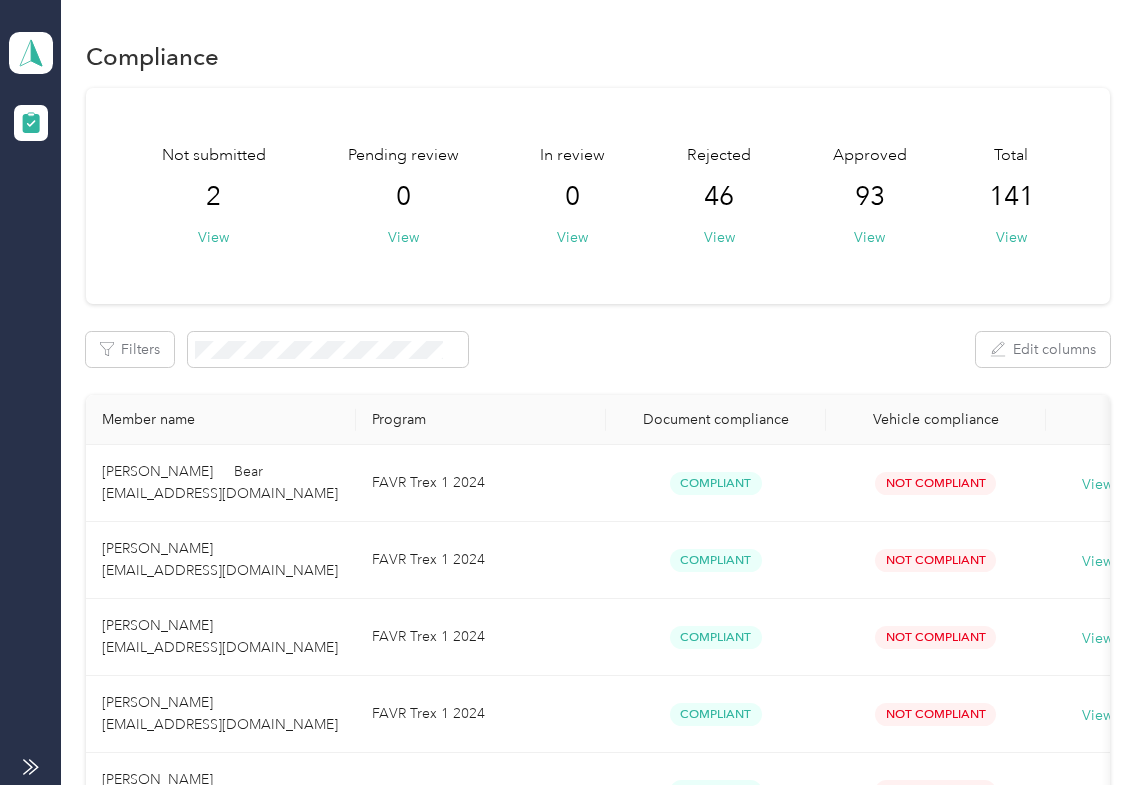 click on "Log out" at bounding box center (64, 209) 